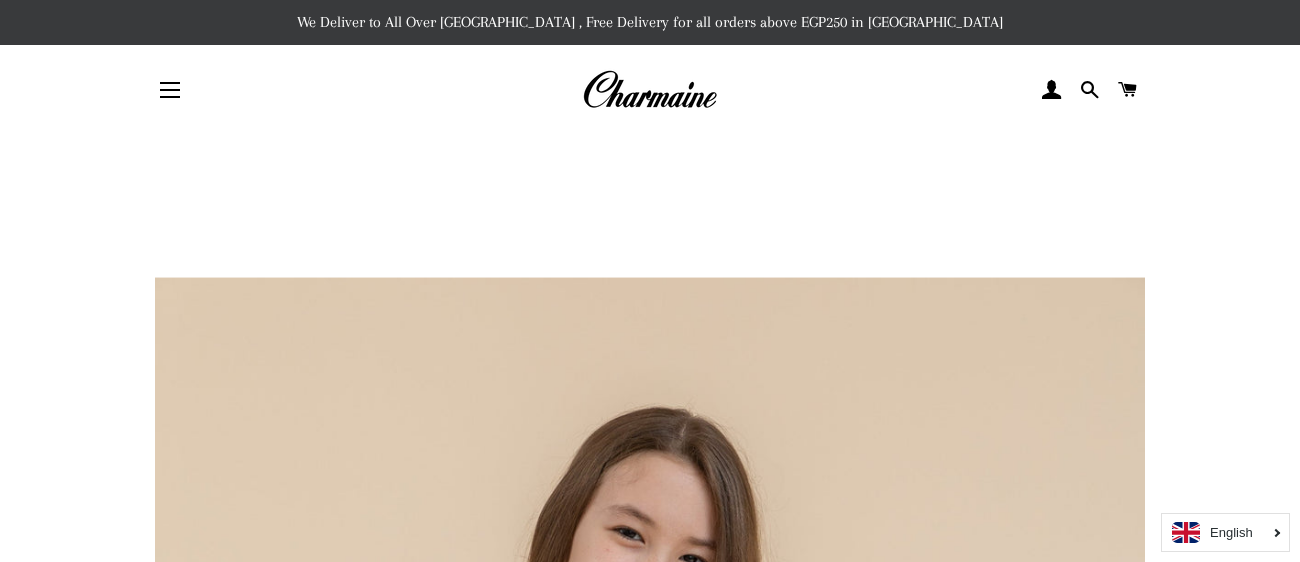 scroll, scrollTop: 574, scrollLeft: 0, axis: vertical 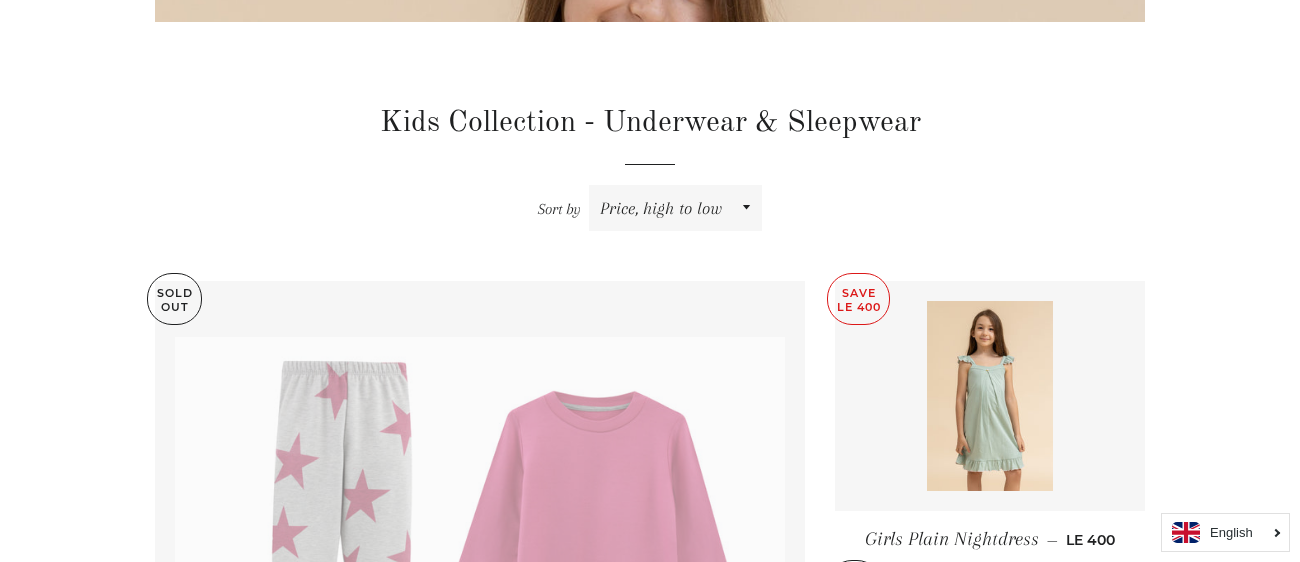 click on "Kids Collection - Underwear & Sleepwear
Sort by
Featured
Best selling
Alphabetically, A-Z
Alphabetically, Z-A
Price, low to high
Price, high to low
Date, old to new
Date, new to old
Sold  Out
Girls Pajama Horses Sequins Printed Pants
—
Sale price
LE 425
Save —" at bounding box center (650, 1145) 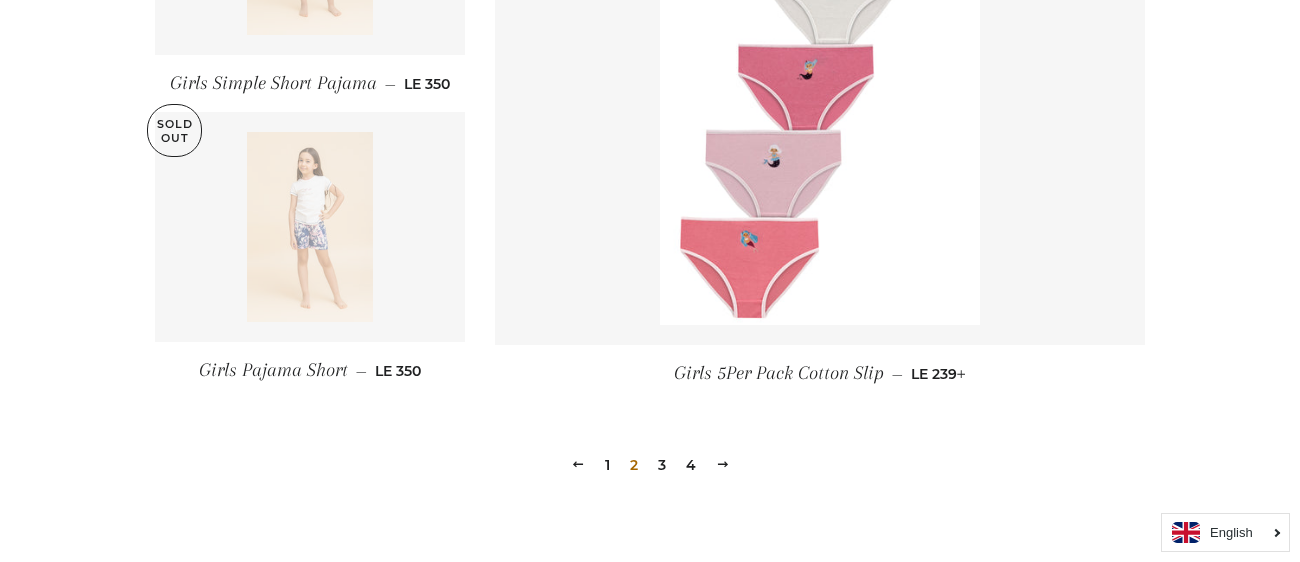 scroll, scrollTop: 3020, scrollLeft: 0, axis: vertical 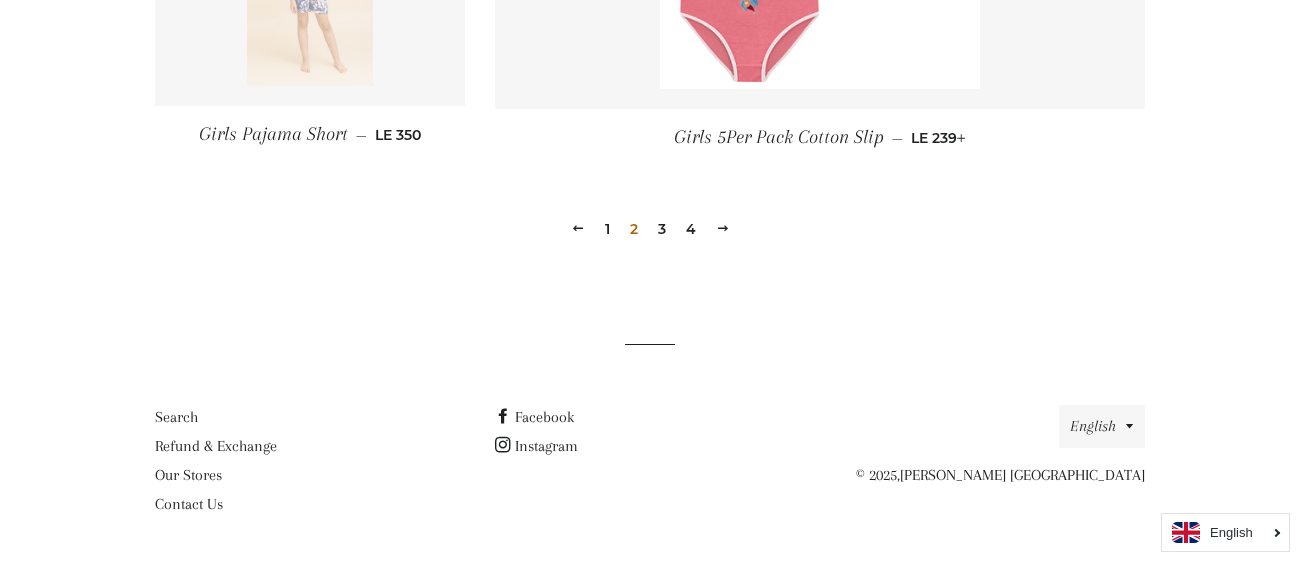 click on "3" at bounding box center (662, 229) 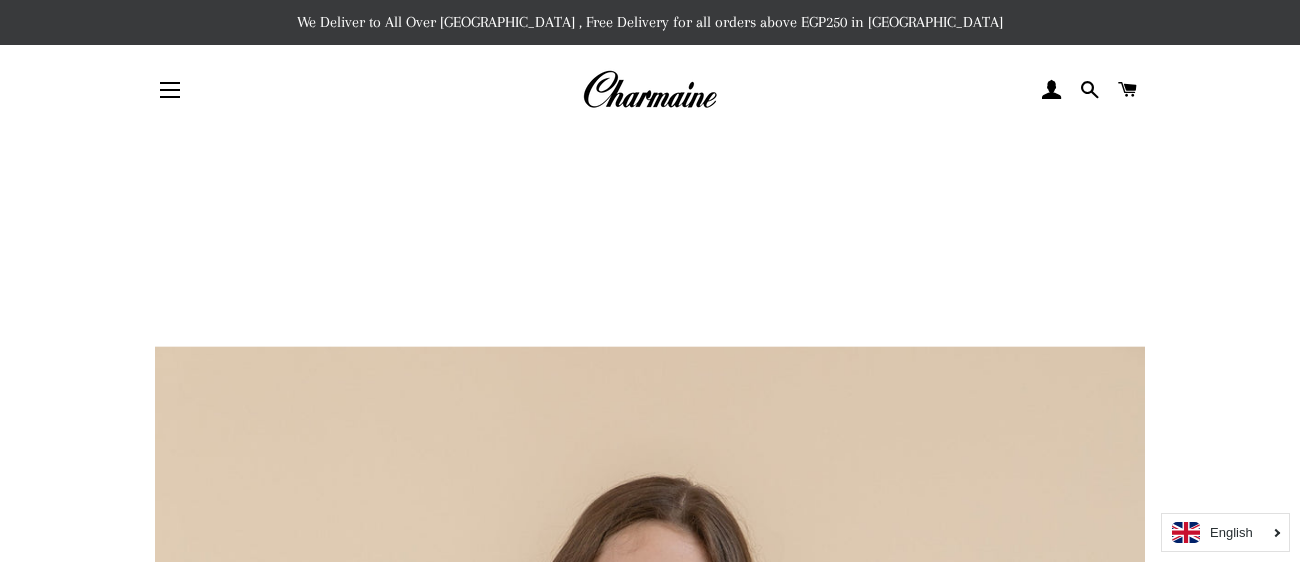 scroll, scrollTop: 885, scrollLeft: 0, axis: vertical 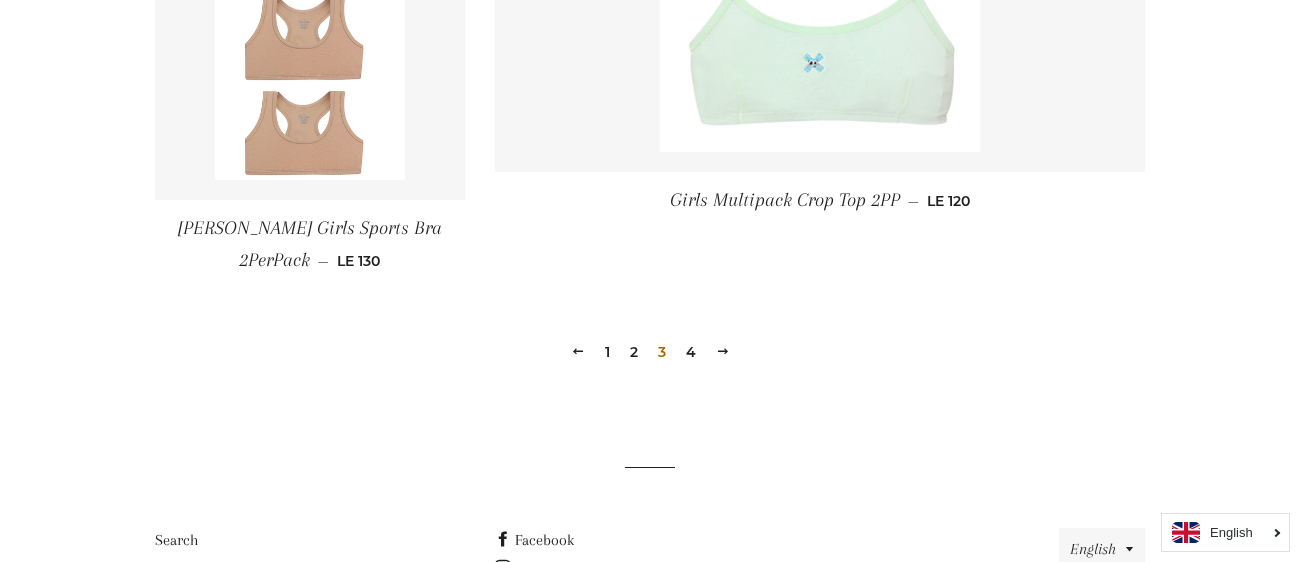 click on "4" at bounding box center [691, 352] 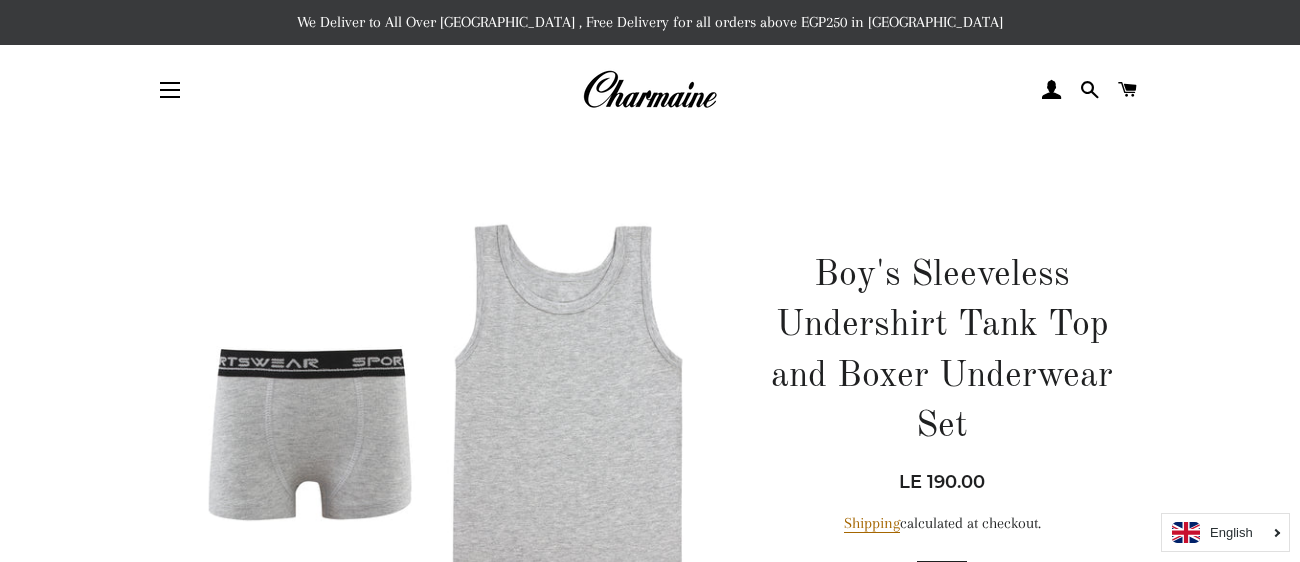 scroll, scrollTop: 0, scrollLeft: 0, axis: both 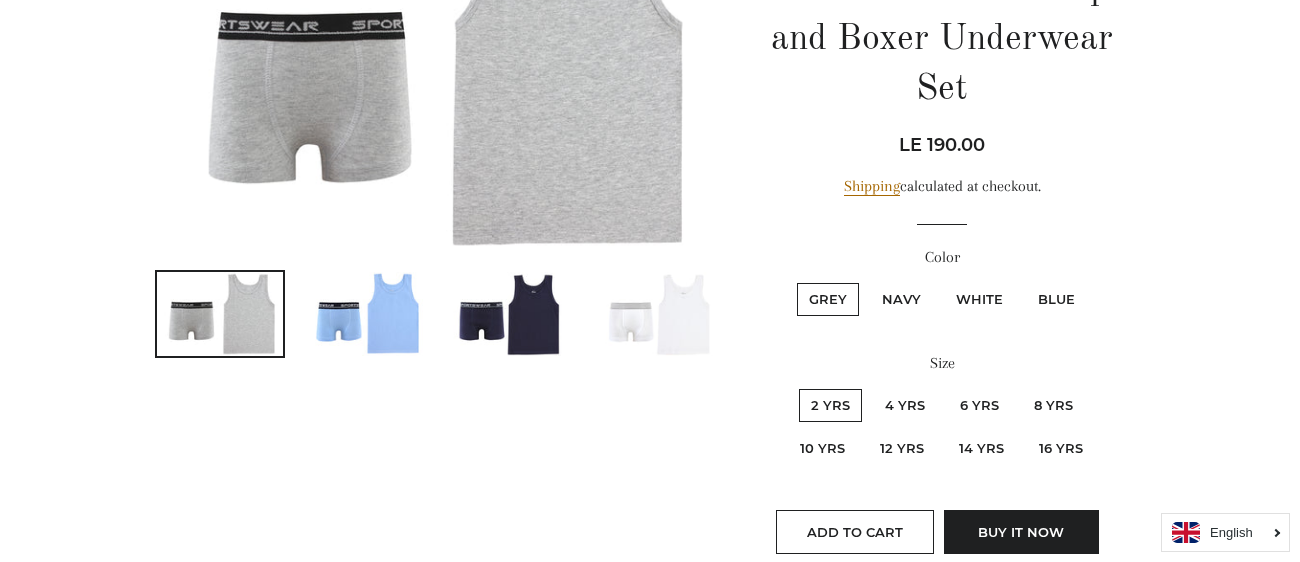click on "6 Yrs" at bounding box center (979, 405) 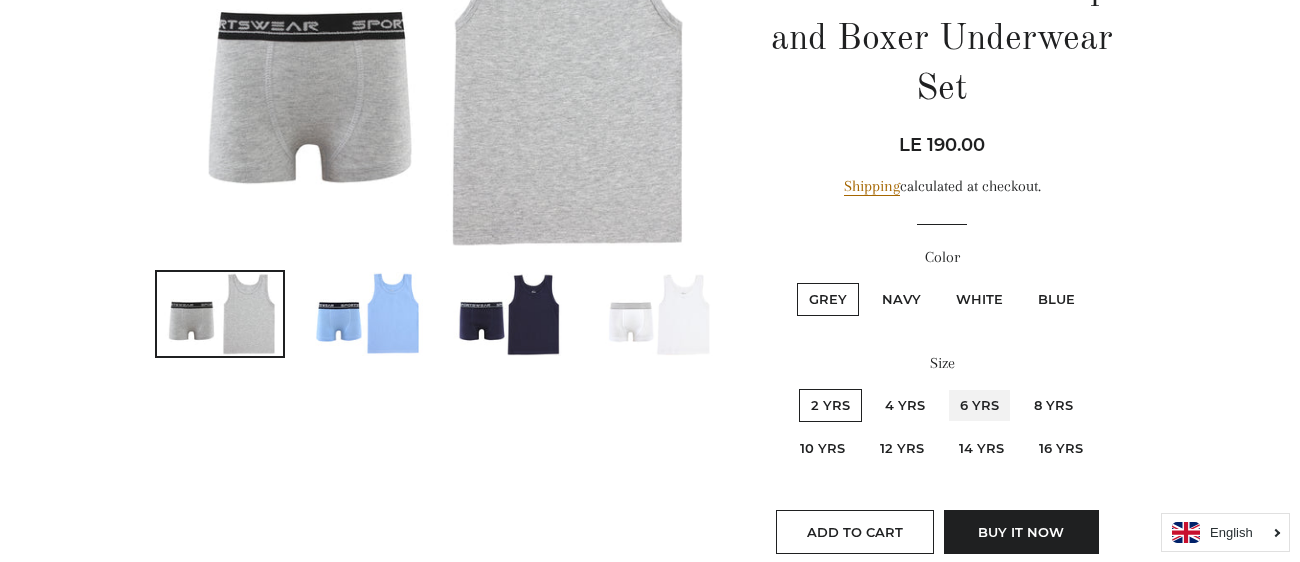 click on "6 Yrs" at bounding box center [945, 386] 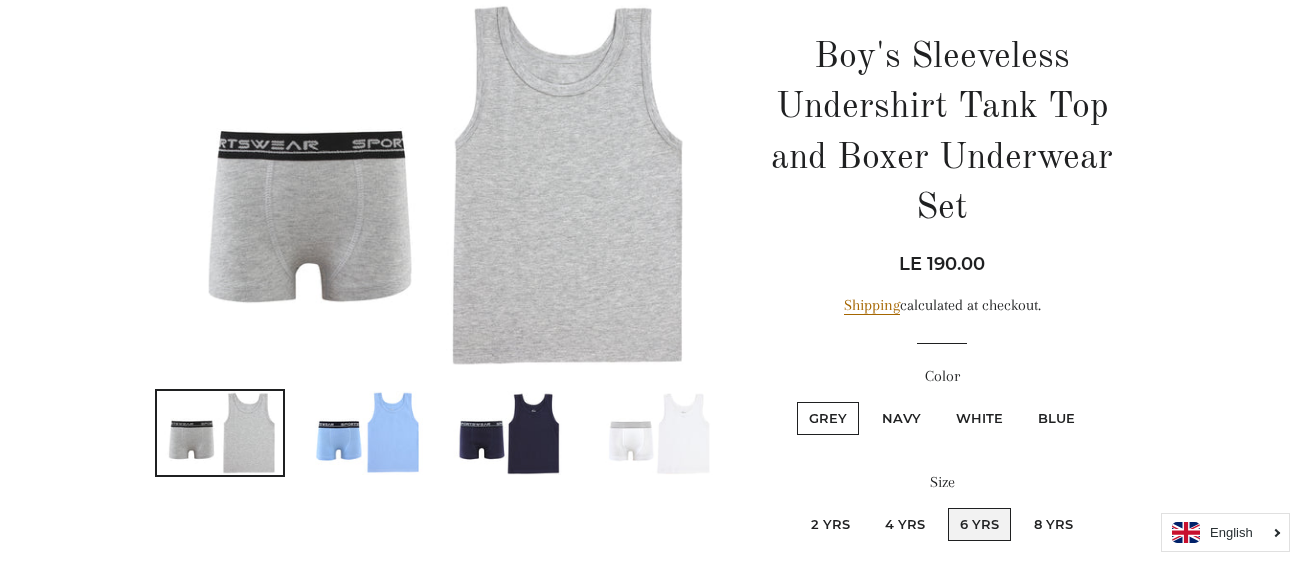 scroll, scrollTop: 216, scrollLeft: 0, axis: vertical 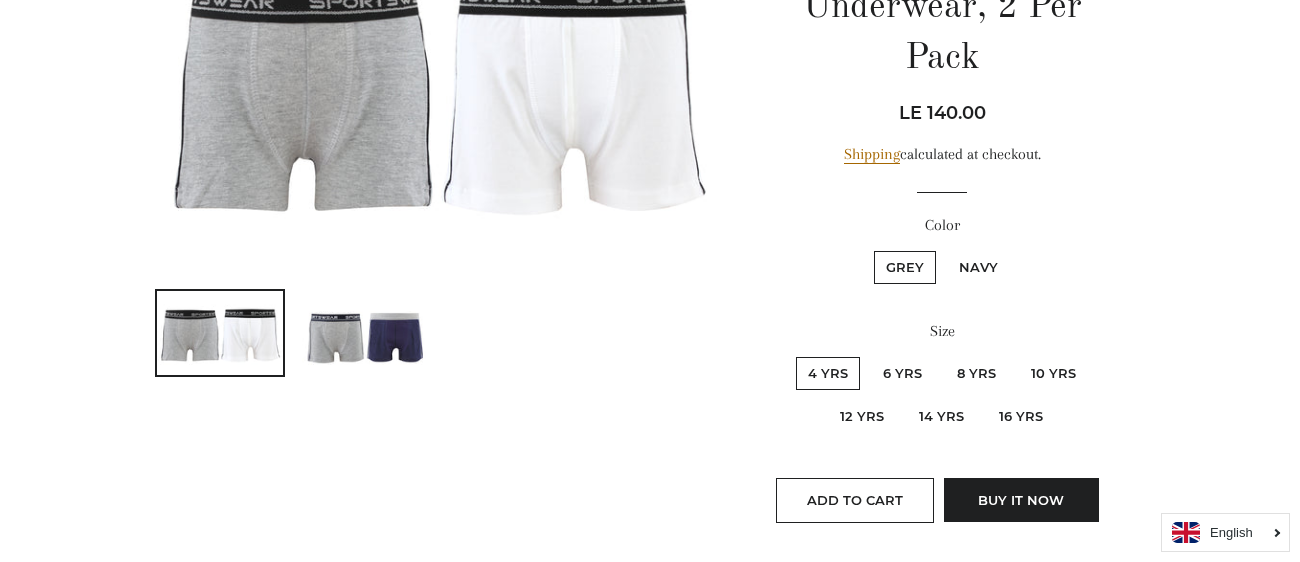 click on "6 Yrs" at bounding box center (902, 373) 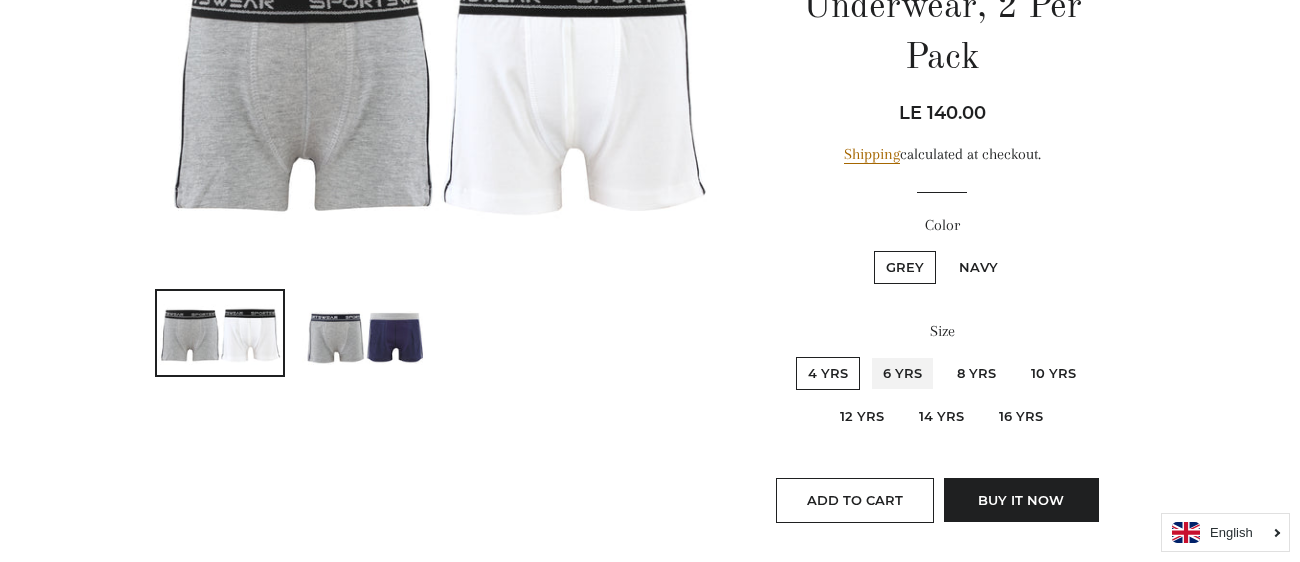 click on "6 Yrs" at bounding box center (868, 354) 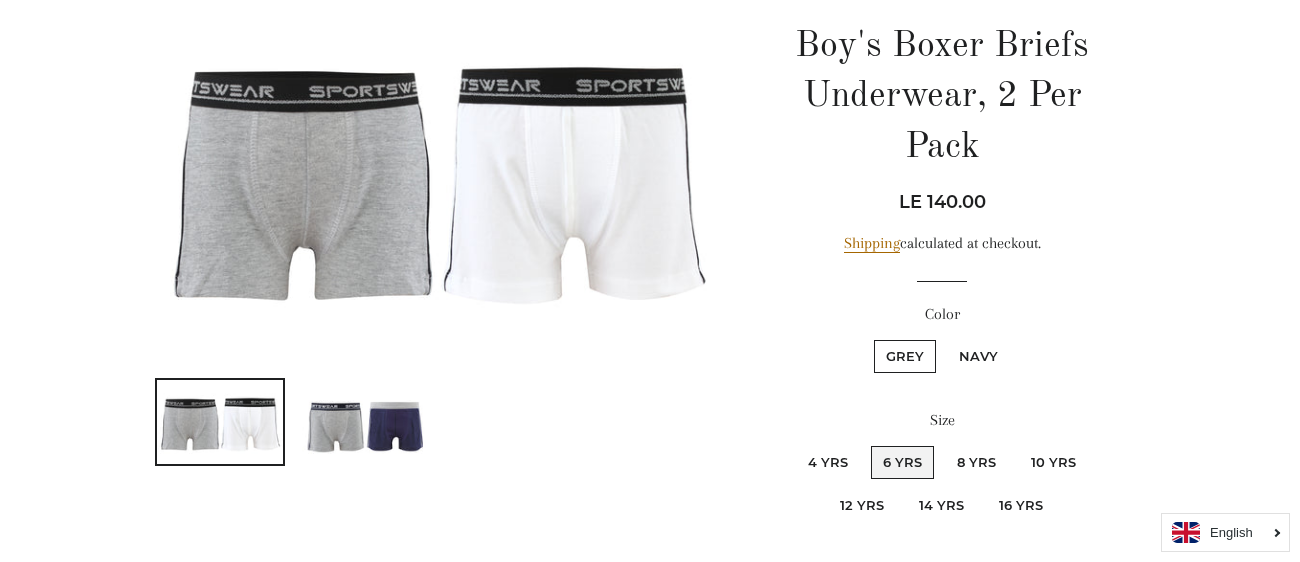 scroll, scrollTop: 234, scrollLeft: 0, axis: vertical 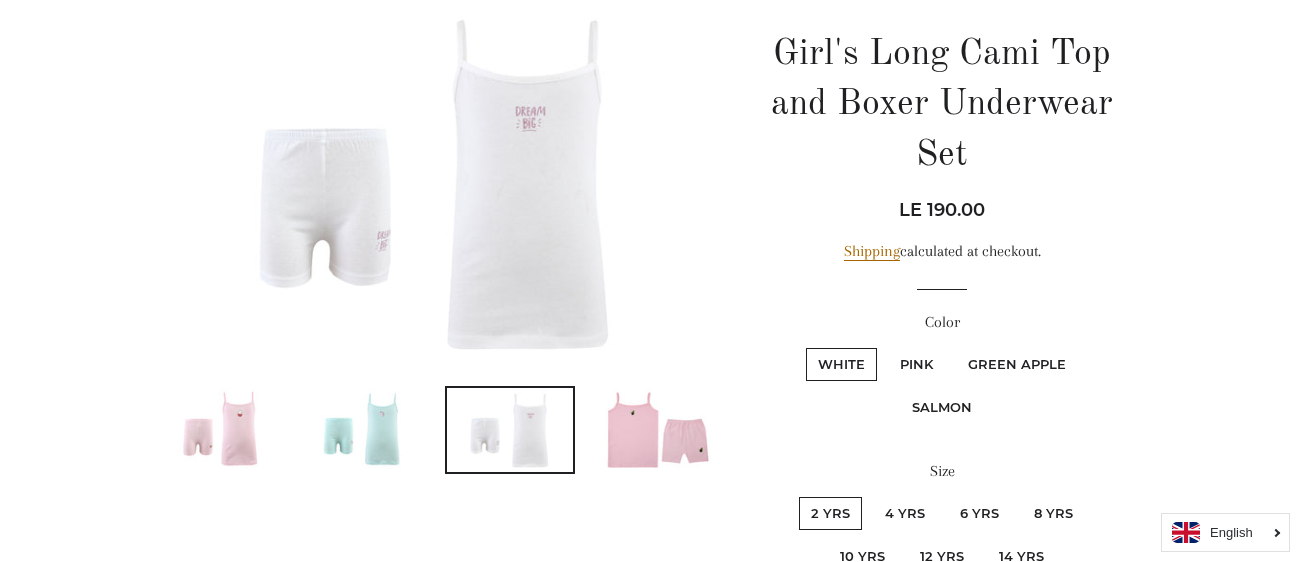 click at bounding box center (655, 430) 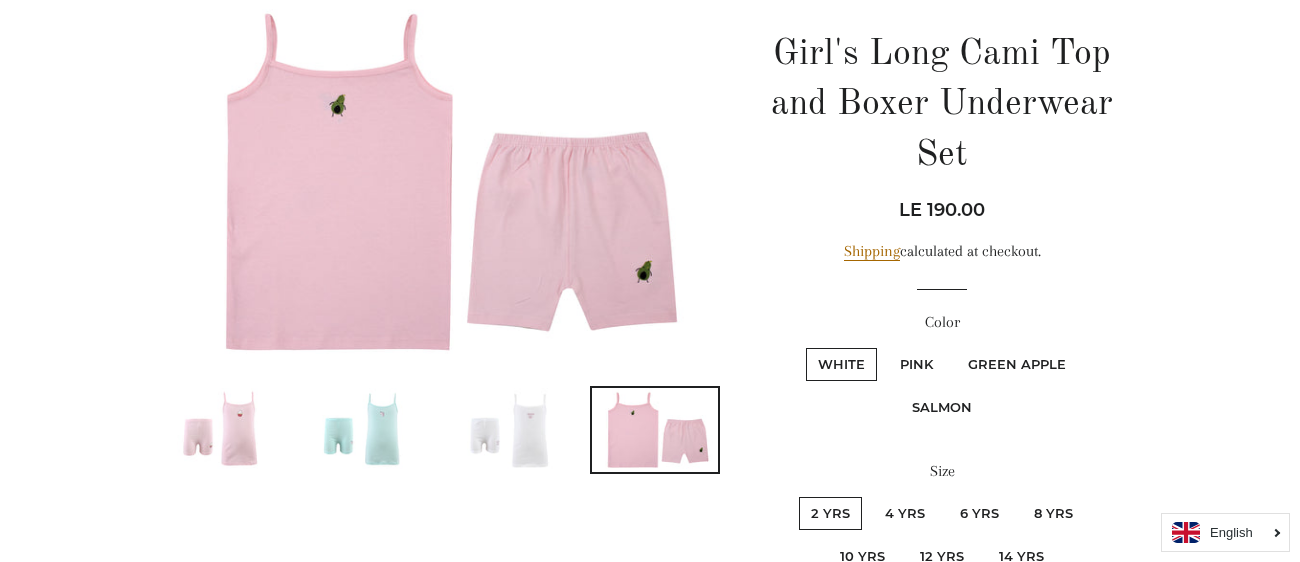 click at bounding box center (437, 182) 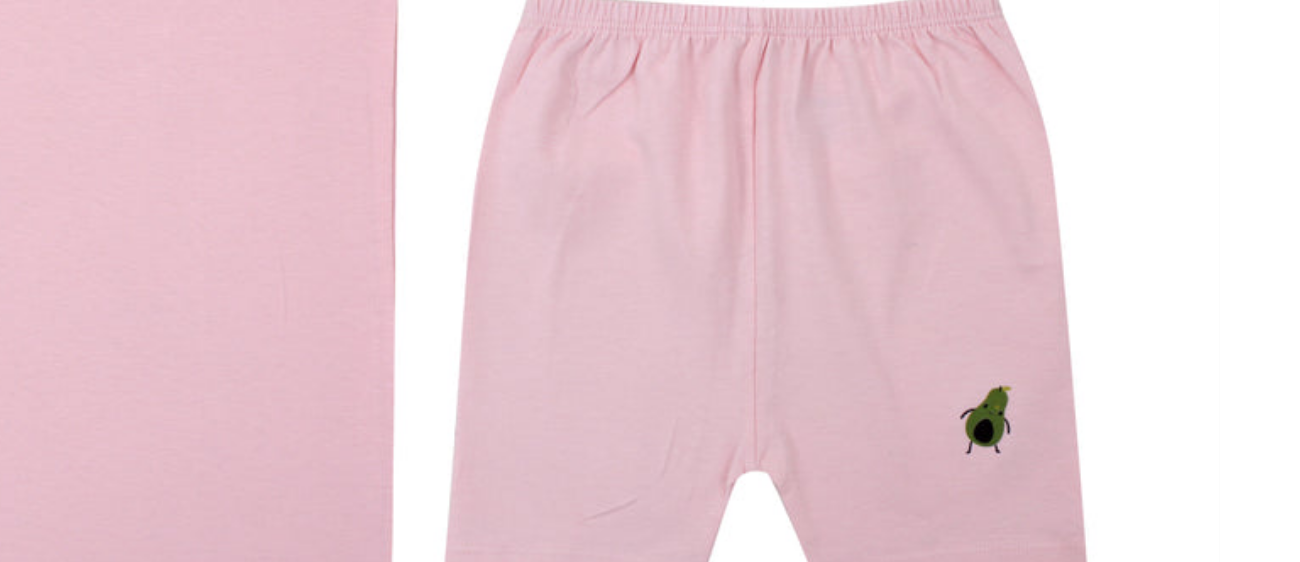 click at bounding box center (650, 281) 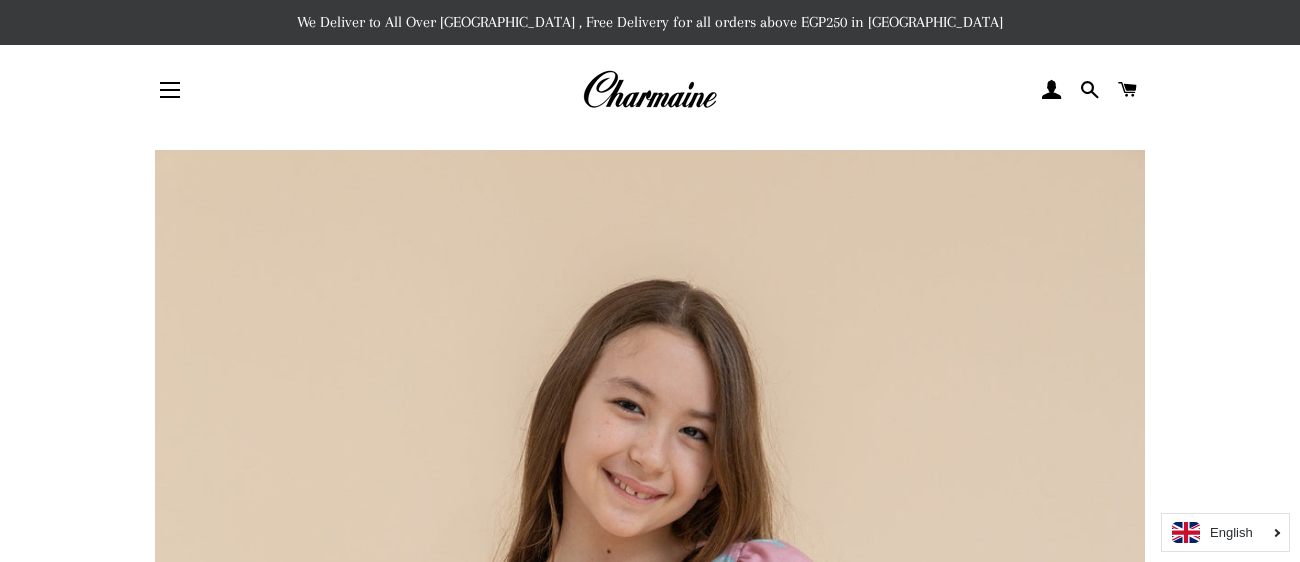 scroll, scrollTop: 0, scrollLeft: 0, axis: both 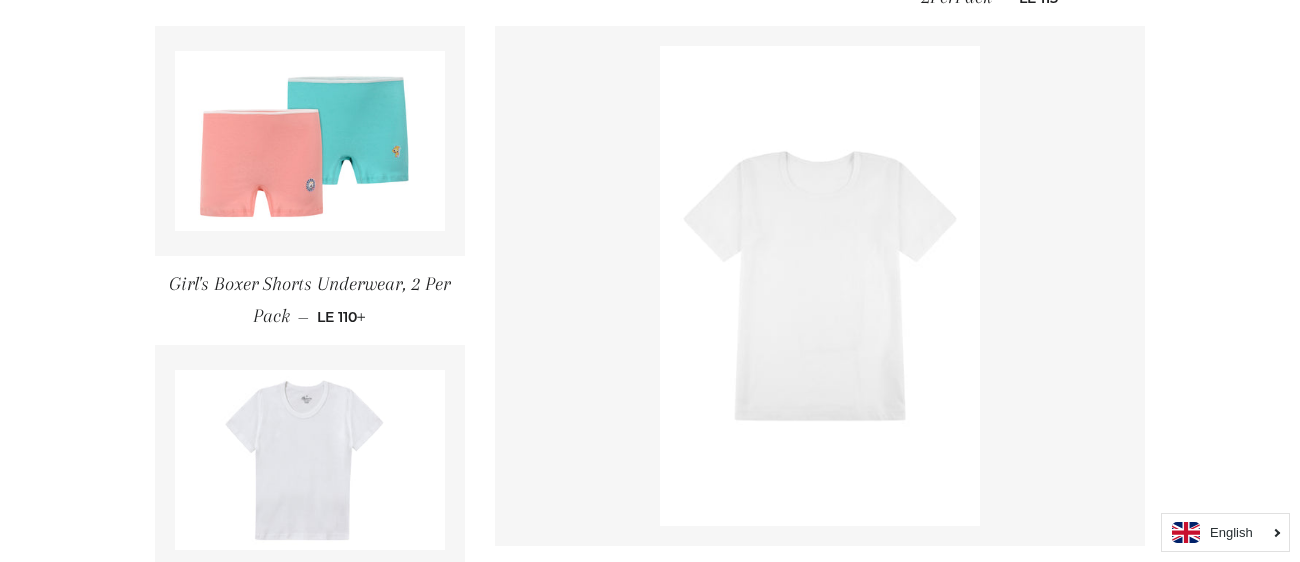 click on "Kids Collection - Underwear & Sleepwear
Sort by
Featured
Best selling
Alphabetically, A-Z
Alphabetically, Z-A
Price, low to high
Price, high to low
Date, old to new
Date, new to old
Girls Longsleeve 100% Cotton Vest
—
Regular price
LE 120
+" at bounding box center (650, 198) 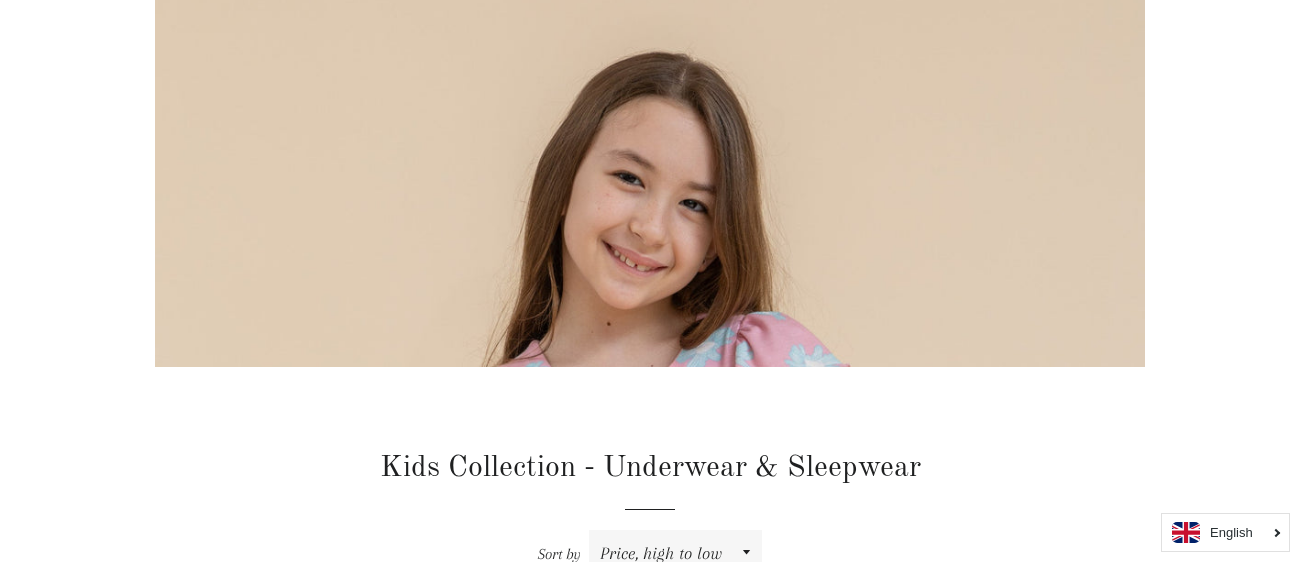 scroll, scrollTop: 0, scrollLeft: 0, axis: both 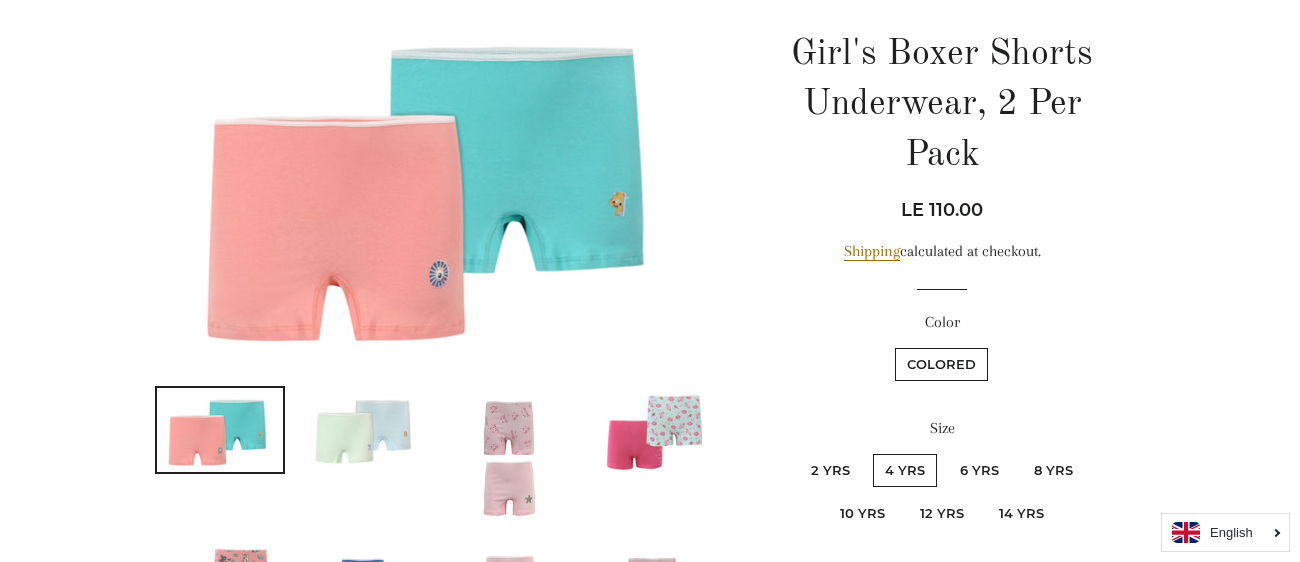 click at bounding box center [365, 430] 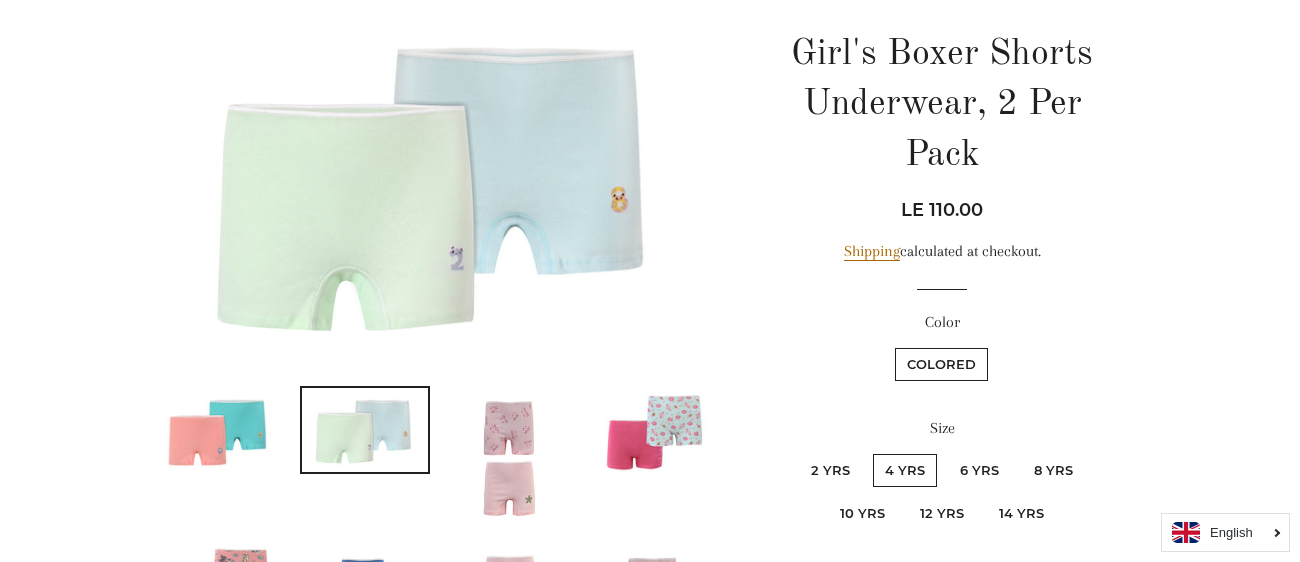 click at bounding box center [510, 455] 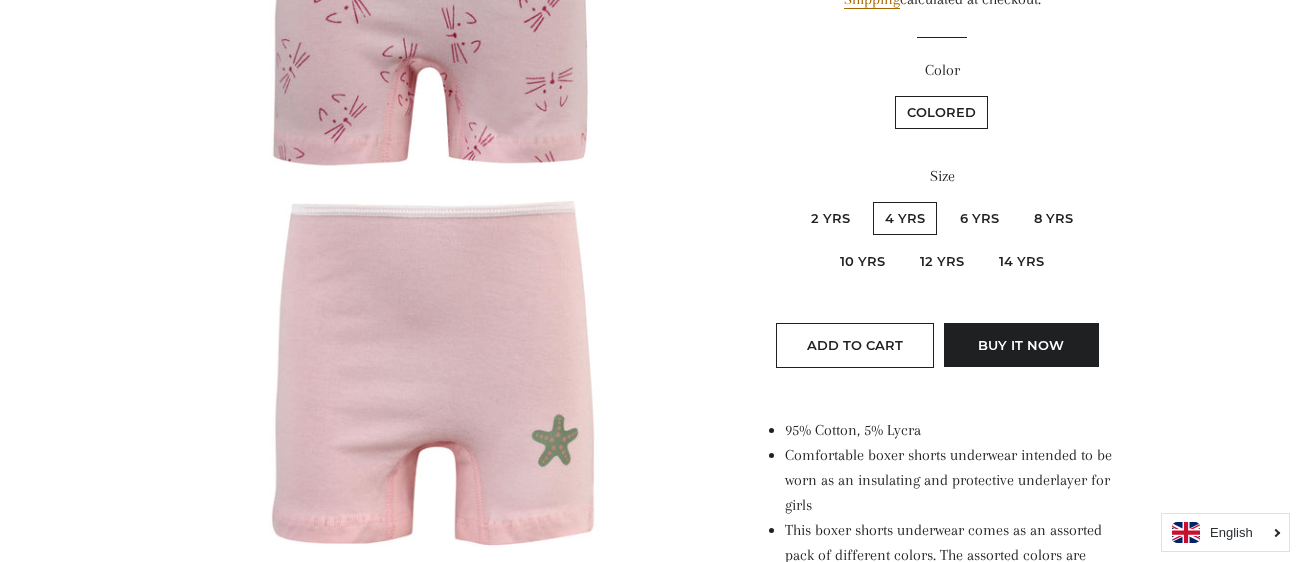 scroll, scrollTop: 478, scrollLeft: 0, axis: vertical 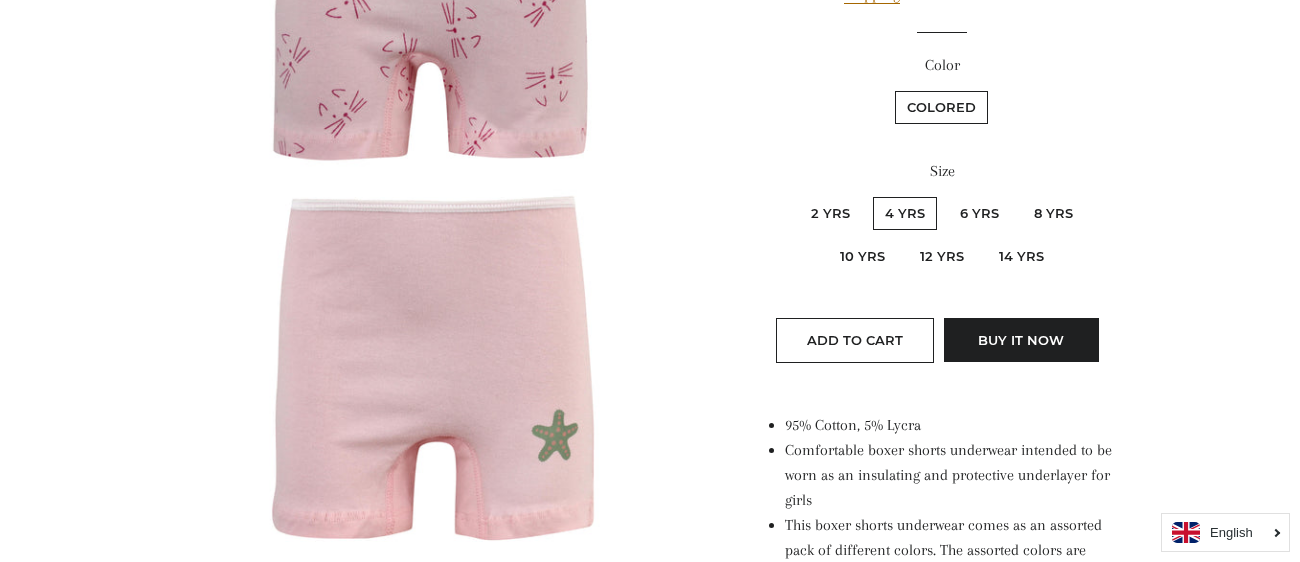 click on "8 yrs" at bounding box center (1053, 213) 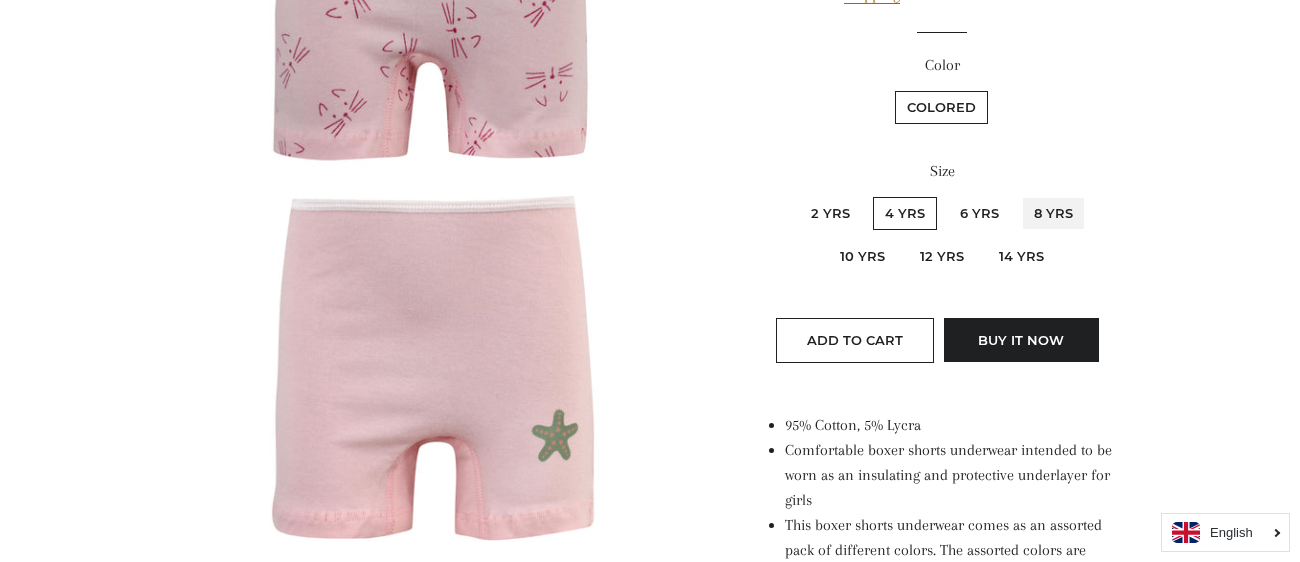 click on "8 yrs" at bounding box center (1019, 194) 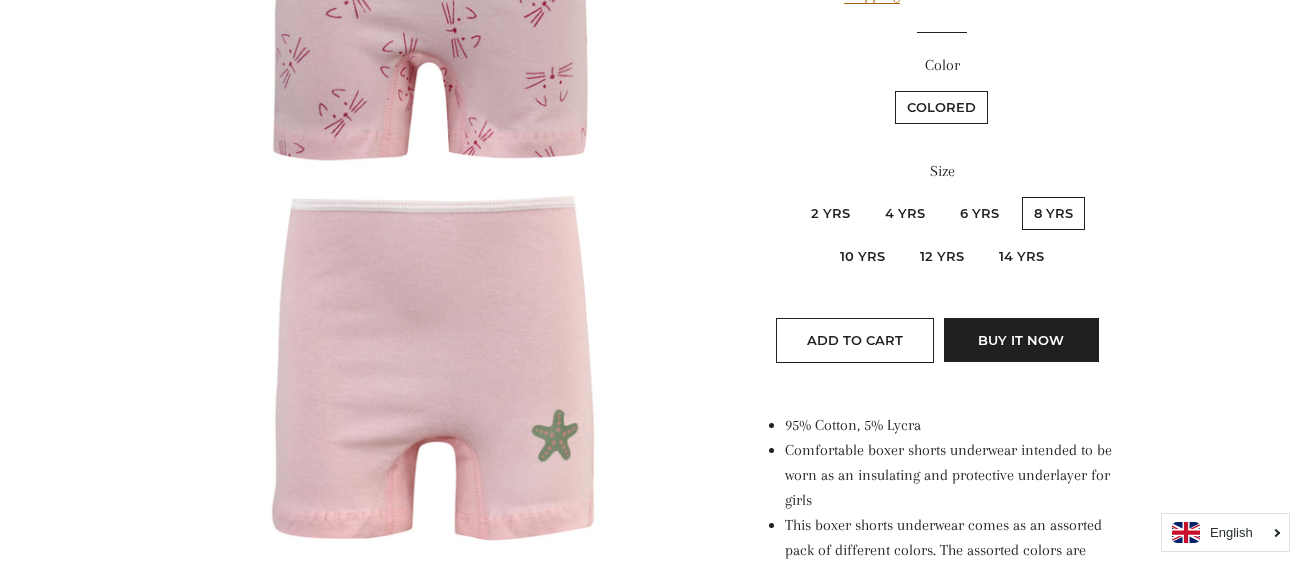 click on "10 yrs" at bounding box center (862, 256) 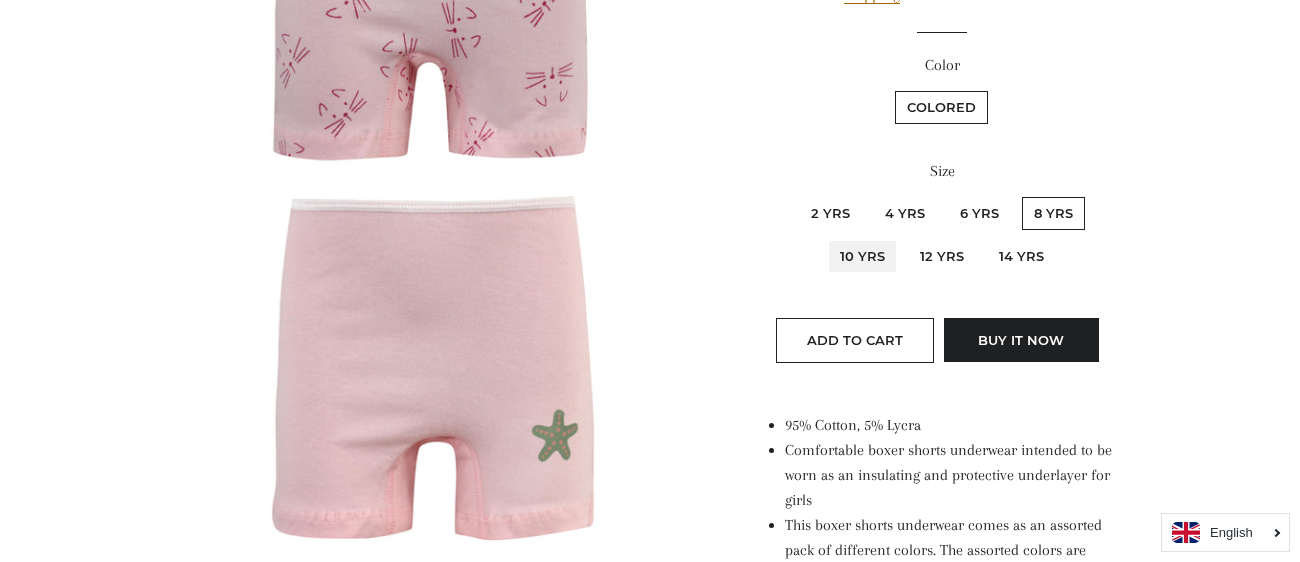 click on "10 yrs" at bounding box center (1089, 194) 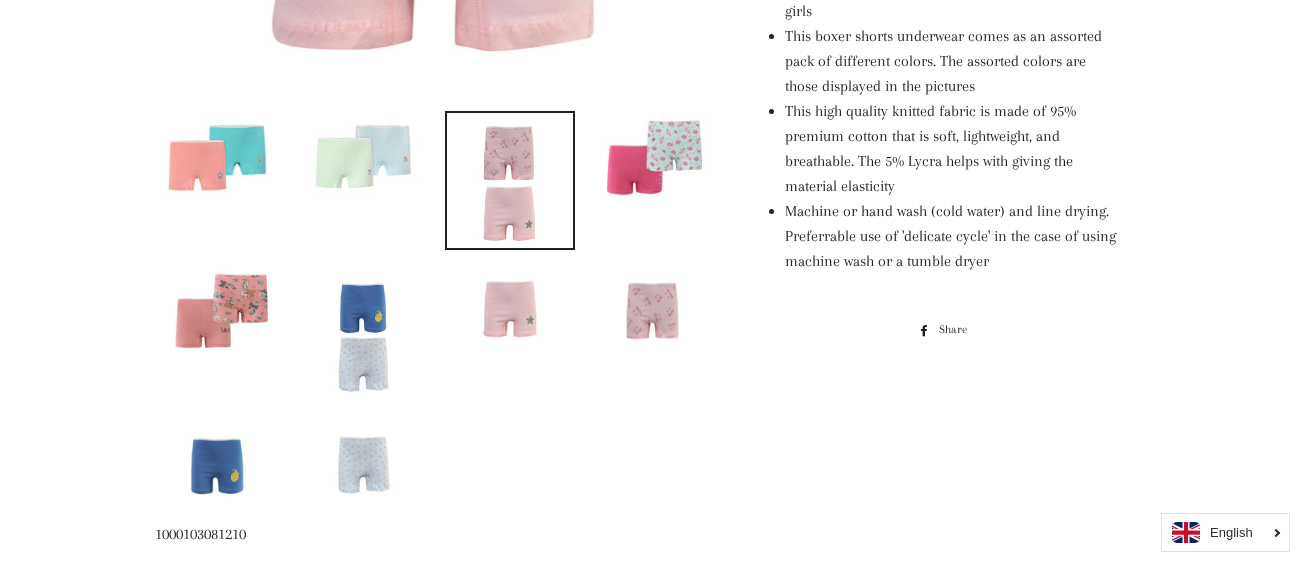 scroll, scrollTop: 1046, scrollLeft: 0, axis: vertical 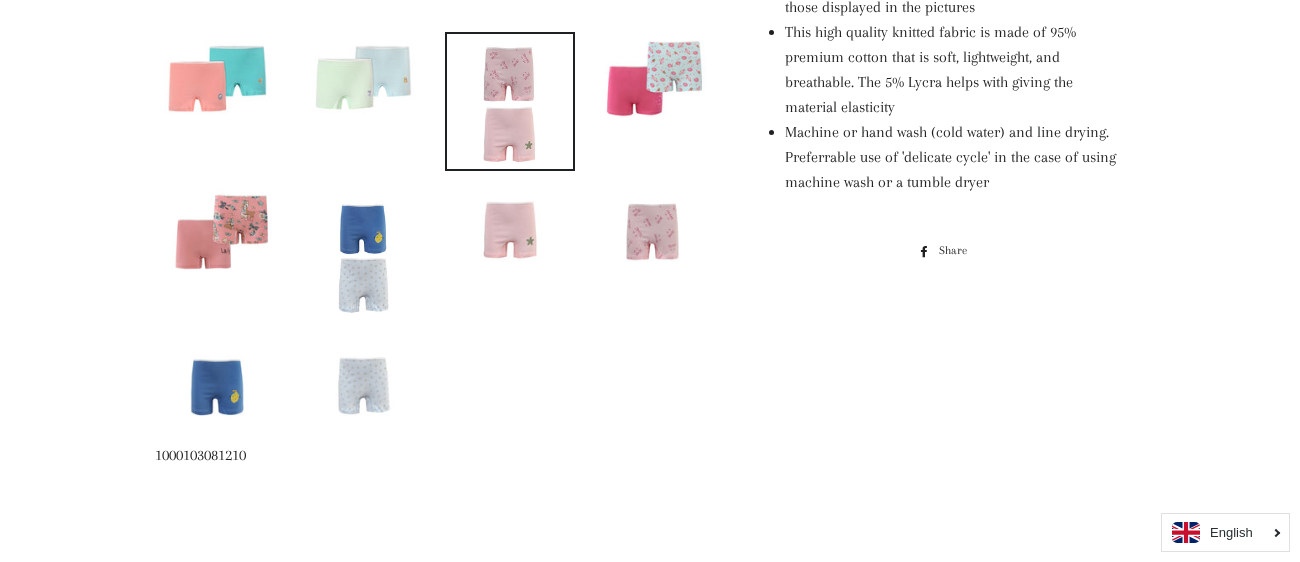 click at bounding box center (220, 230) 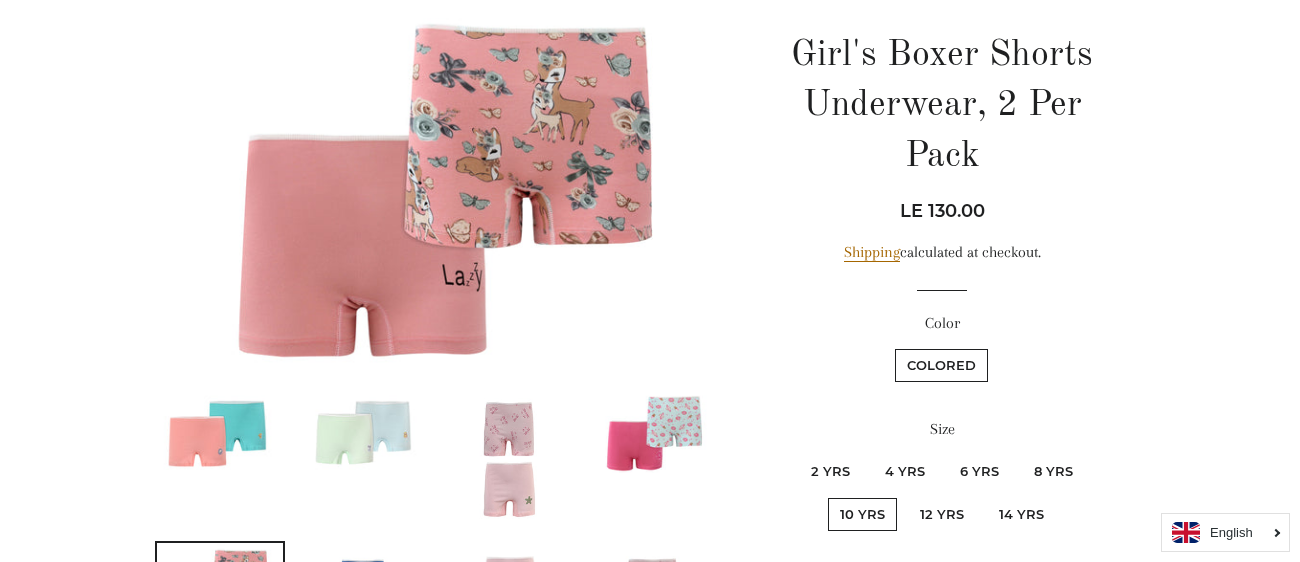 scroll, scrollTop: 217, scrollLeft: 0, axis: vertical 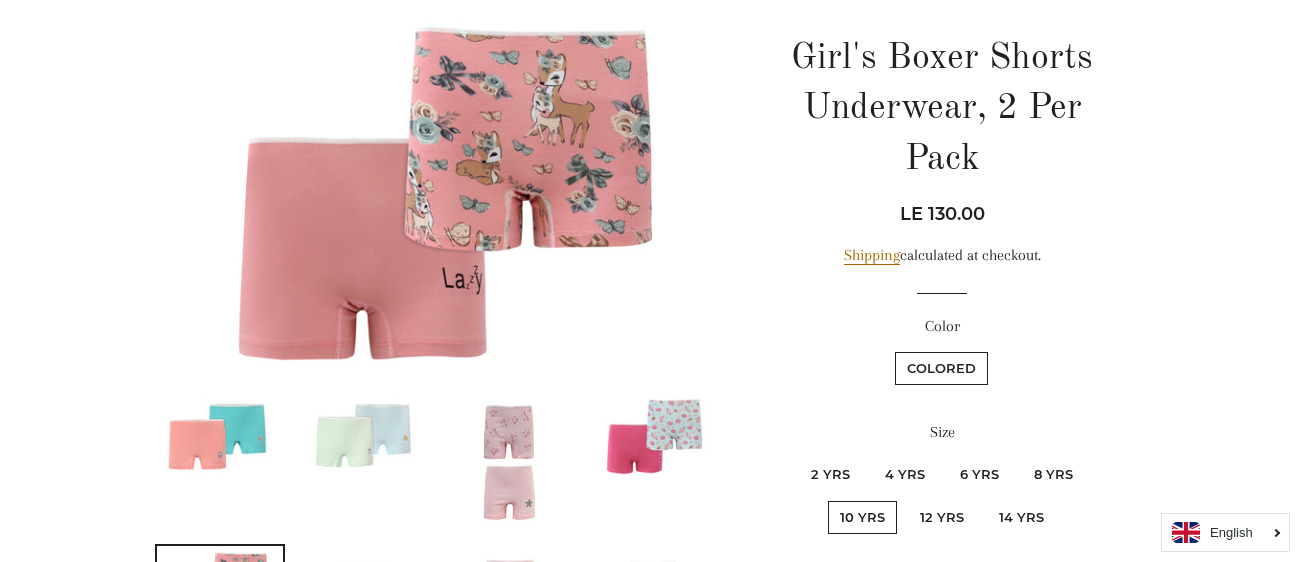 click at bounding box center (437, 186) 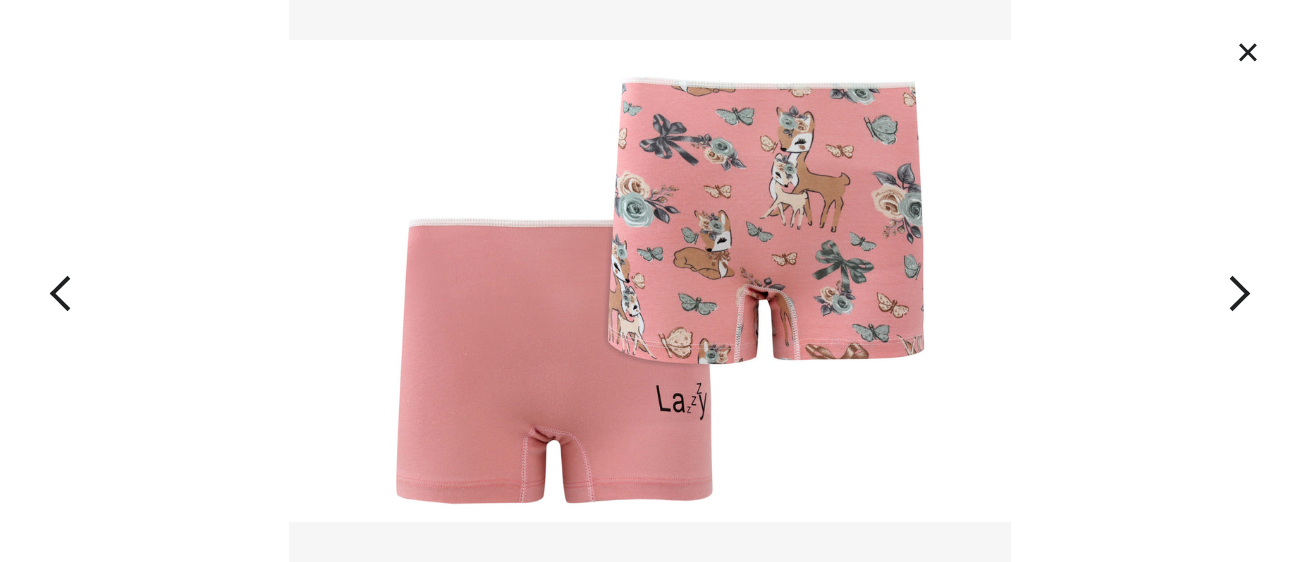 click at bounding box center [1170, 281] 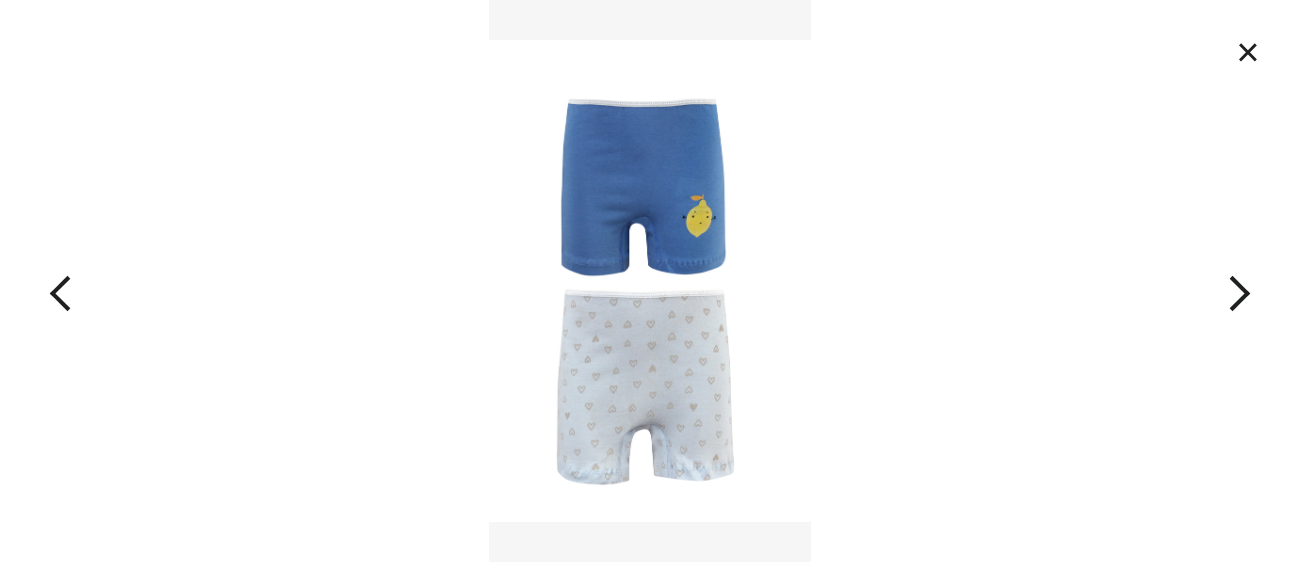 click at bounding box center [1170, 281] 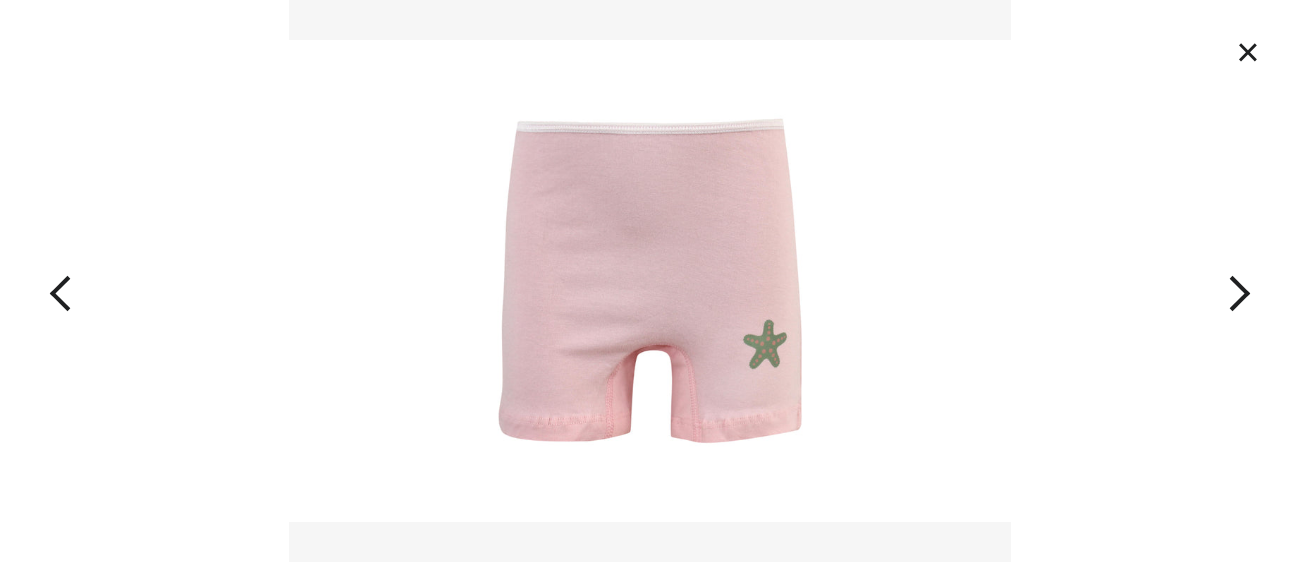 click at bounding box center (1170, 281) 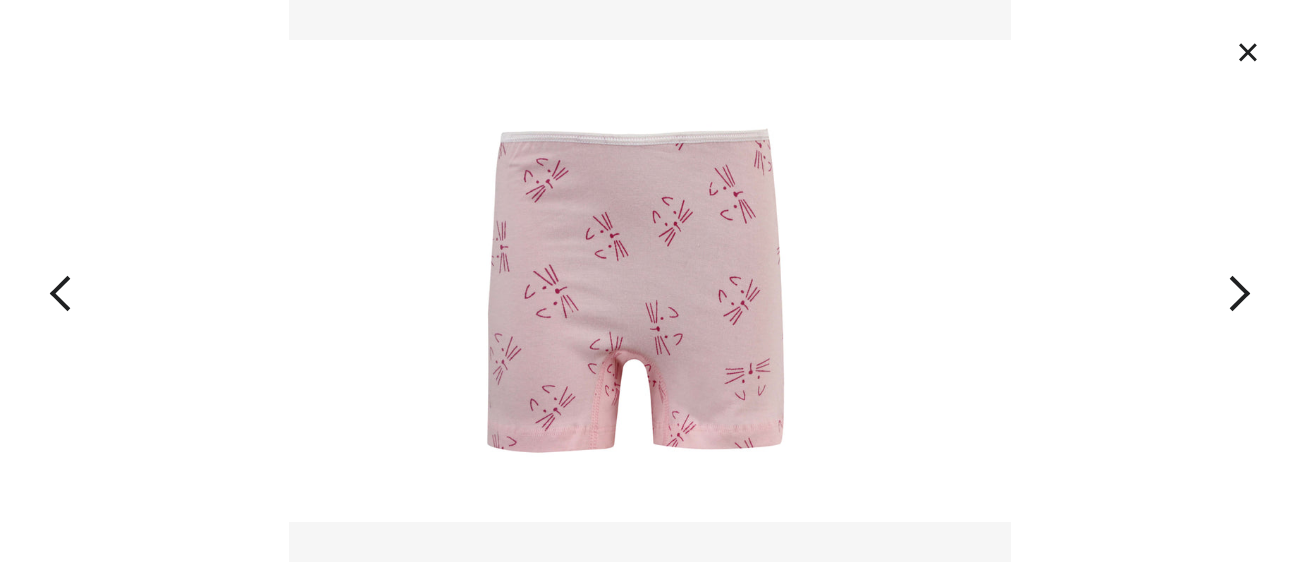 click at bounding box center [1170, 281] 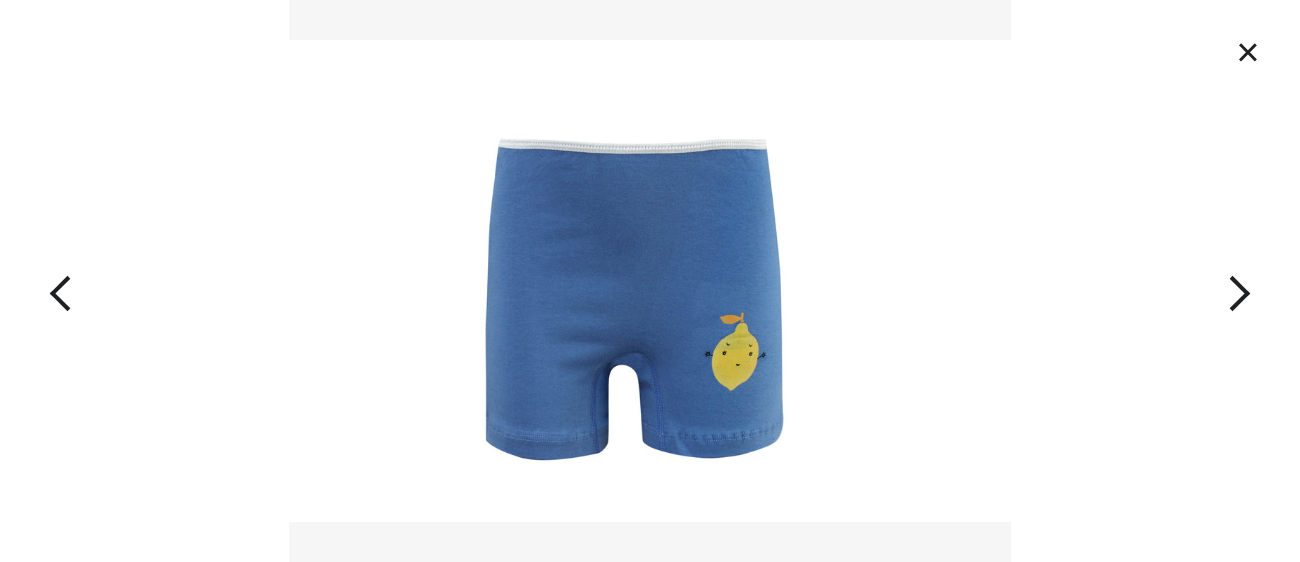 click at bounding box center (1170, 281) 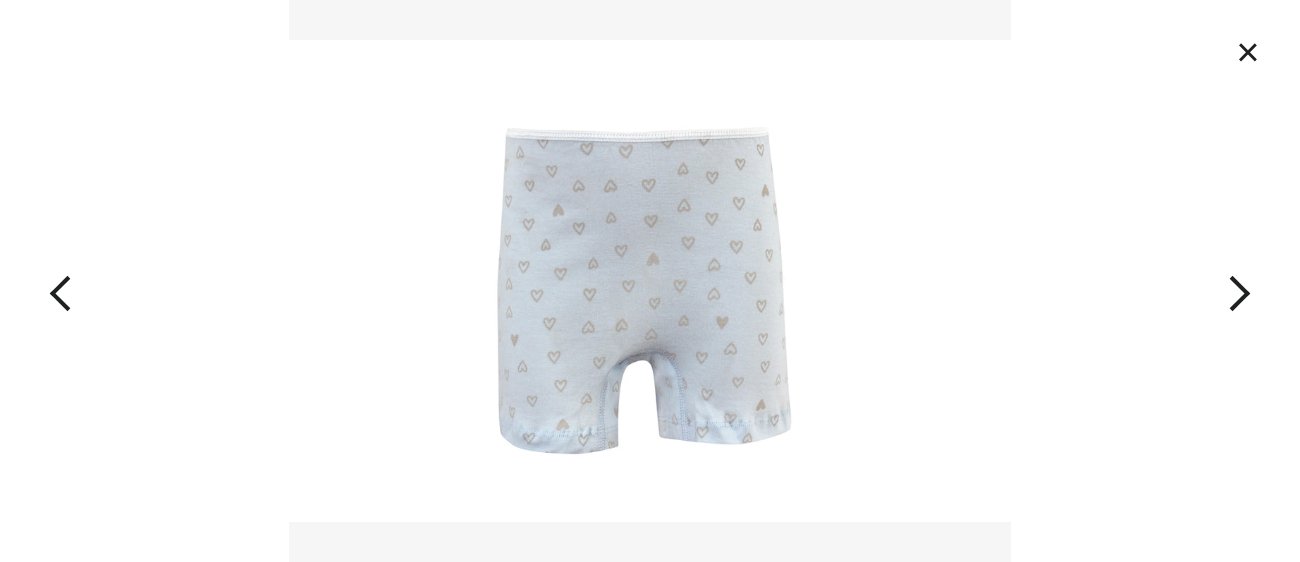 click at bounding box center [1170, 281] 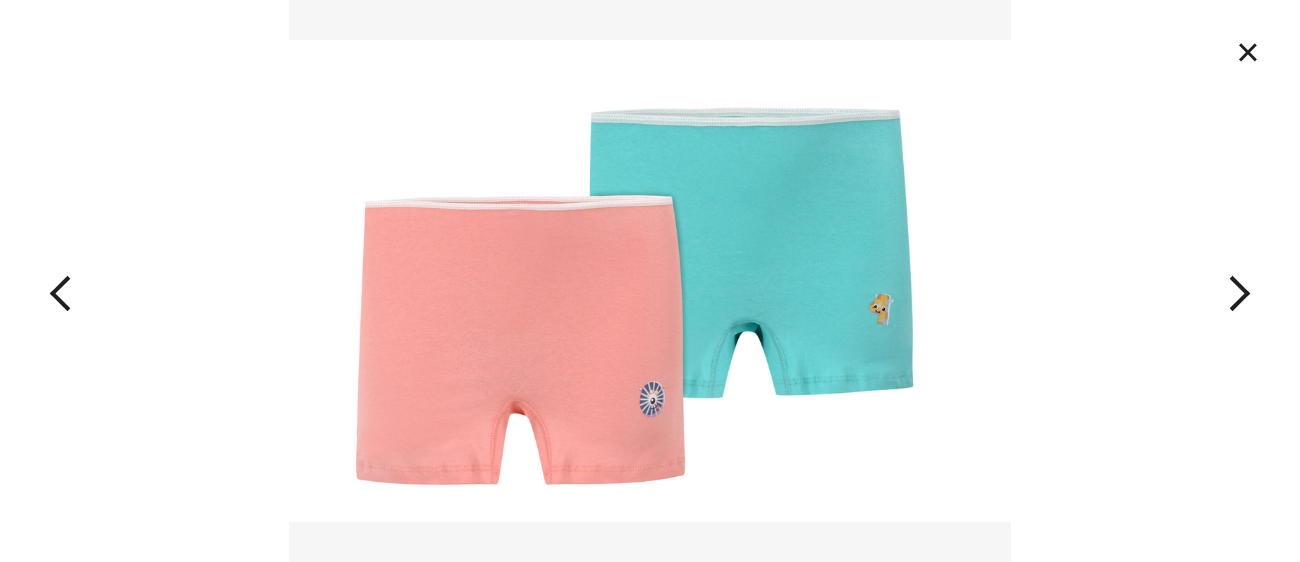 click at bounding box center (1170, 281) 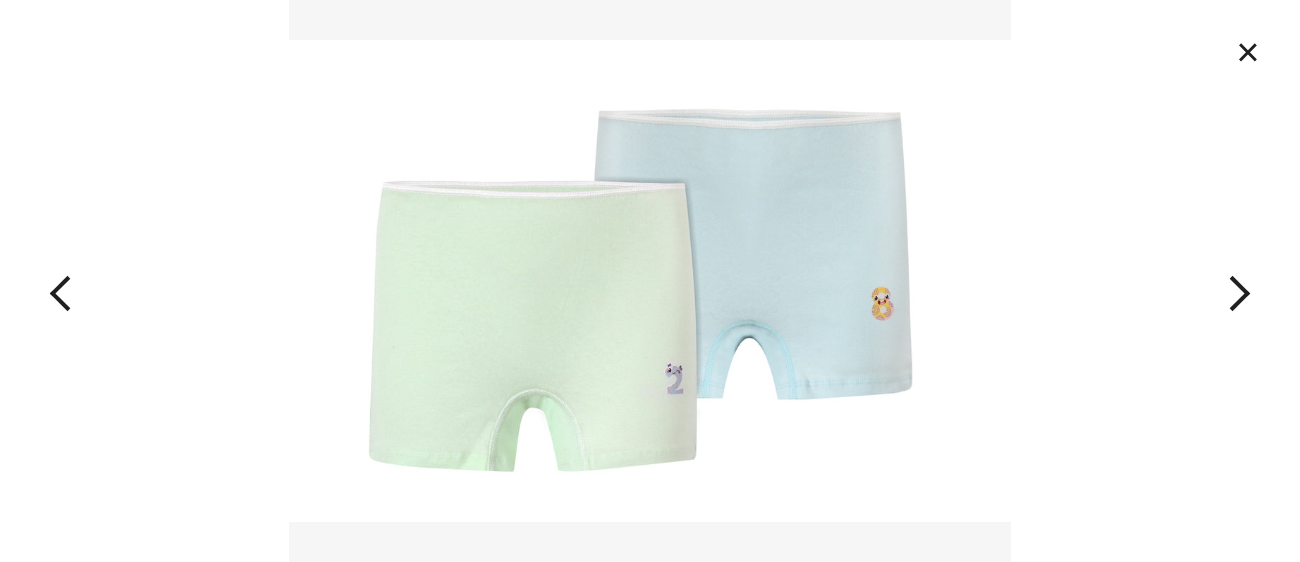 click at bounding box center [1170, 281] 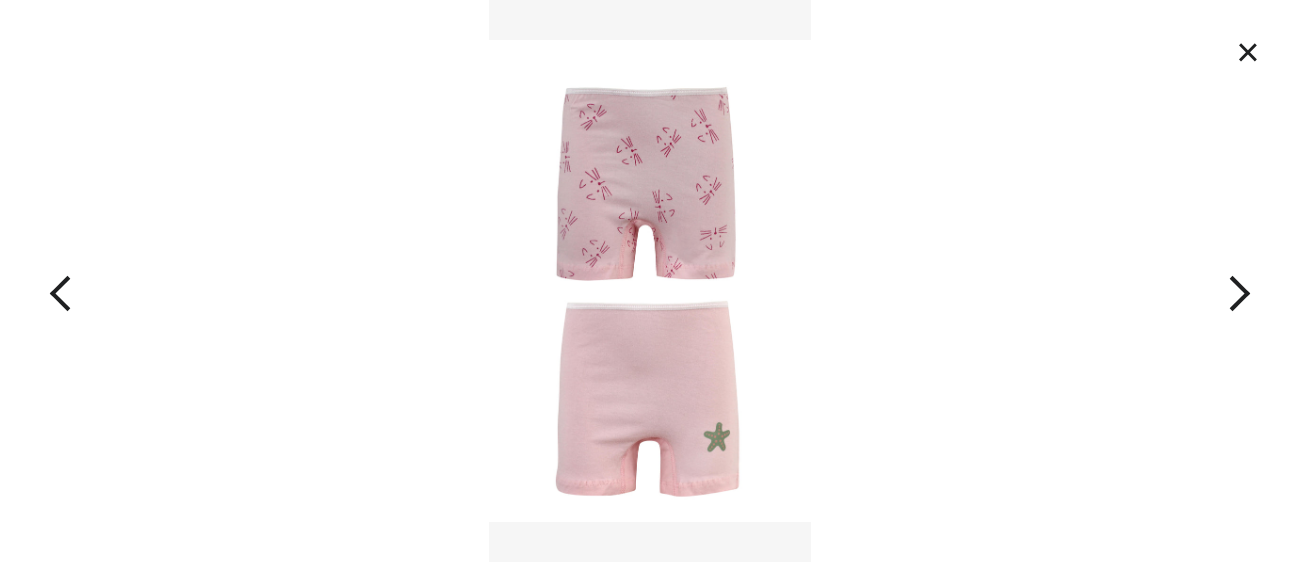 click on "×" at bounding box center (1248, 52) 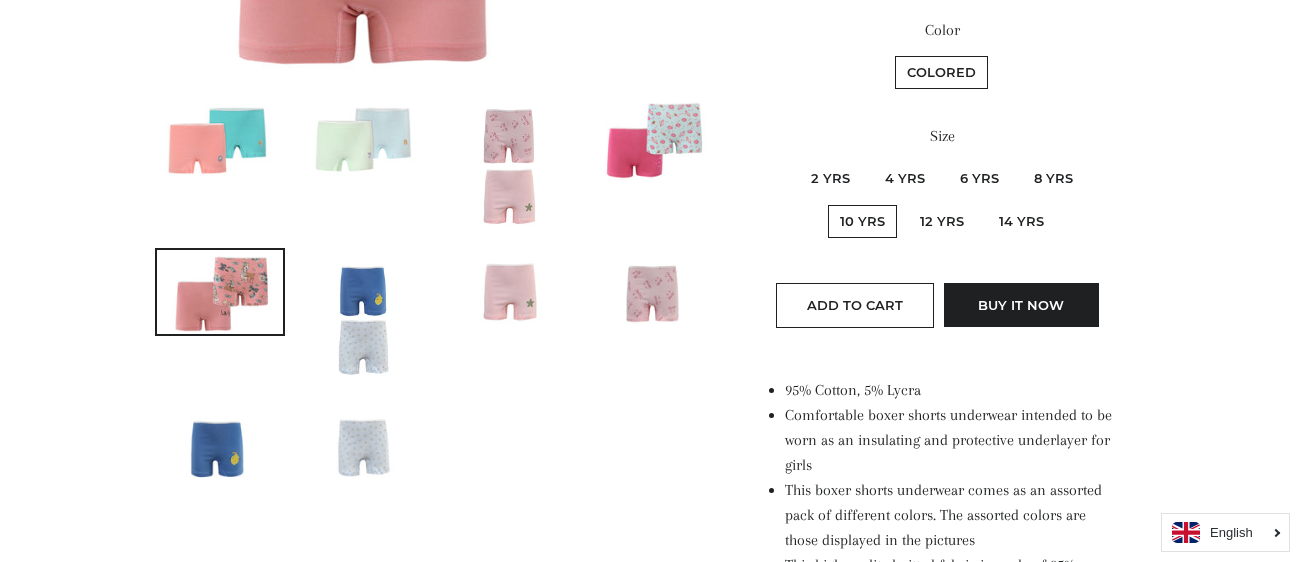 scroll, scrollTop: 516, scrollLeft: 0, axis: vertical 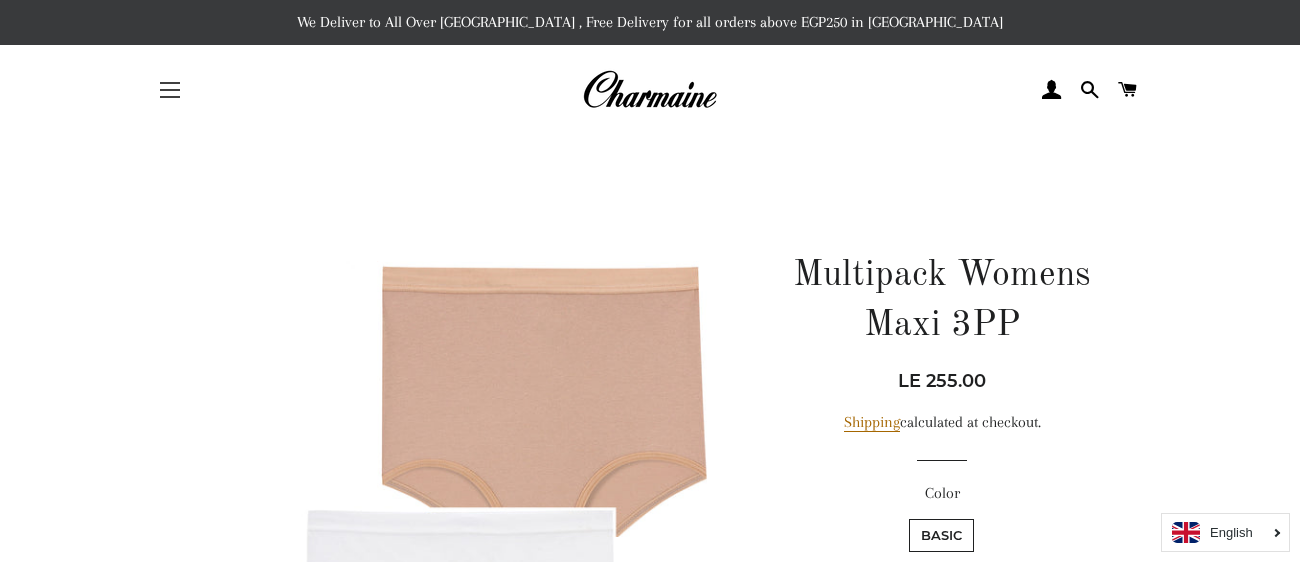 click on "Site navigation" at bounding box center [170, 90] 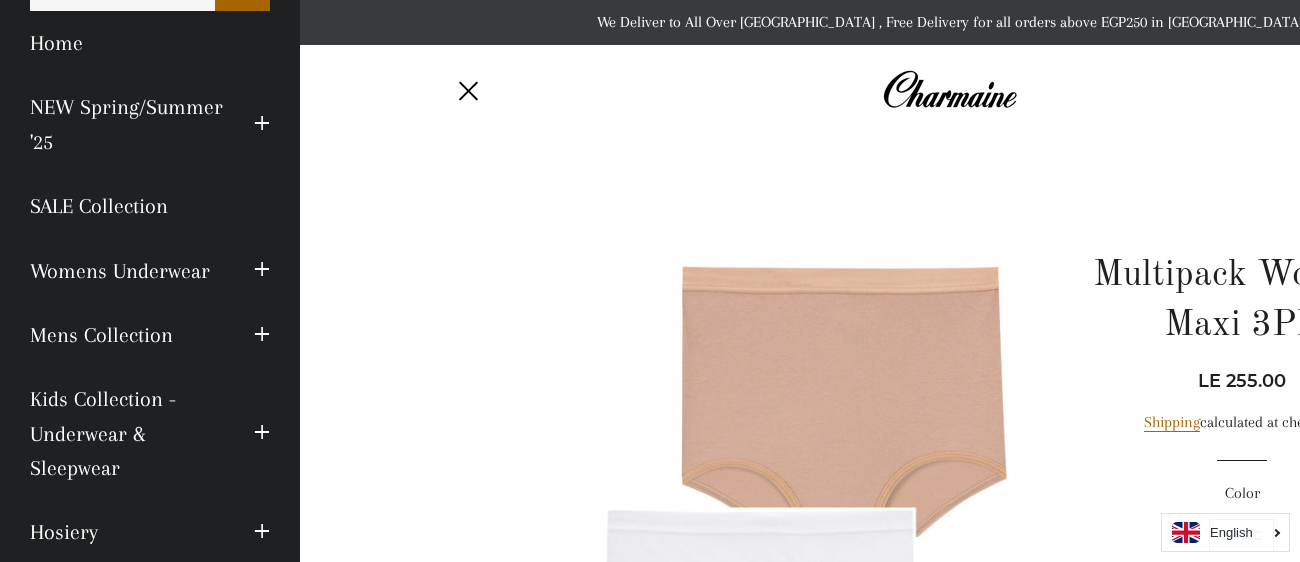scroll, scrollTop: 71, scrollLeft: 0, axis: vertical 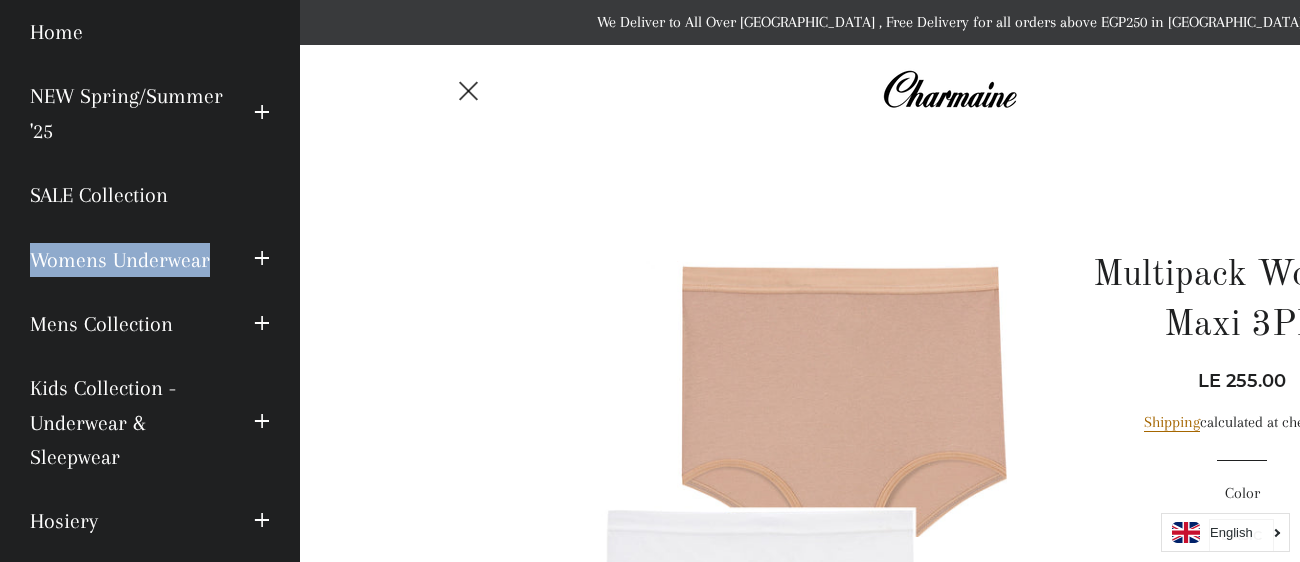click at bounding box center [468, 90] 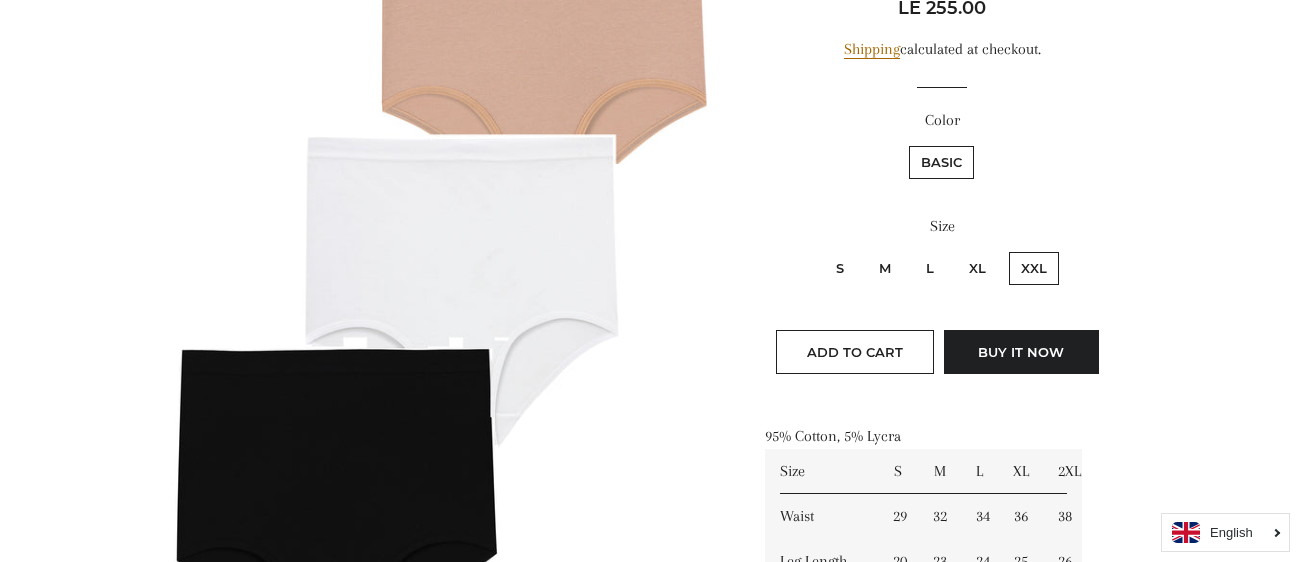 scroll, scrollTop: 378, scrollLeft: 0, axis: vertical 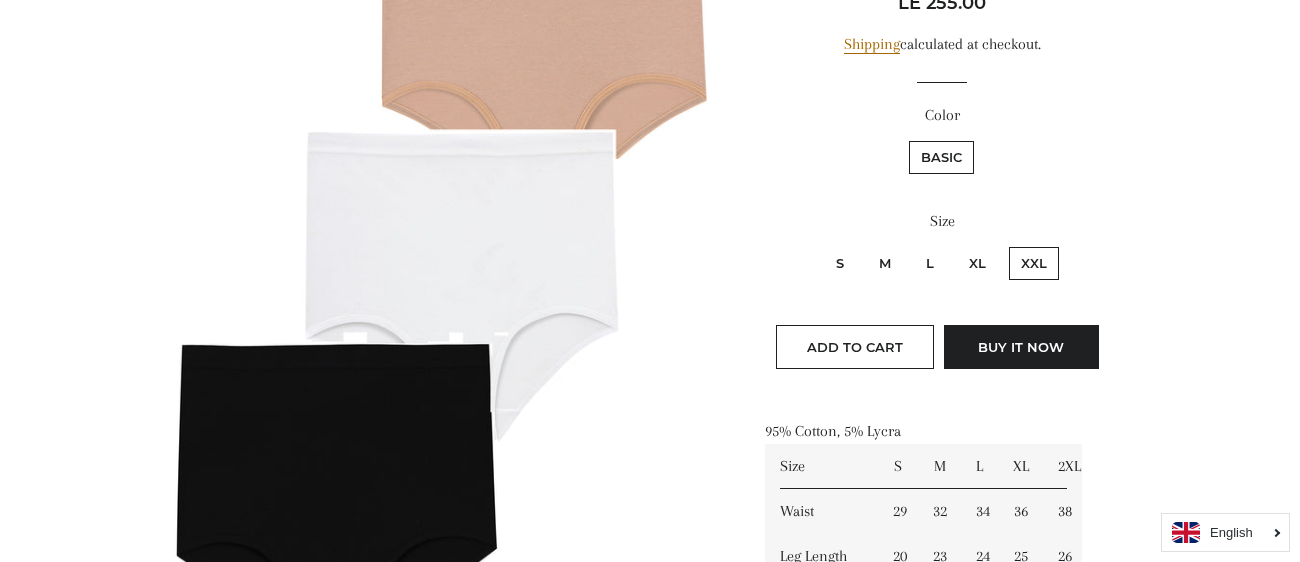 click at bounding box center (437, 260) 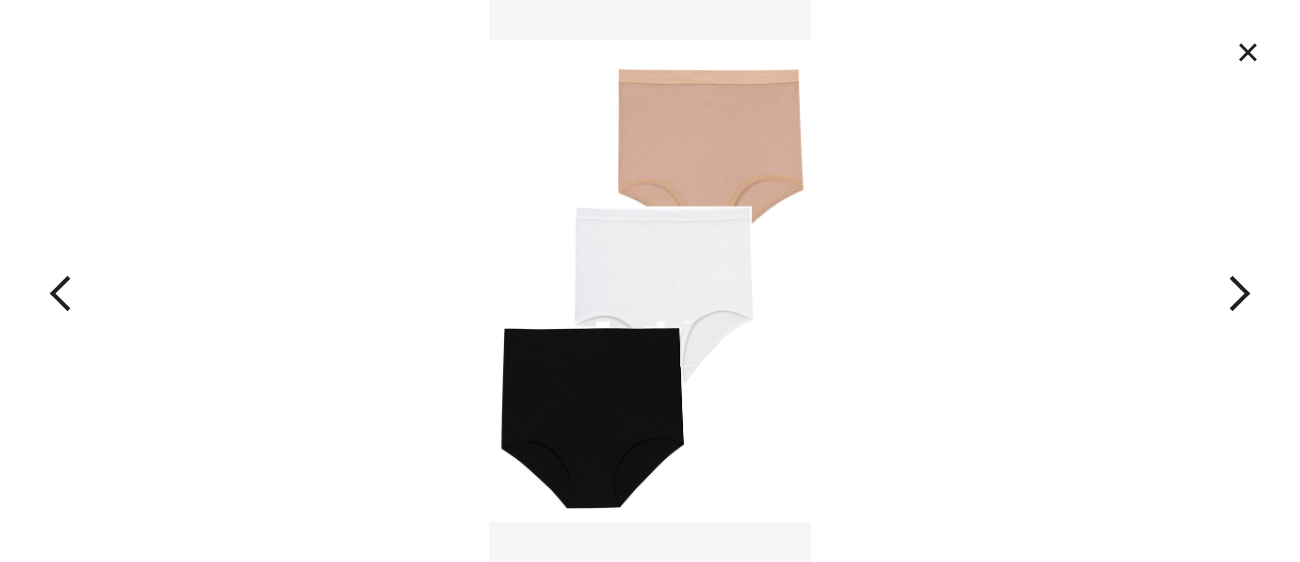 click on "×" at bounding box center [1248, 52] 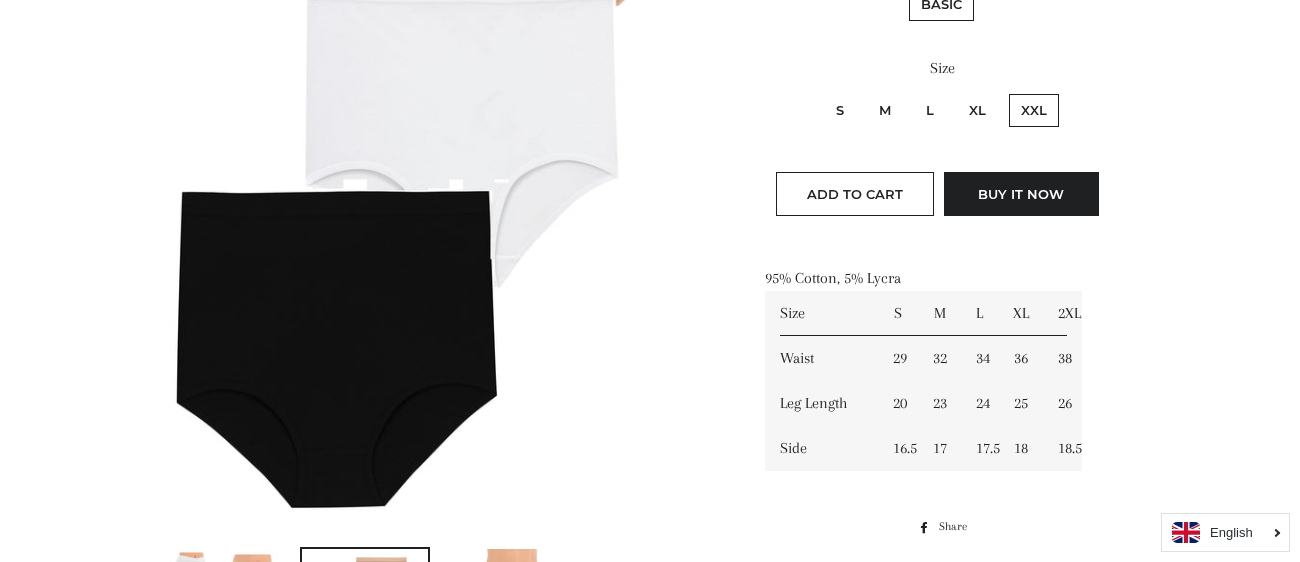 scroll, scrollTop: 0, scrollLeft: 0, axis: both 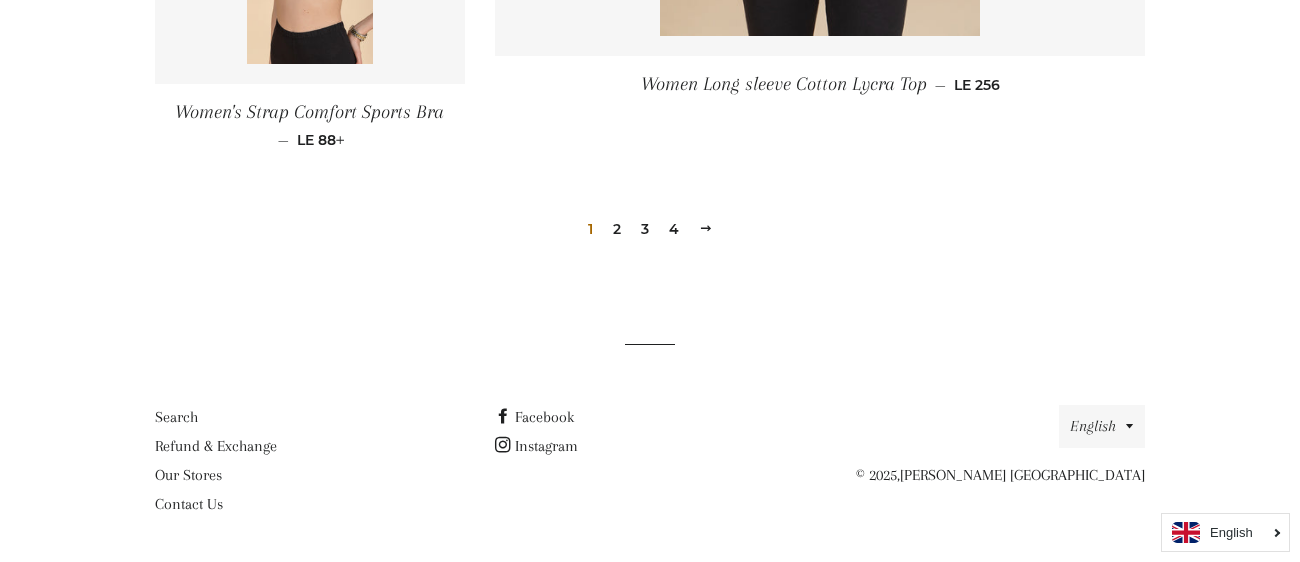 click on "2" at bounding box center (617, 229) 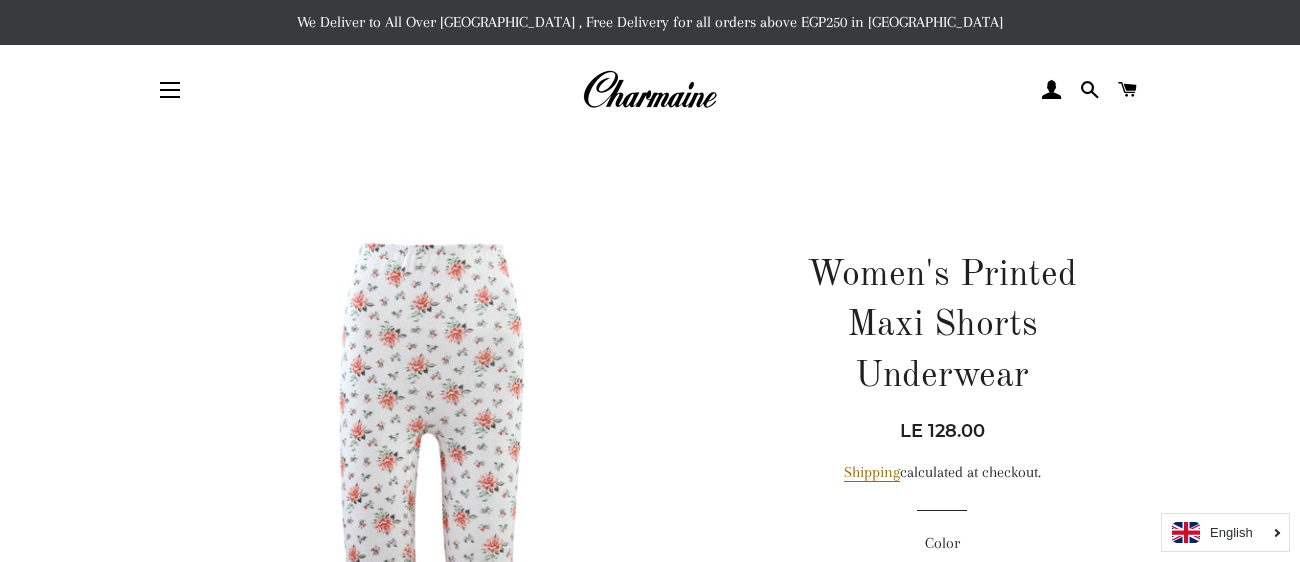 scroll, scrollTop: 0, scrollLeft: 0, axis: both 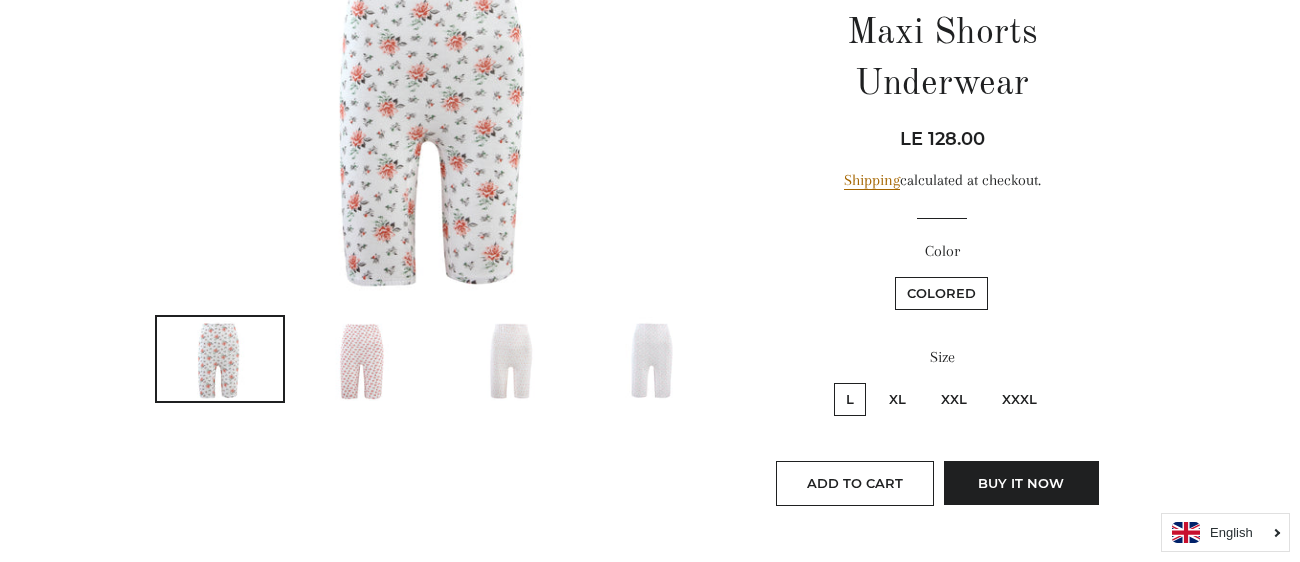 click on "XXXL" at bounding box center (1019, 399) 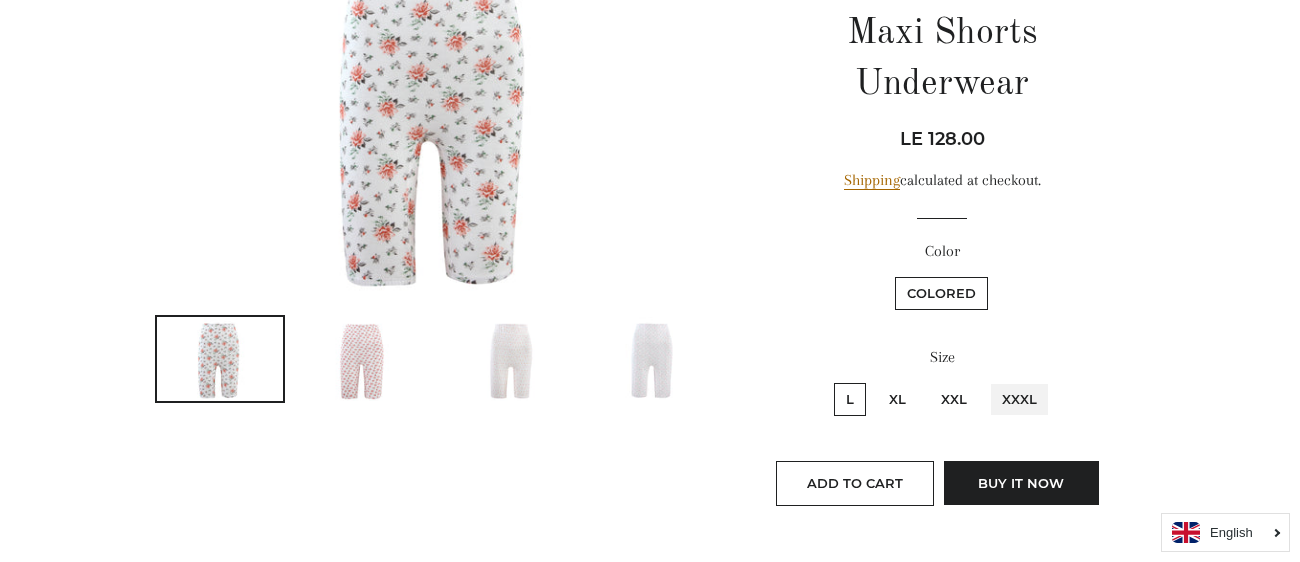 click on "XXXL" at bounding box center [987, 380] 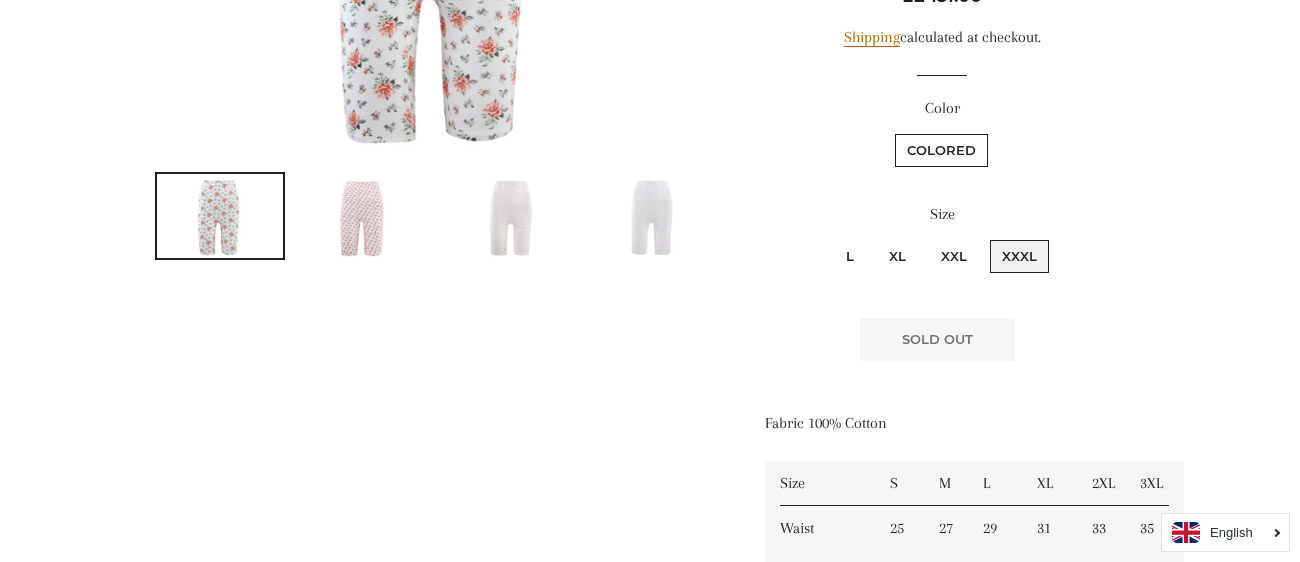 scroll, scrollTop: 436, scrollLeft: 0, axis: vertical 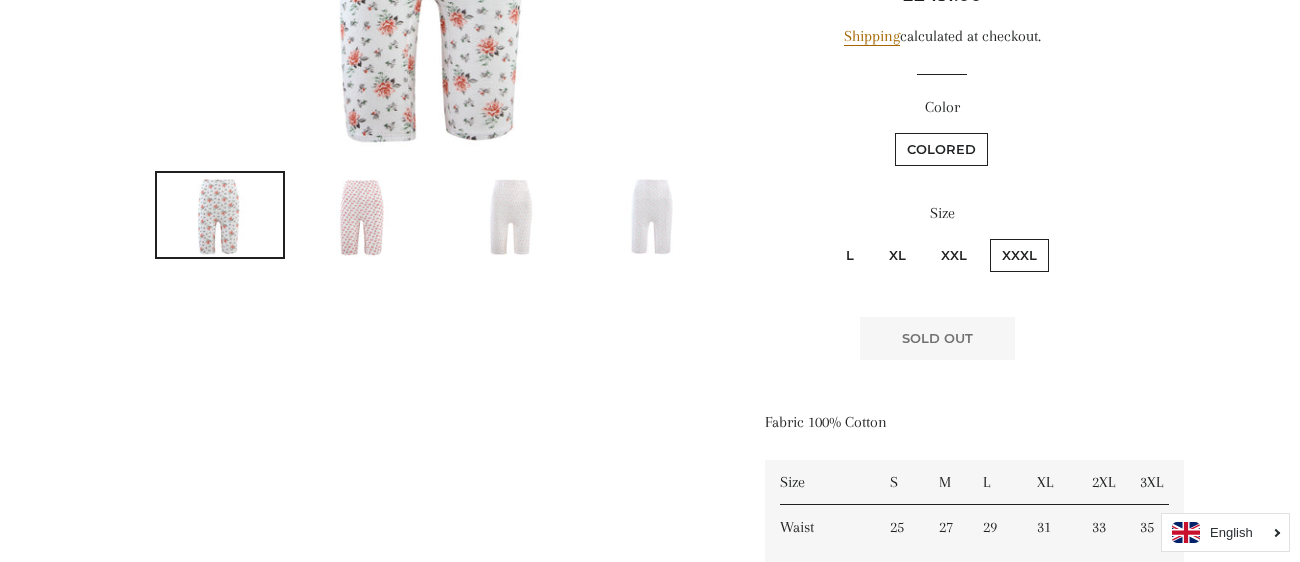 click at bounding box center [365, 215] 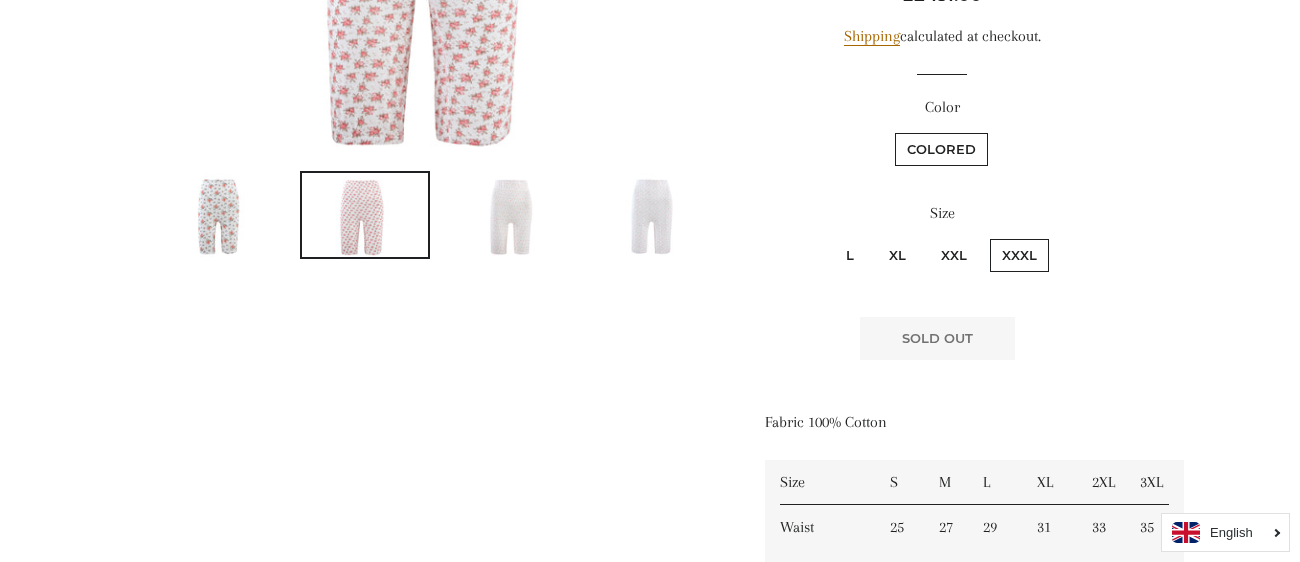 click at bounding box center (510, 215) 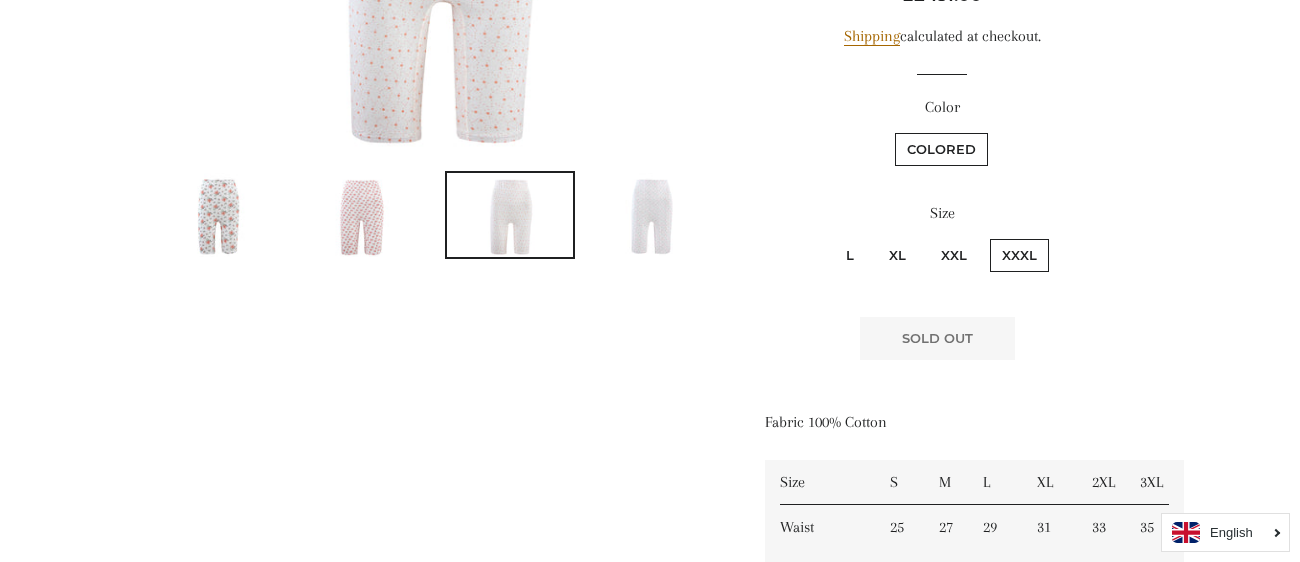 click at bounding box center (655, 215) 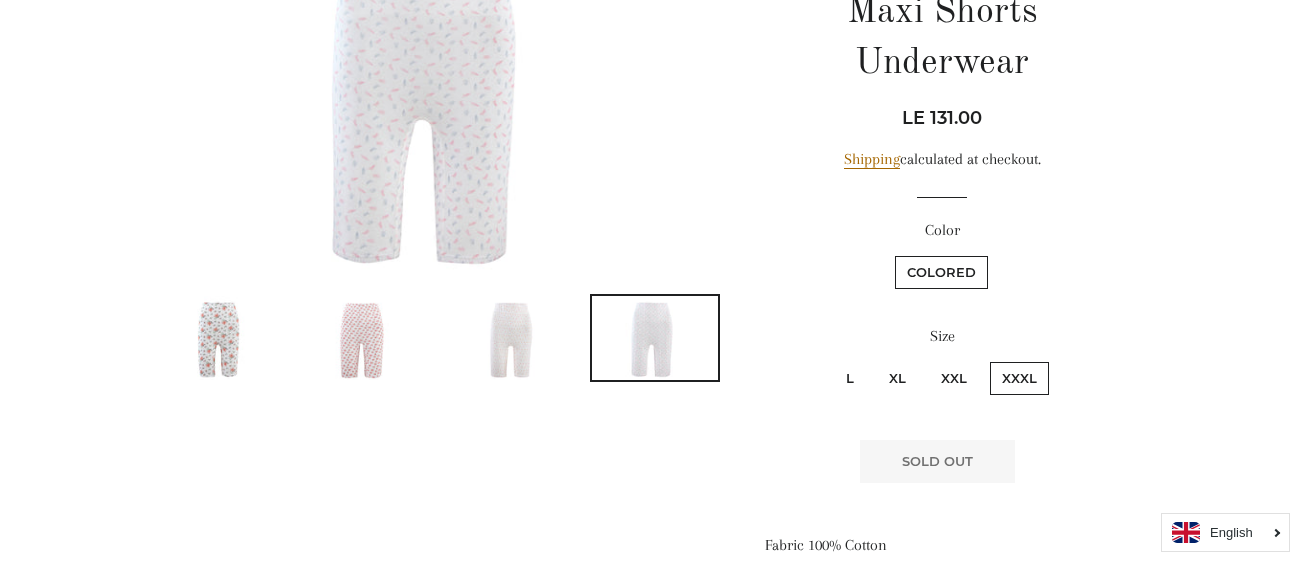scroll, scrollTop: 323, scrollLeft: 0, axis: vertical 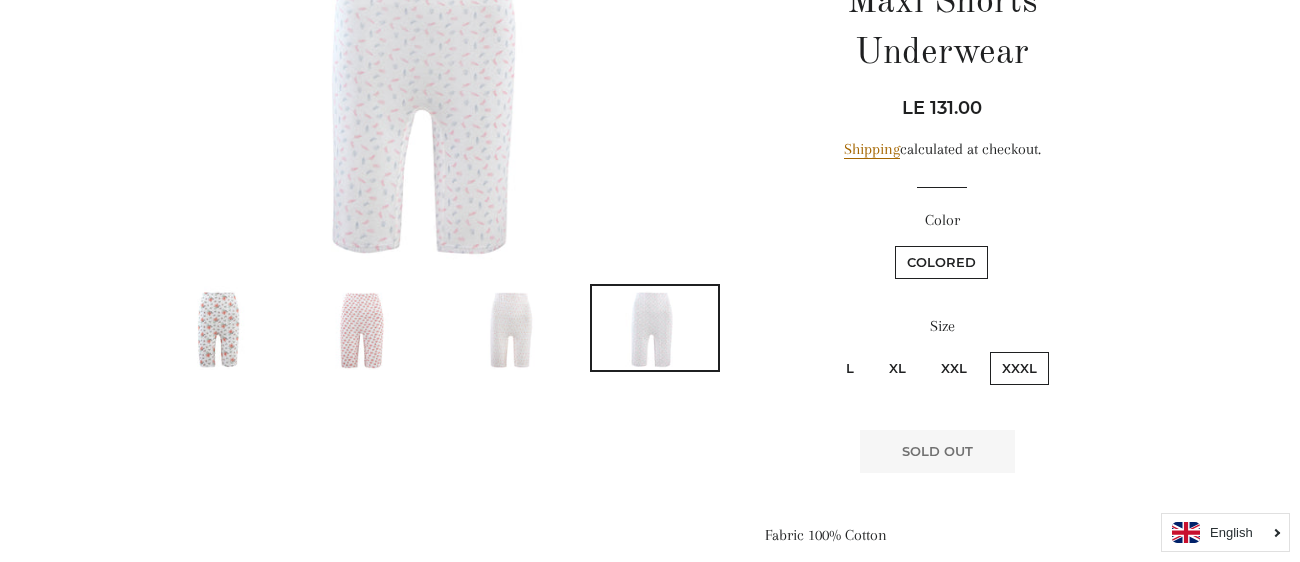 click on "XXL" at bounding box center (954, 368) 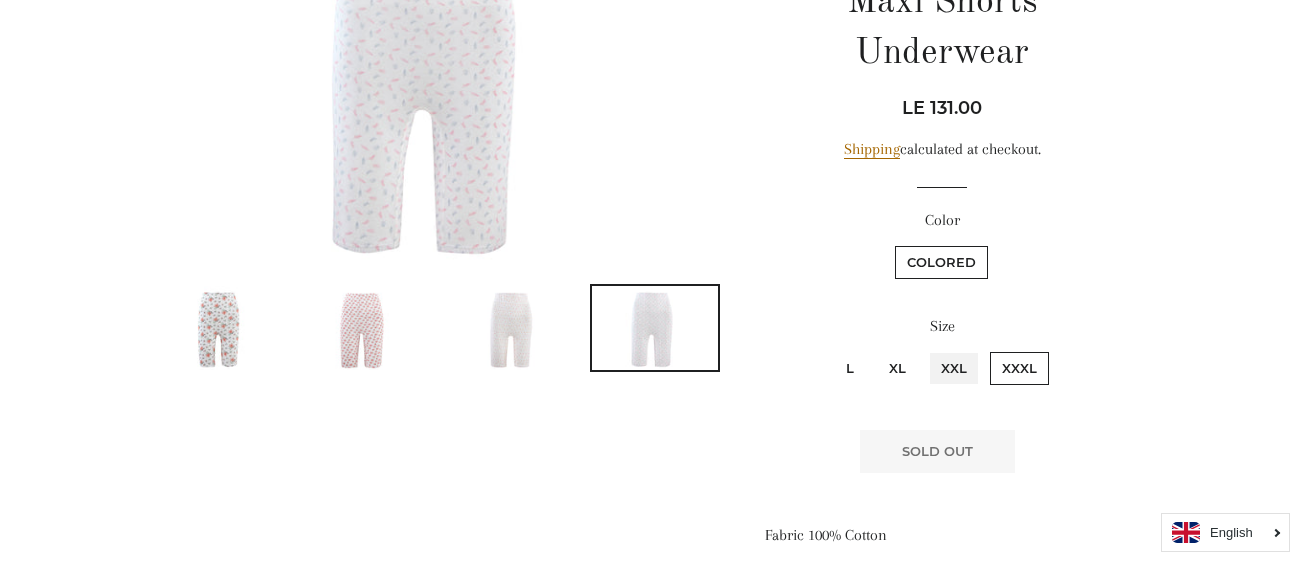 click on "XXL" at bounding box center (926, 349) 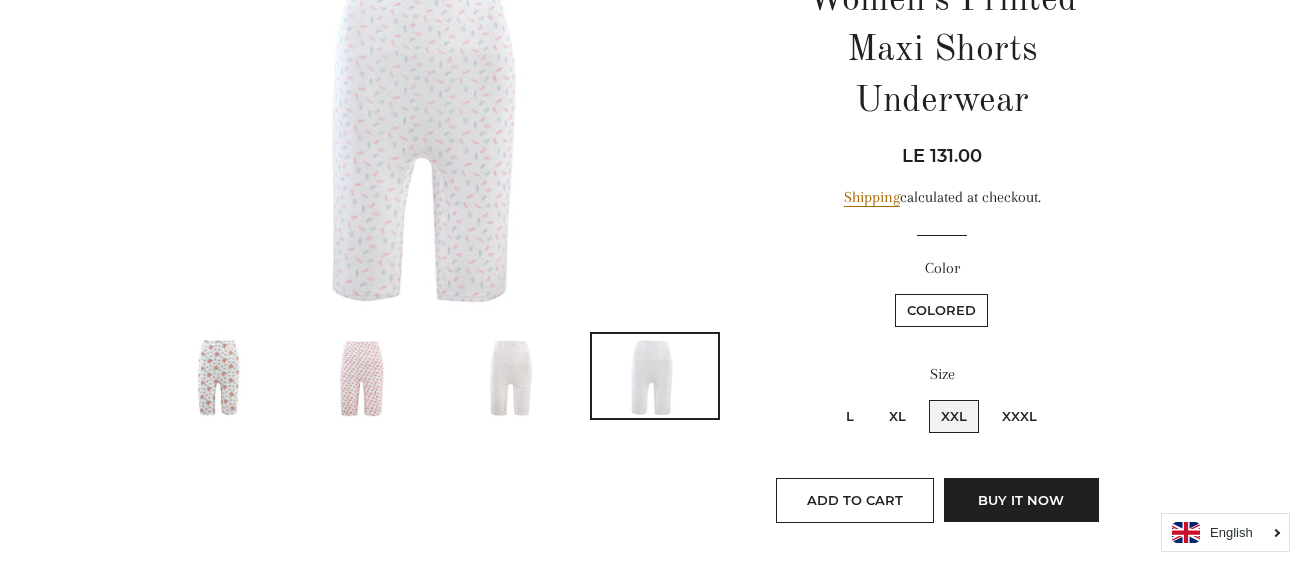 scroll, scrollTop: 280, scrollLeft: 0, axis: vertical 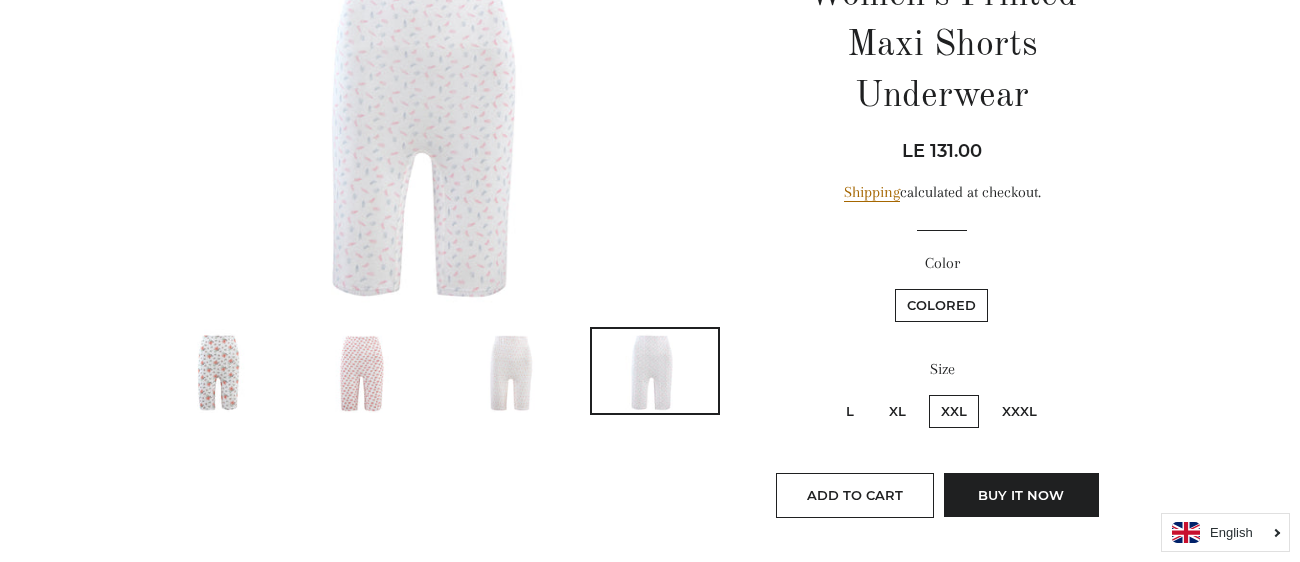 click on "XXXL" at bounding box center [1019, 411] 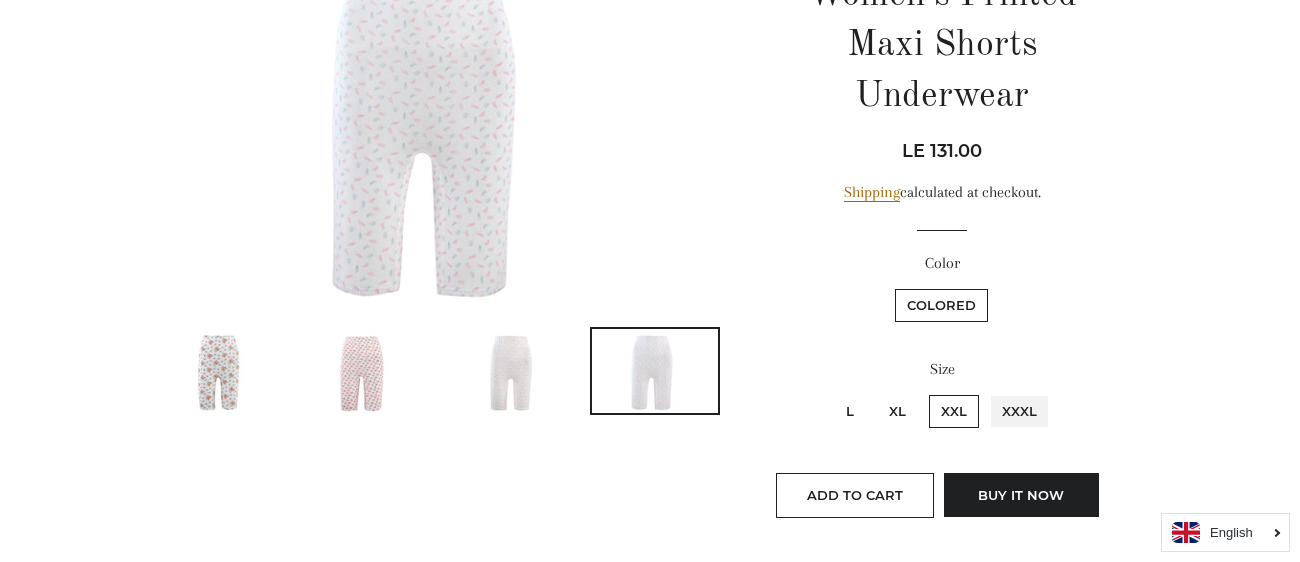 radio on "true" 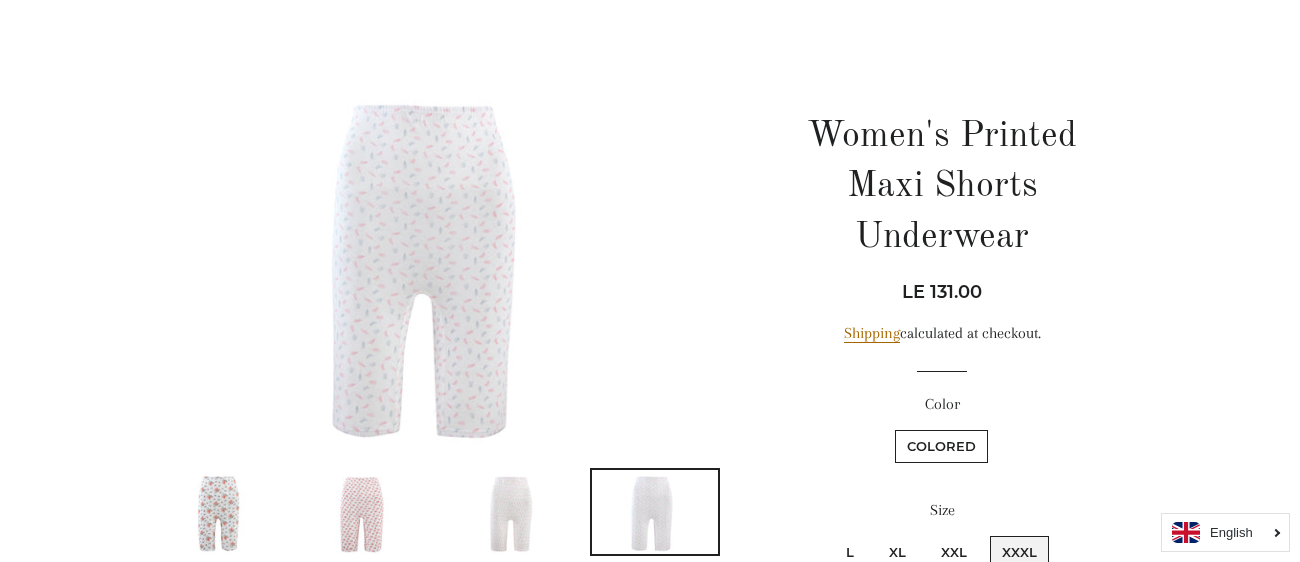 scroll, scrollTop: 0, scrollLeft: 0, axis: both 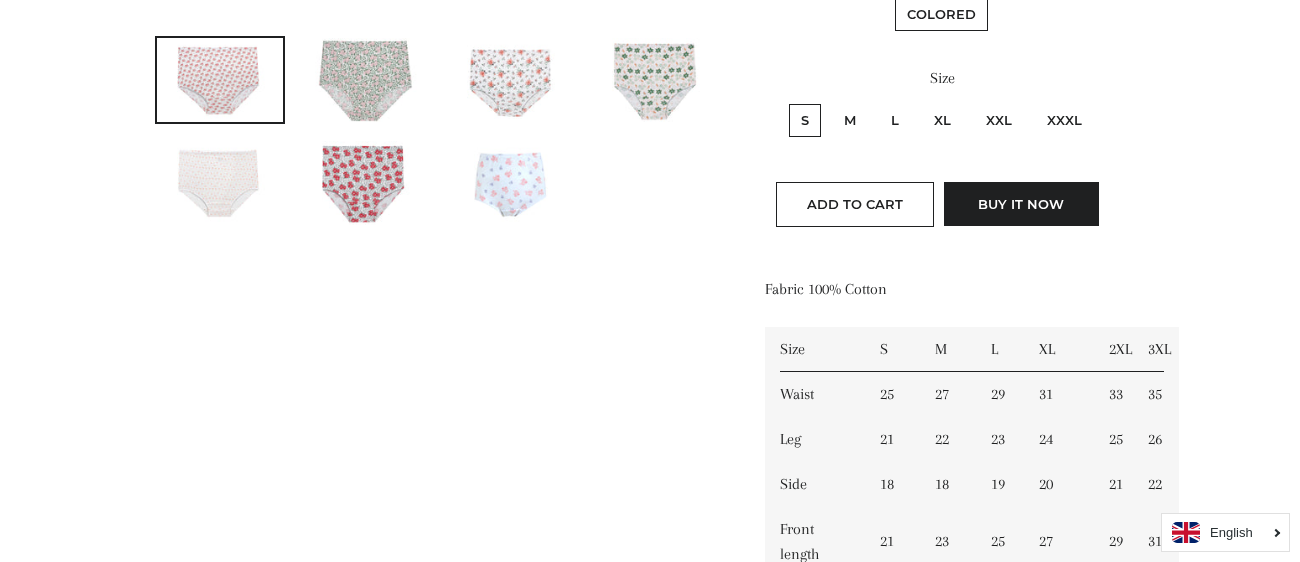 click on "XXXL" at bounding box center (1064, 120) 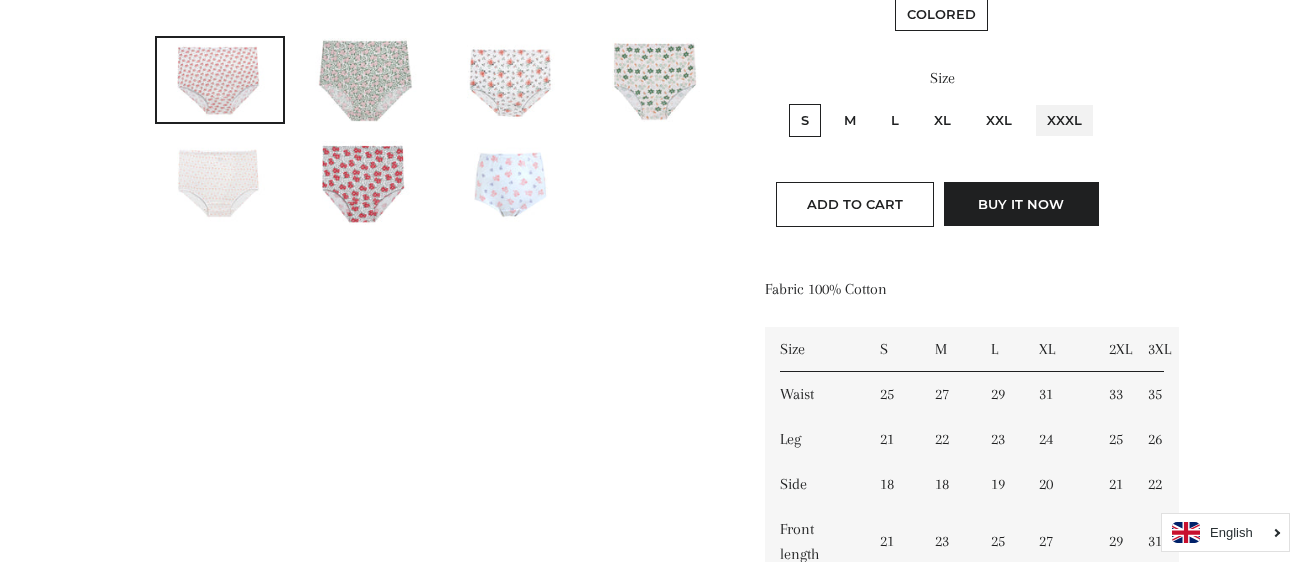 click on "XXXL" at bounding box center (1032, 101) 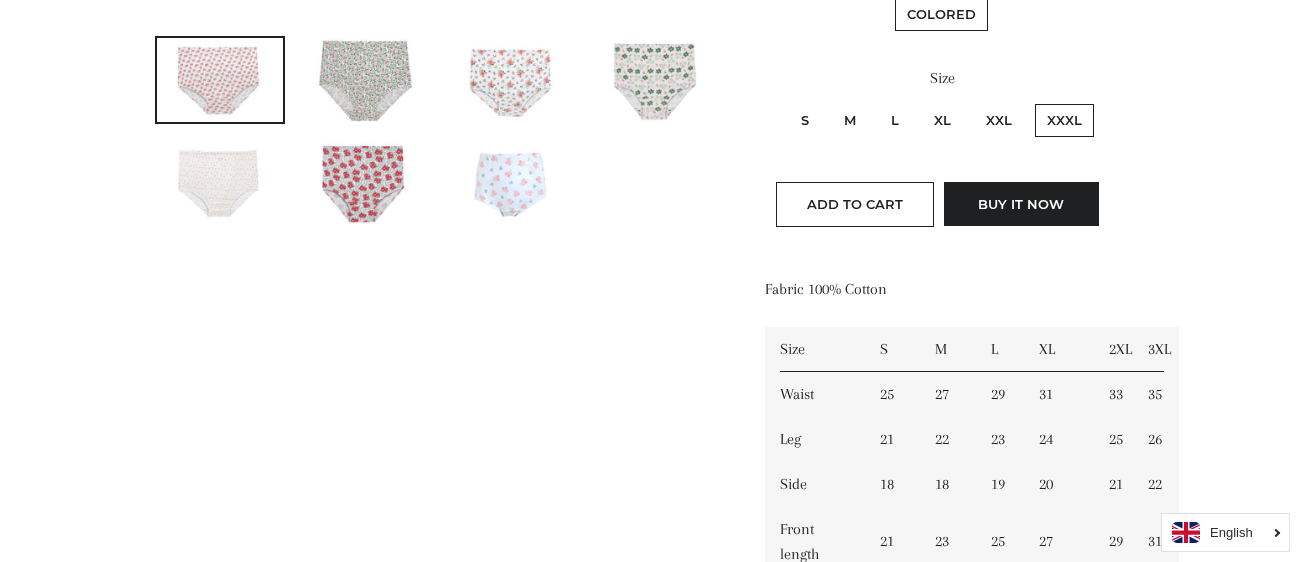 click on "XXXL" at bounding box center (1064, 120) 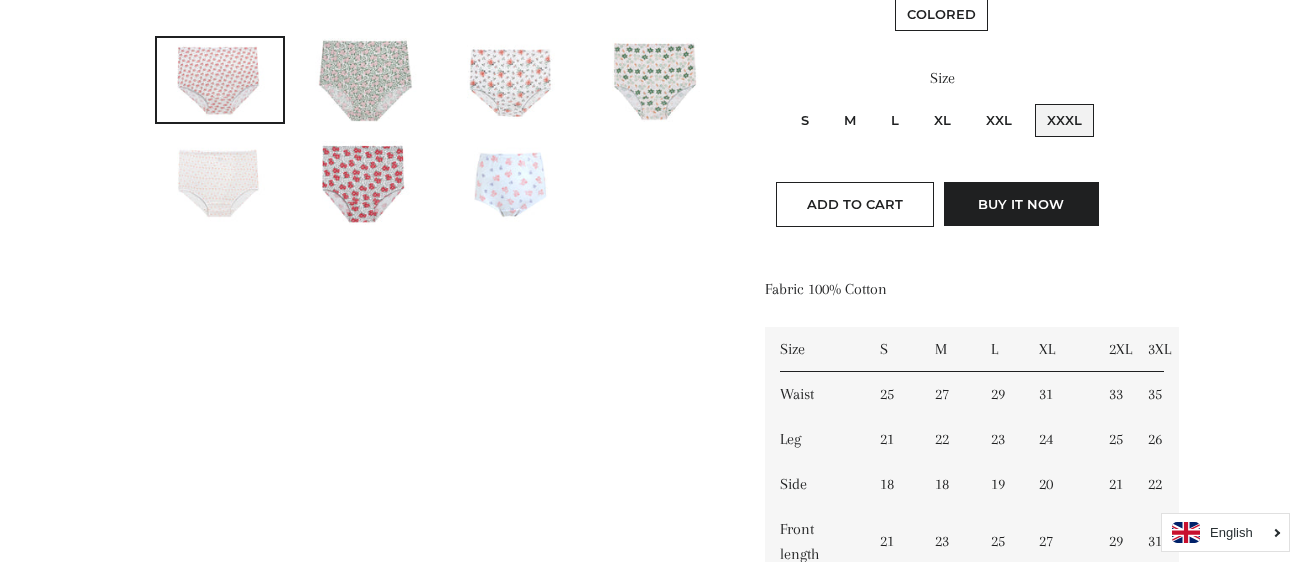 click on "XXXL" at bounding box center (1032, 101) 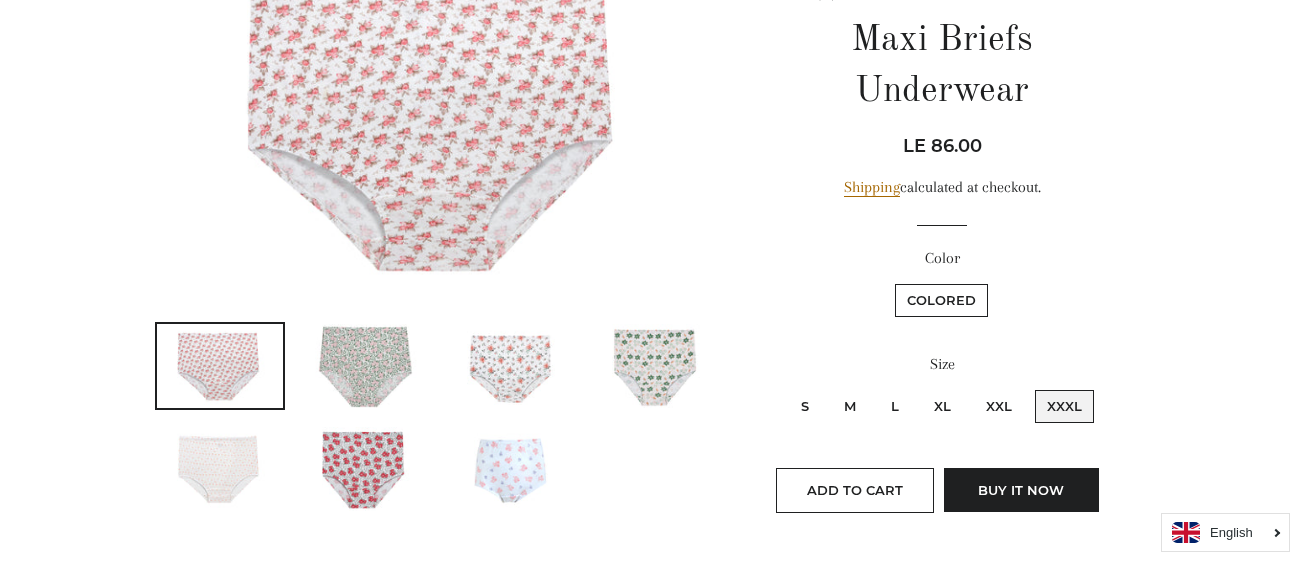 scroll, scrollTop: 292, scrollLeft: 0, axis: vertical 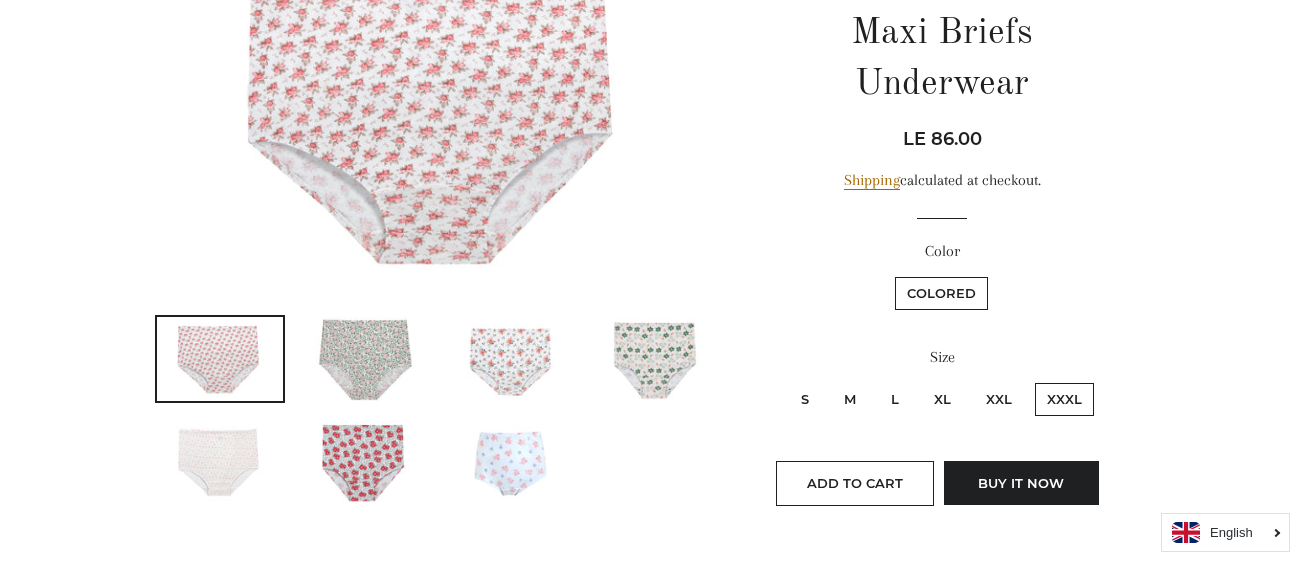 click at bounding box center (655, 359) 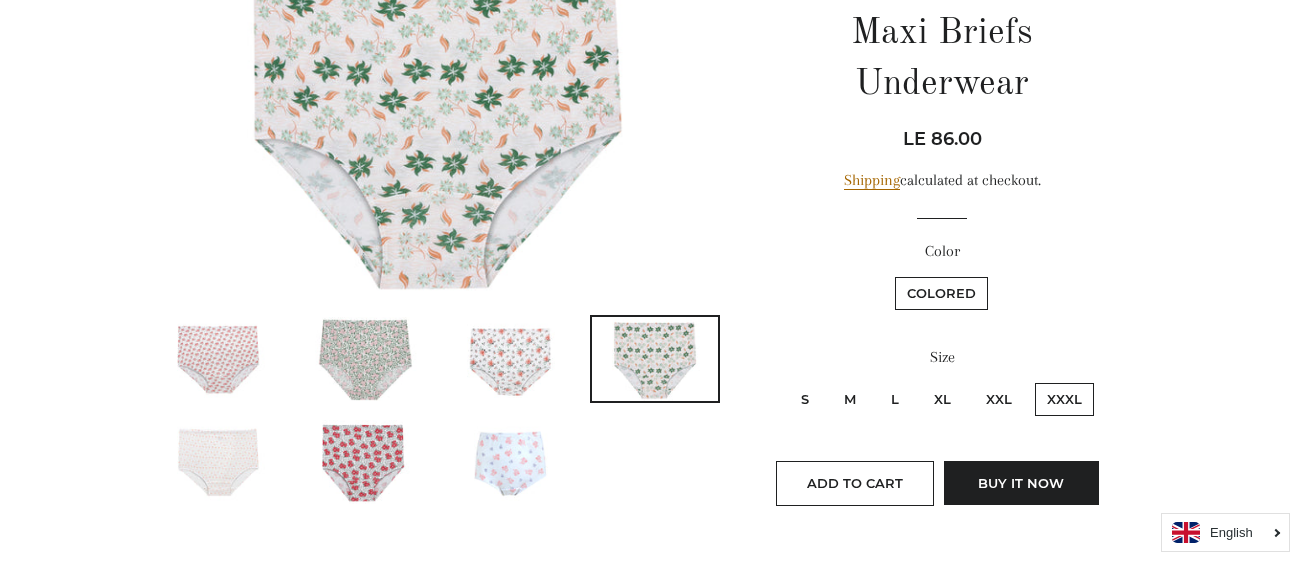 click at bounding box center (510, 359) 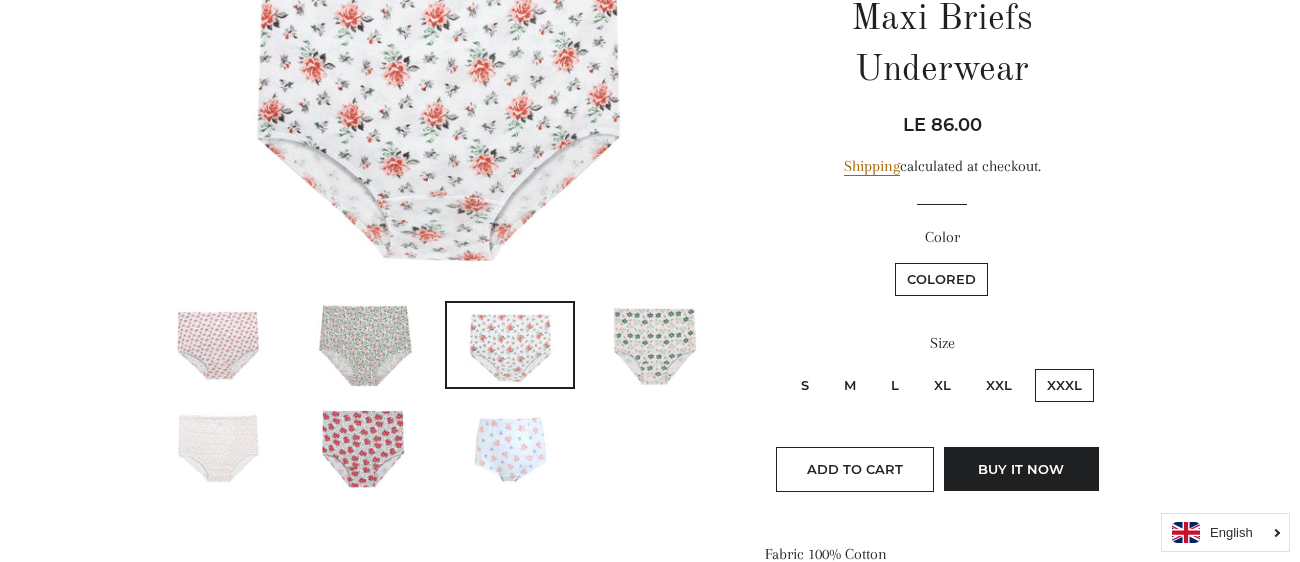 scroll, scrollTop: 305, scrollLeft: 0, axis: vertical 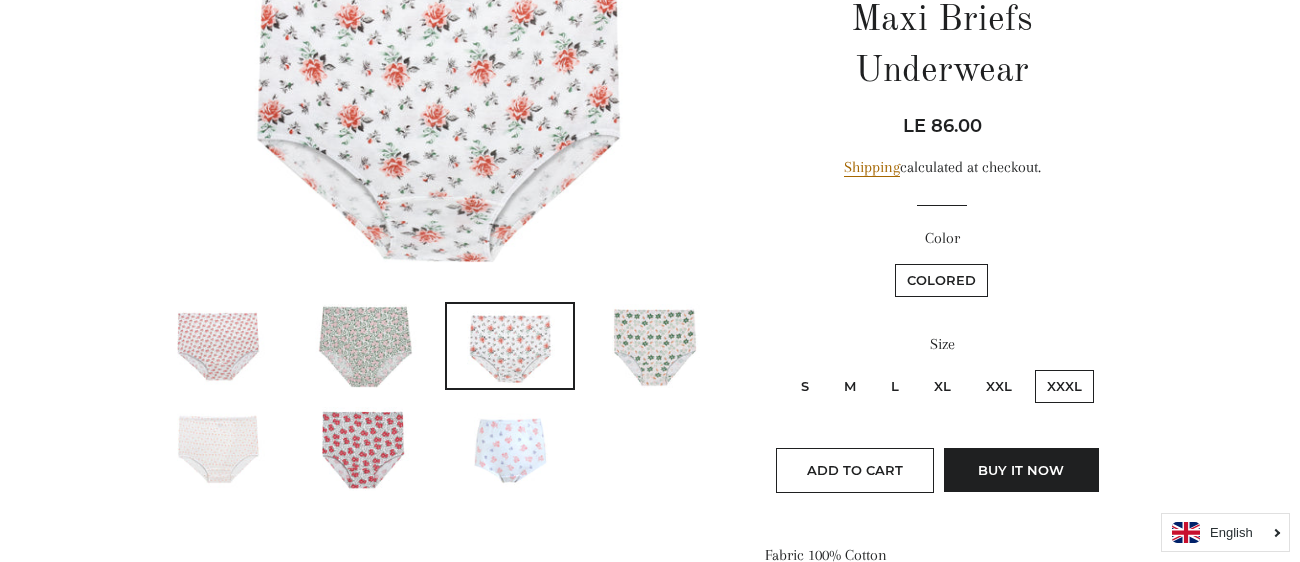 click at bounding box center (437, 98) 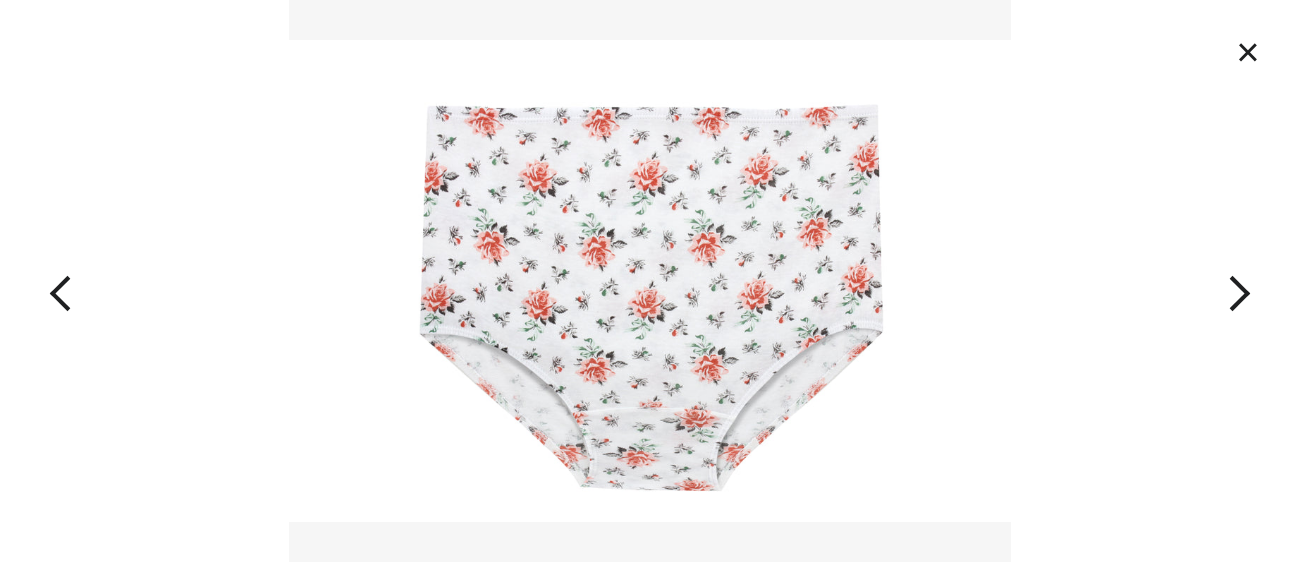 click at bounding box center [1170, 281] 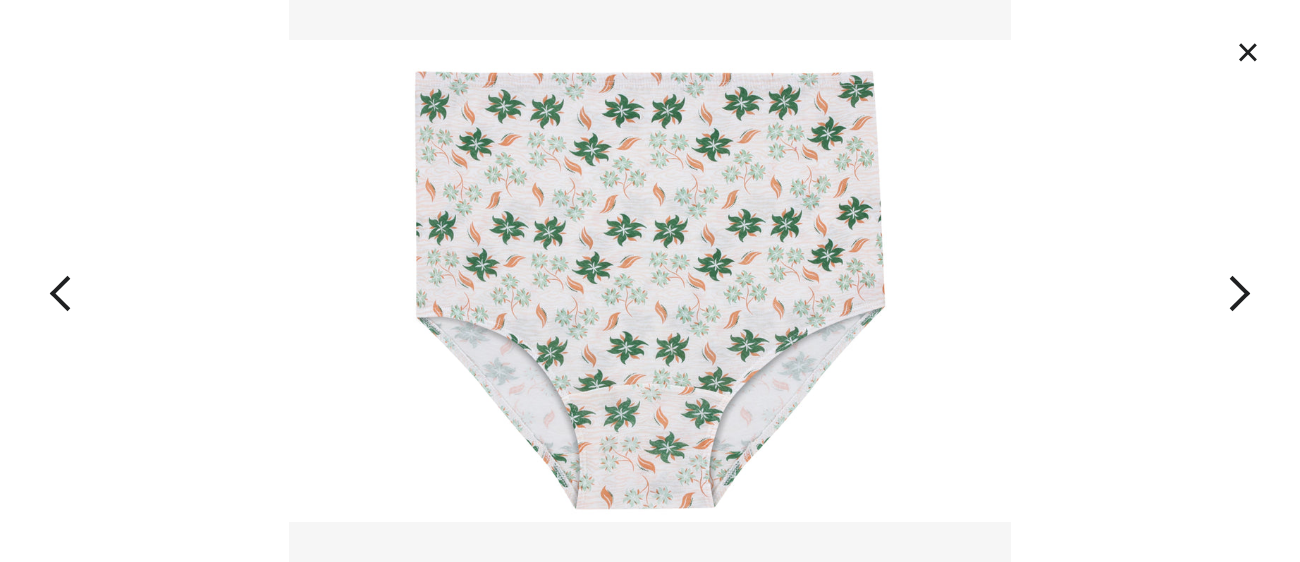 click at bounding box center (1170, 281) 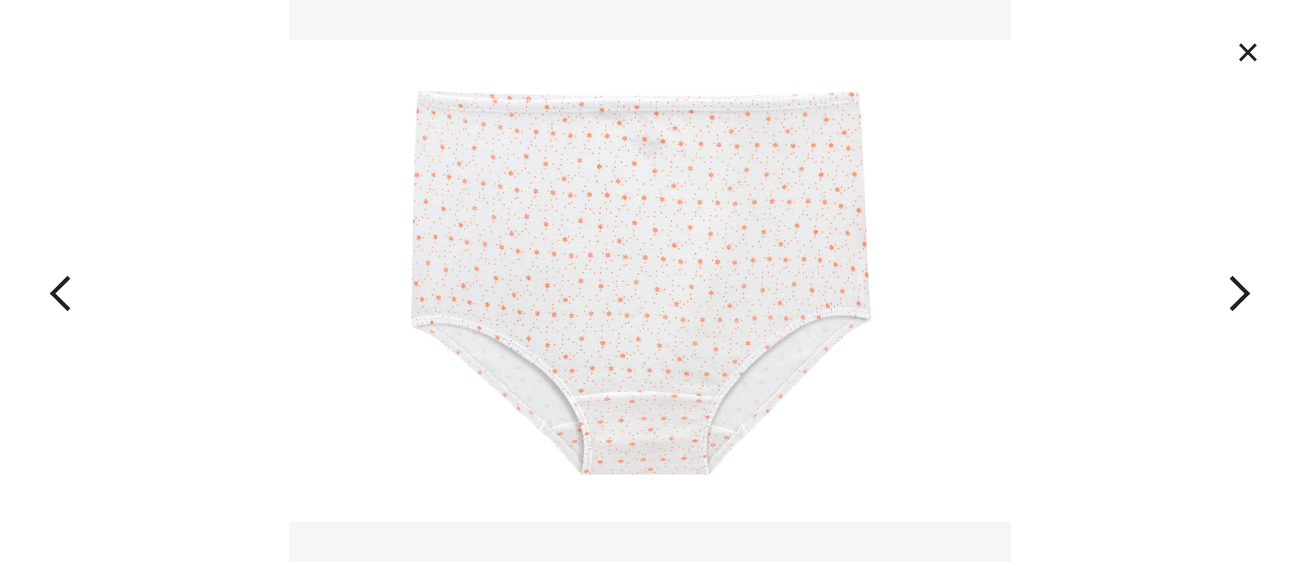 click at bounding box center [1170, 281] 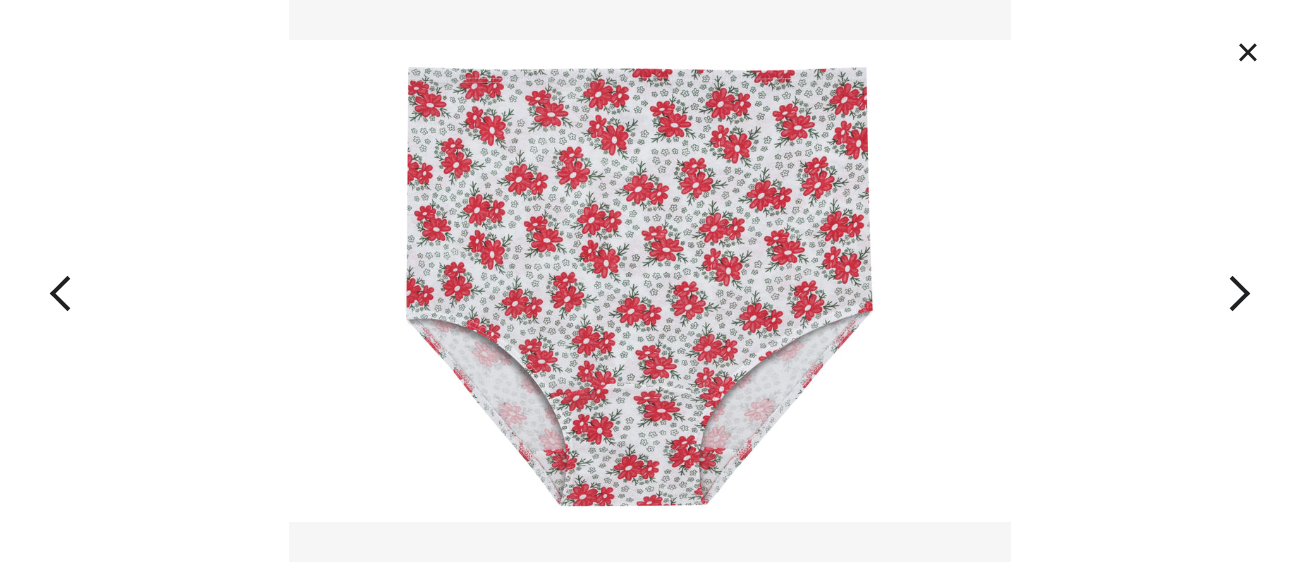 click at bounding box center [1170, 281] 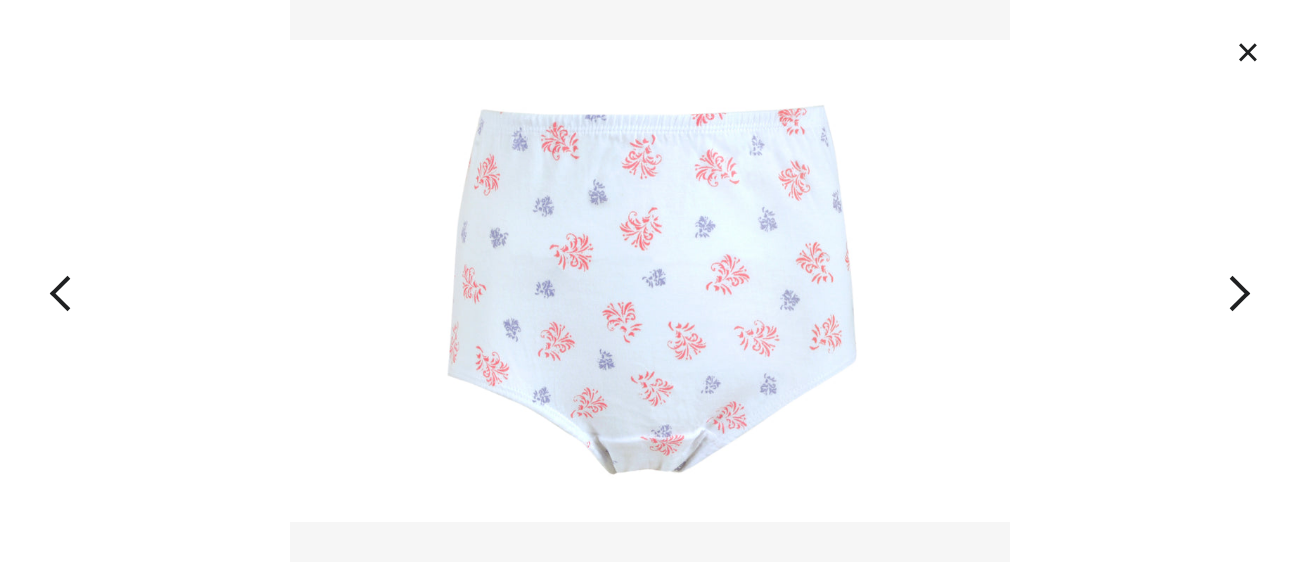 click at bounding box center (1170, 281) 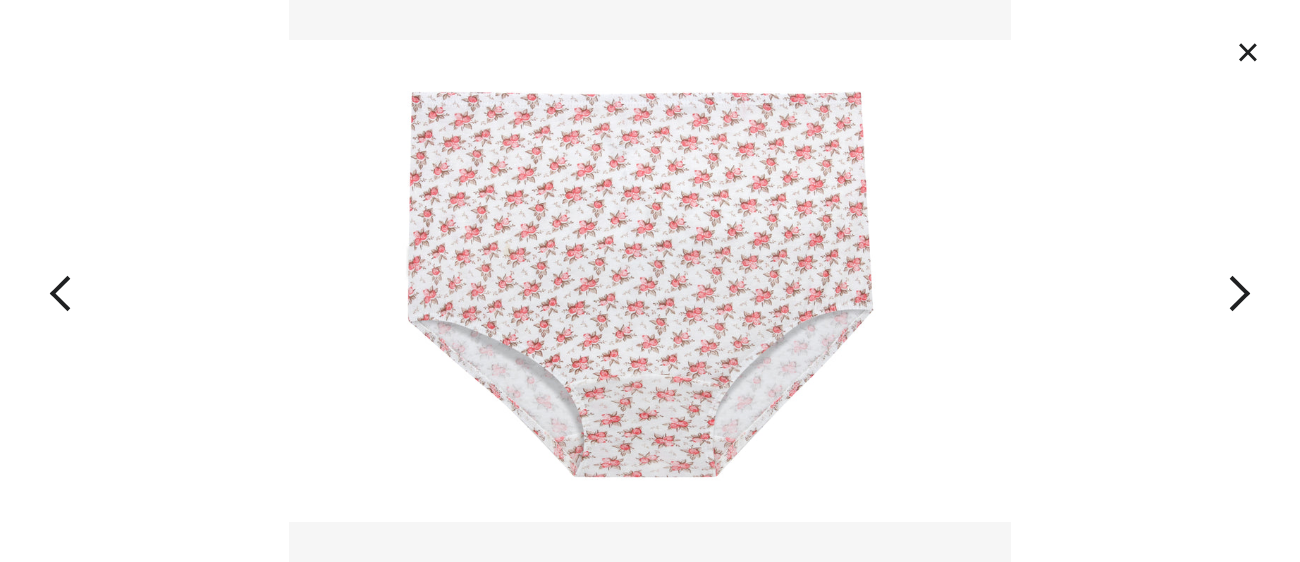 click at bounding box center (1170, 281) 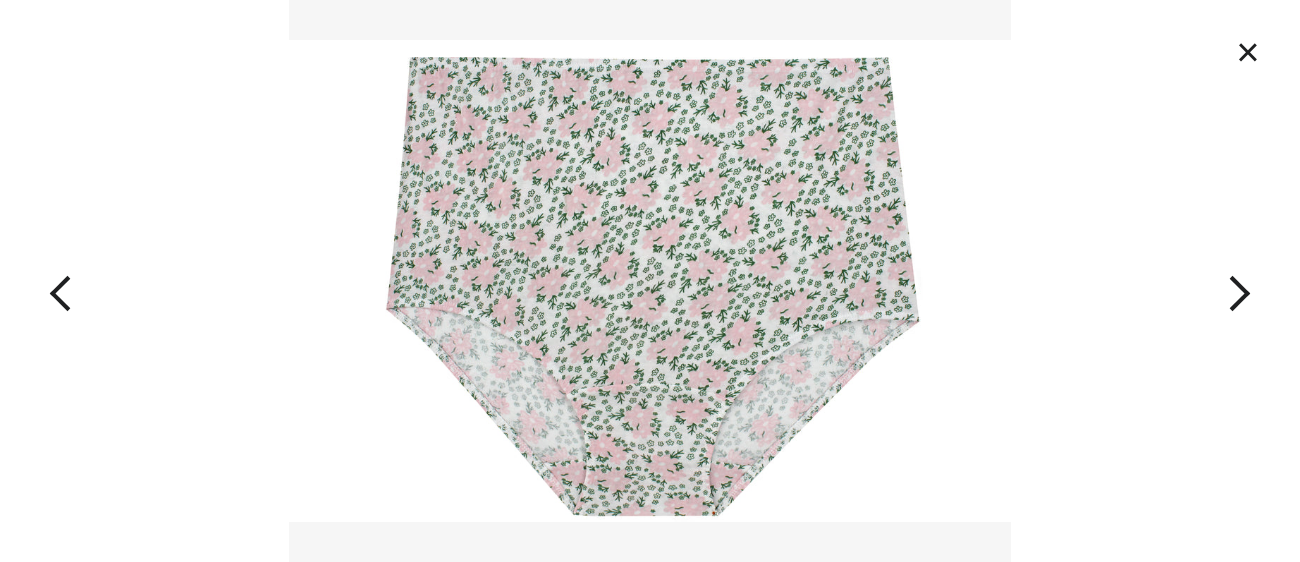 click at bounding box center (1170, 281) 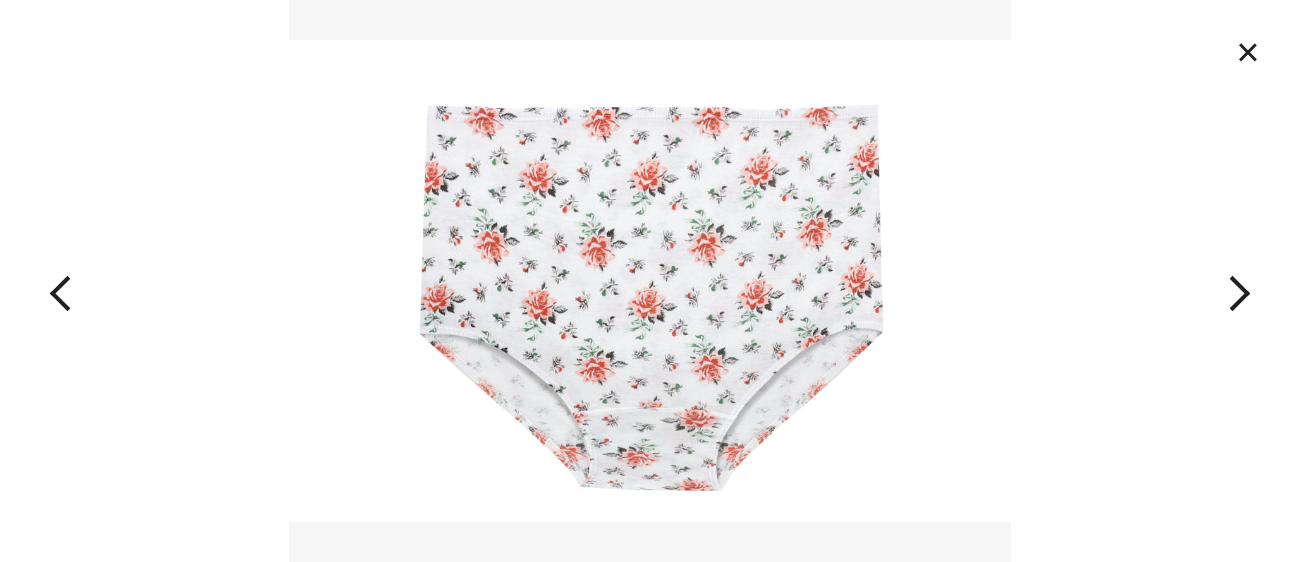 click on "×" at bounding box center (1248, 52) 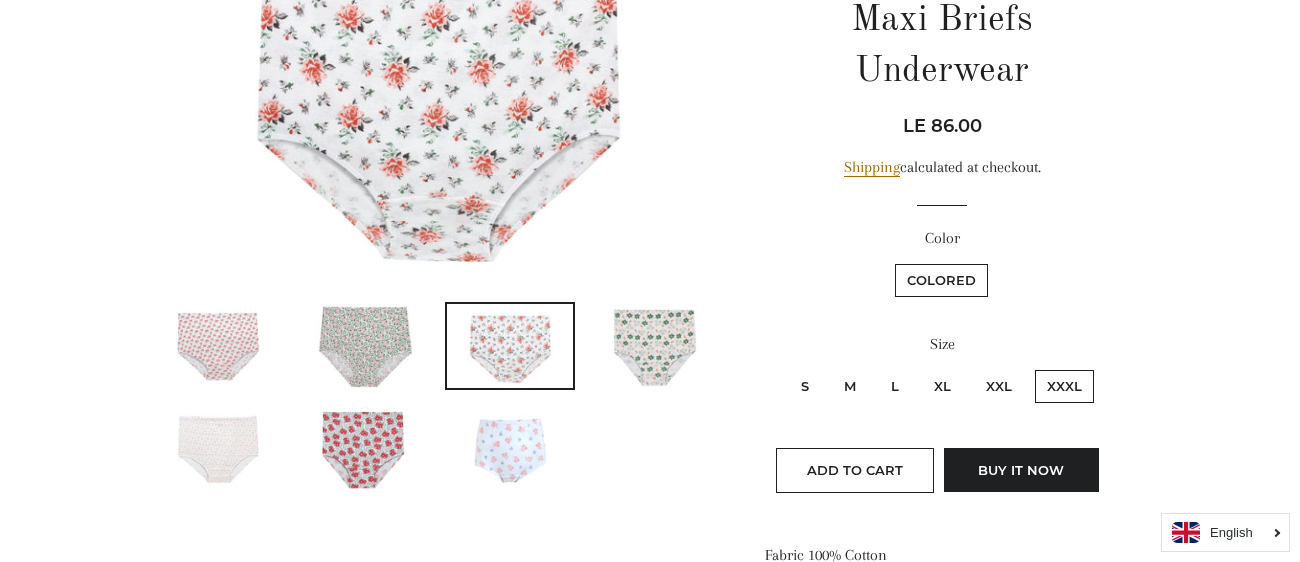 scroll, scrollTop: 215, scrollLeft: 0, axis: vertical 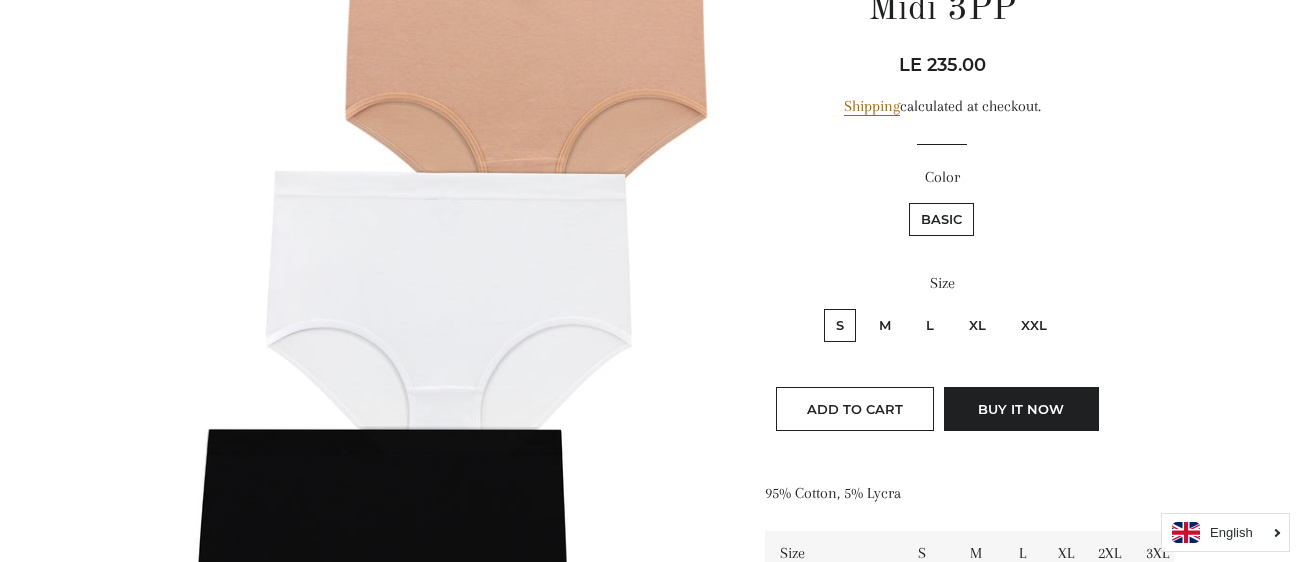 click on "XXL" at bounding box center (1034, 325) 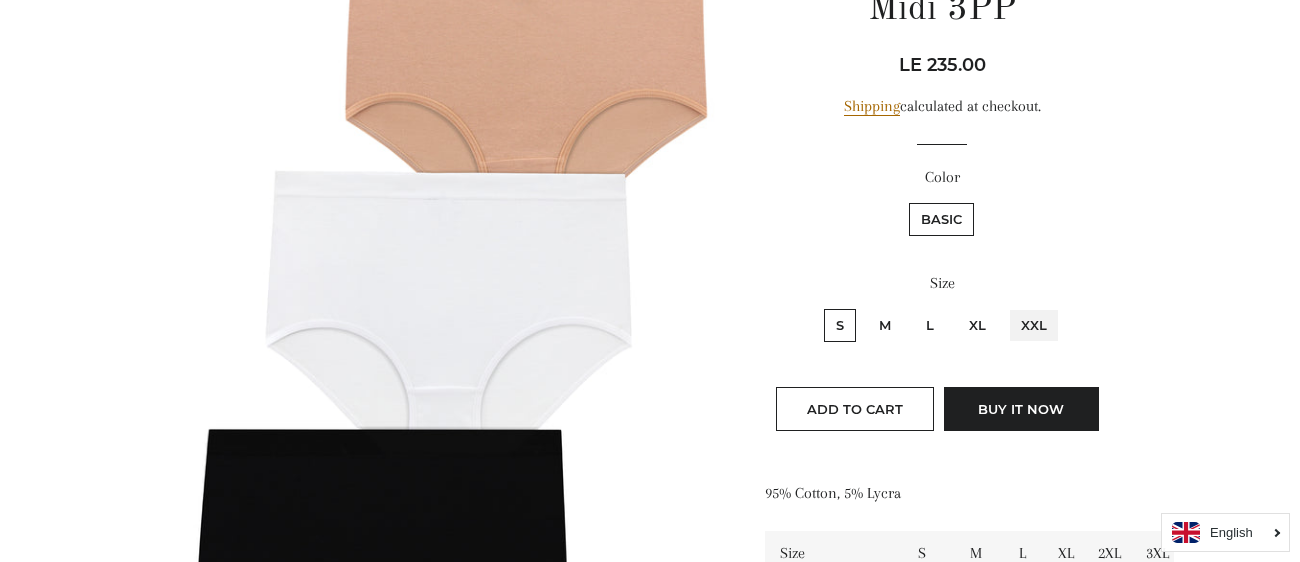 click on "XXL" at bounding box center (1006, 306) 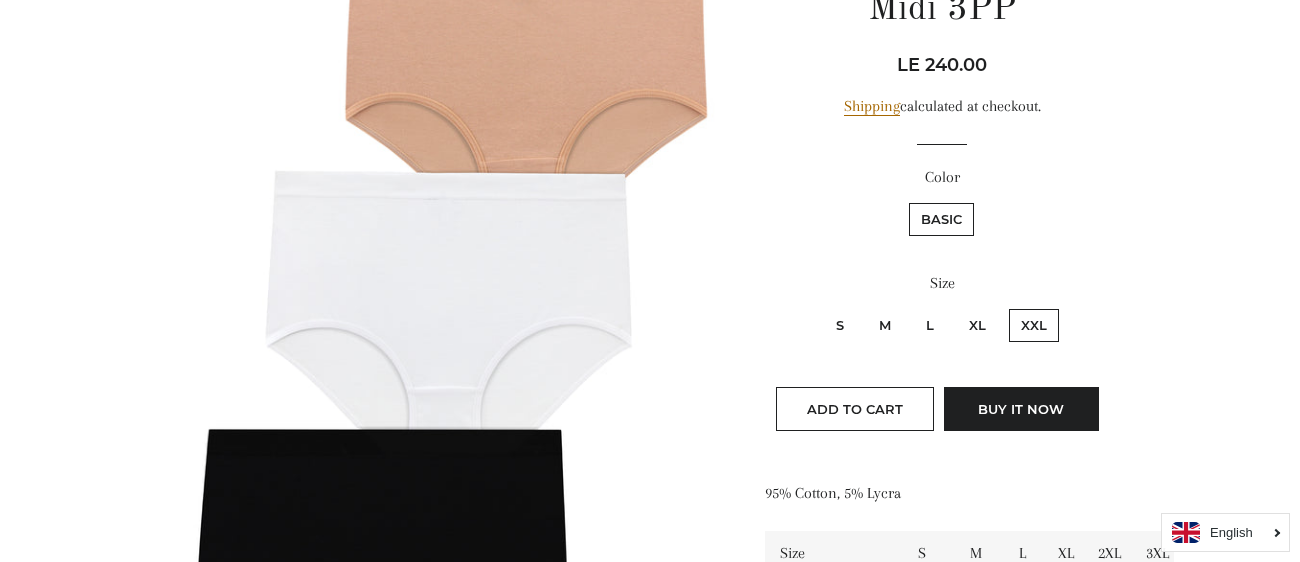 click on "XXL" at bounding box center [1034, 325] 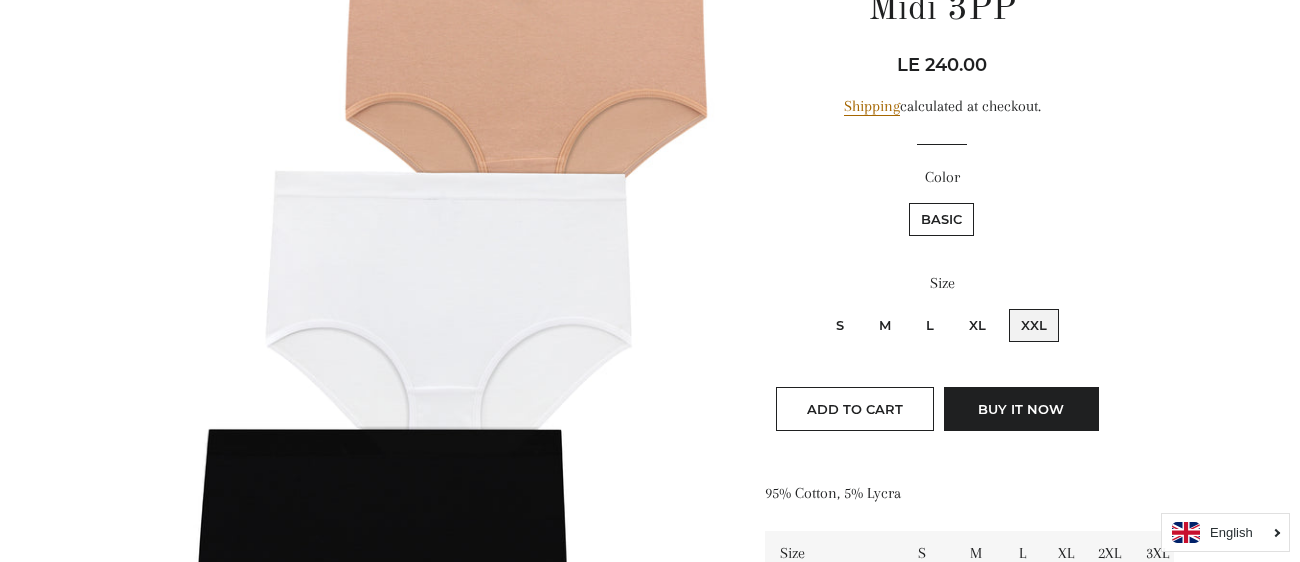 click on "XXL" at bounding box center [1006, 306] 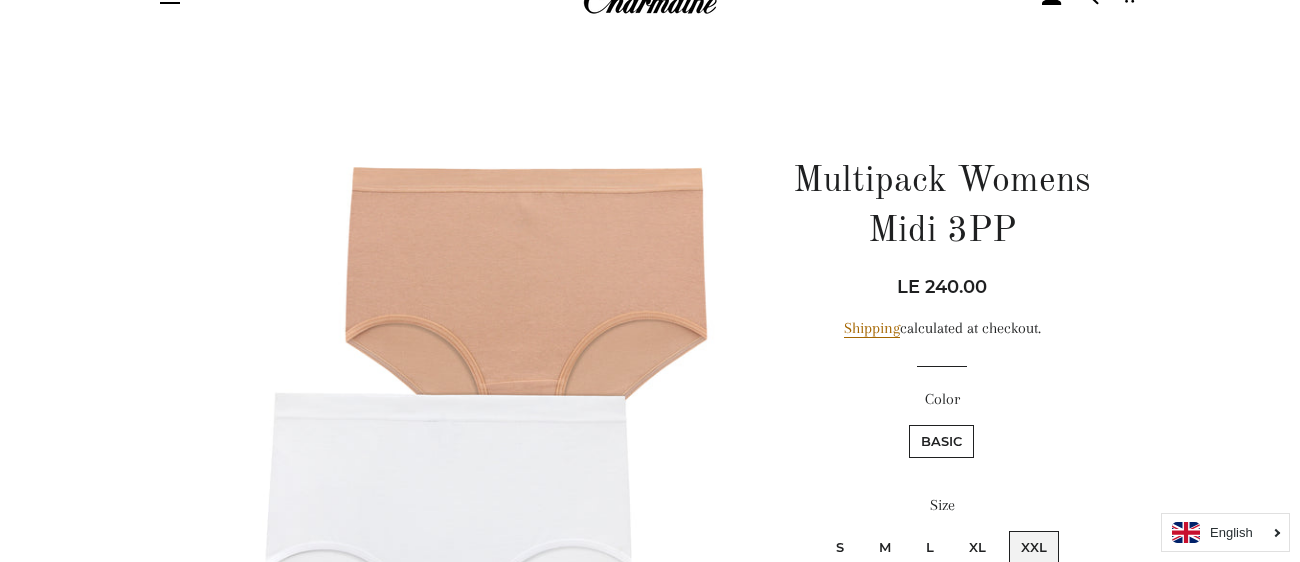 scroll, scrollTop: 0, scrollLeft: 0, axis: both 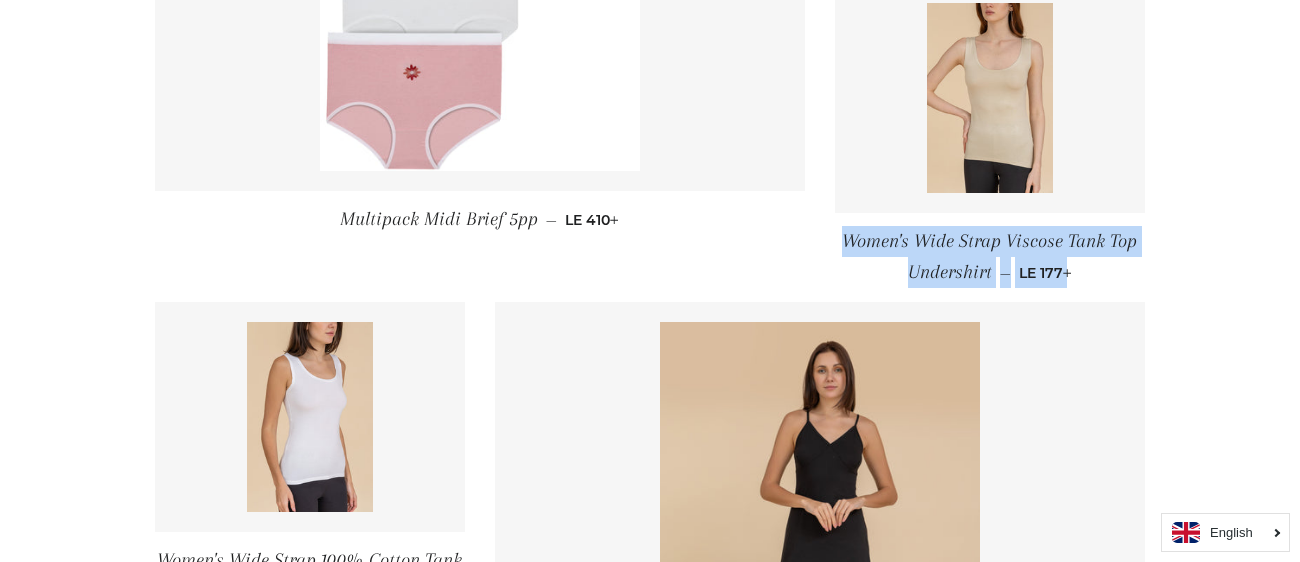 click on "Womens Underwear
Sort by
Featured
Best selling
Alphabetically, A-Z
Alphabetically, Z-A
Price, low to high
Price, high to low
Date, old to new
Date, new to old
Women Bikini Slip 3PP
—
Regular price
LE 240
+" at bounding box center [650, -615] 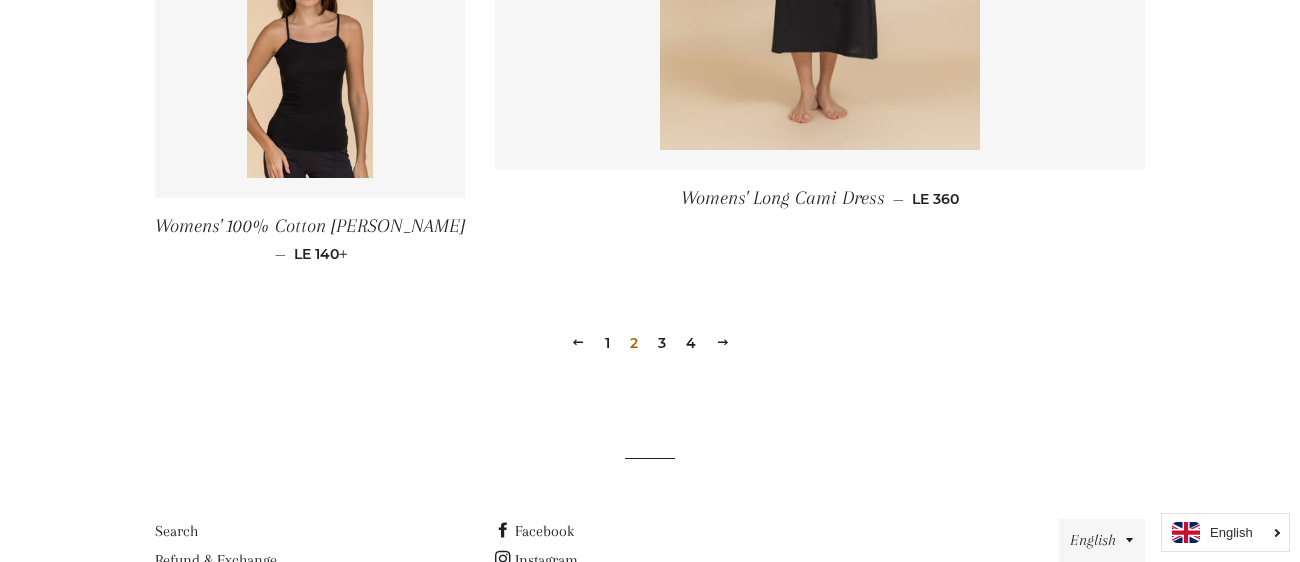 scroll, scrollTop: 3064, scrollLeft: 0, axis: vertical 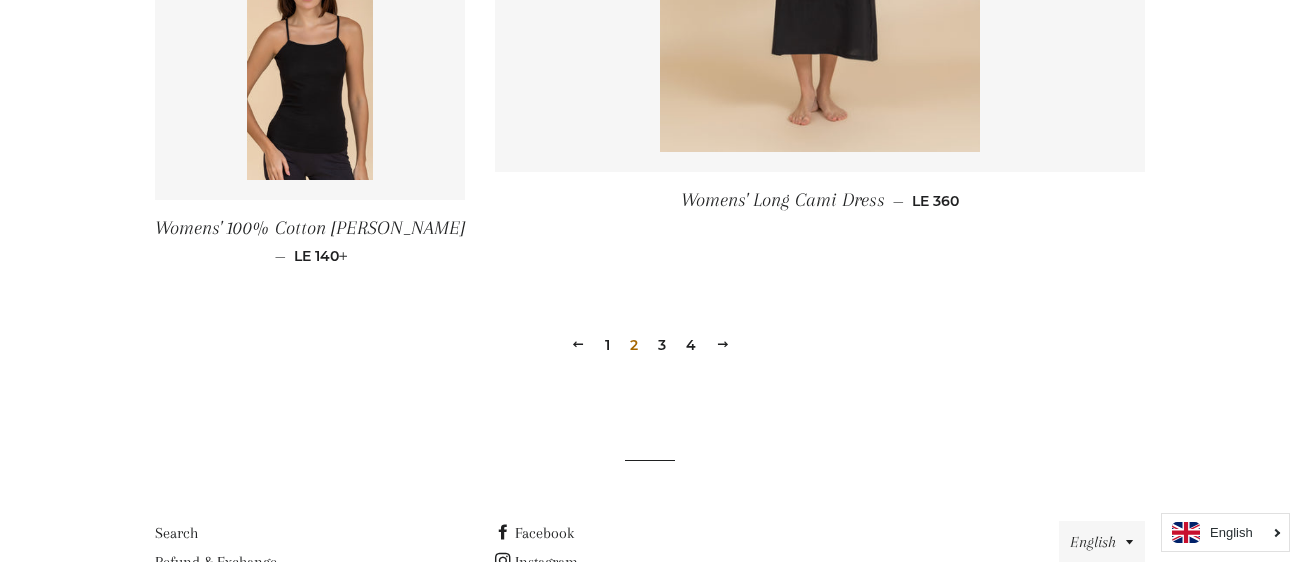 click on "3" at bounding box center (662, 345) 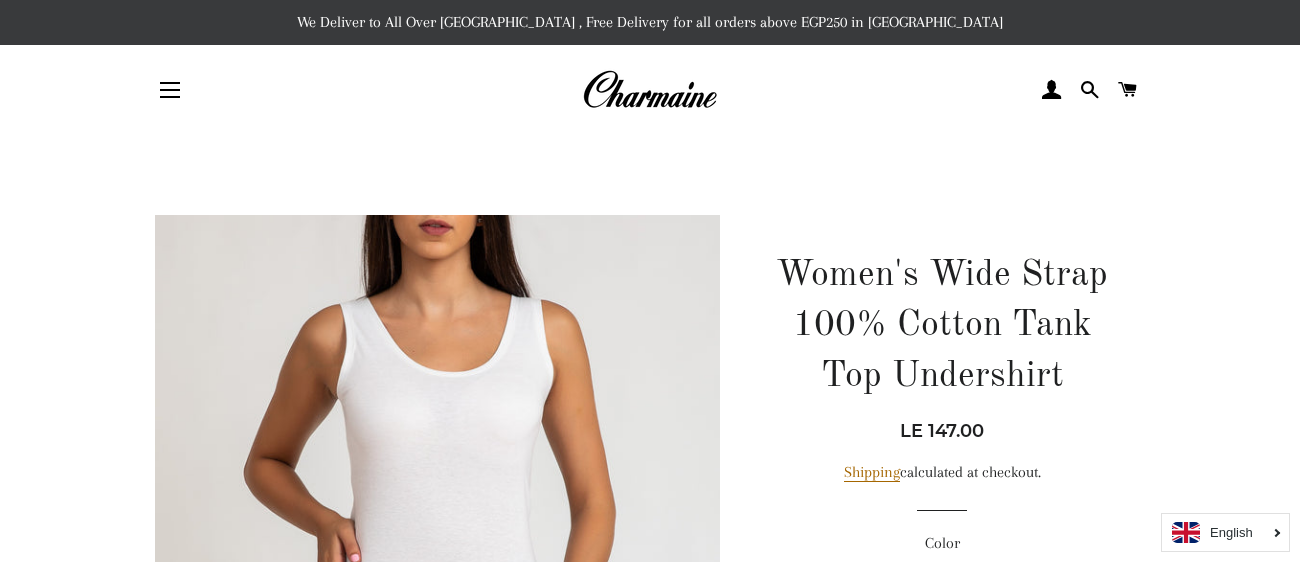 scroll, scrollTop: 0, scrollLeft: 0, axis: both 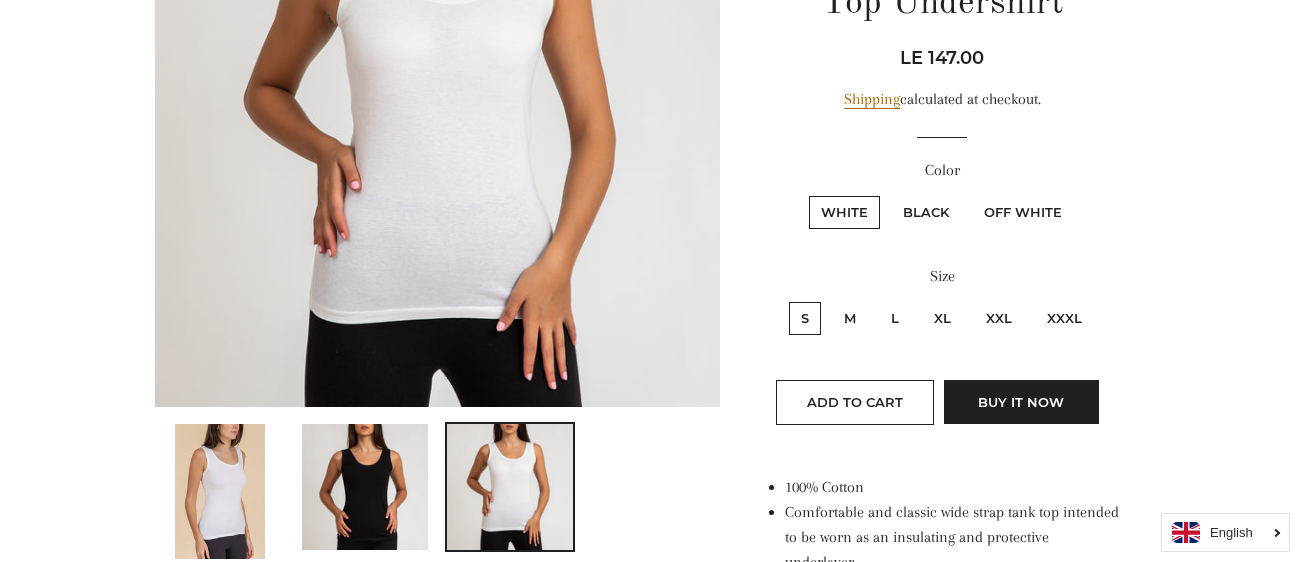 click on "XXXL" at bounding box center (1064, 318) 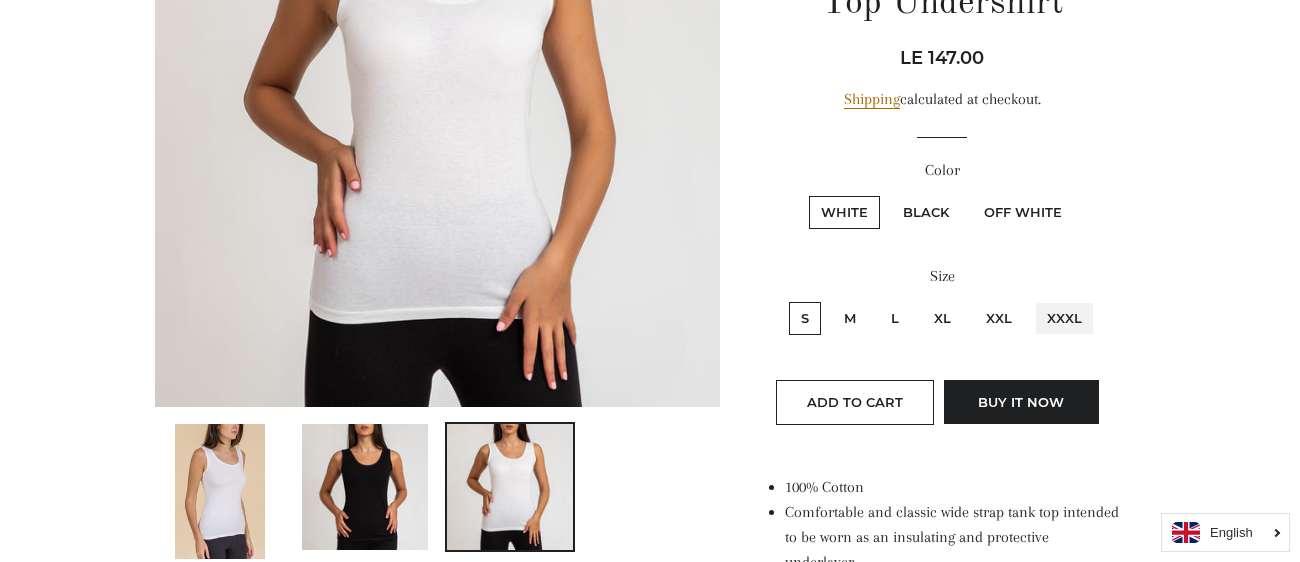 click on "XXXL" at bounding box center (1032, 299) 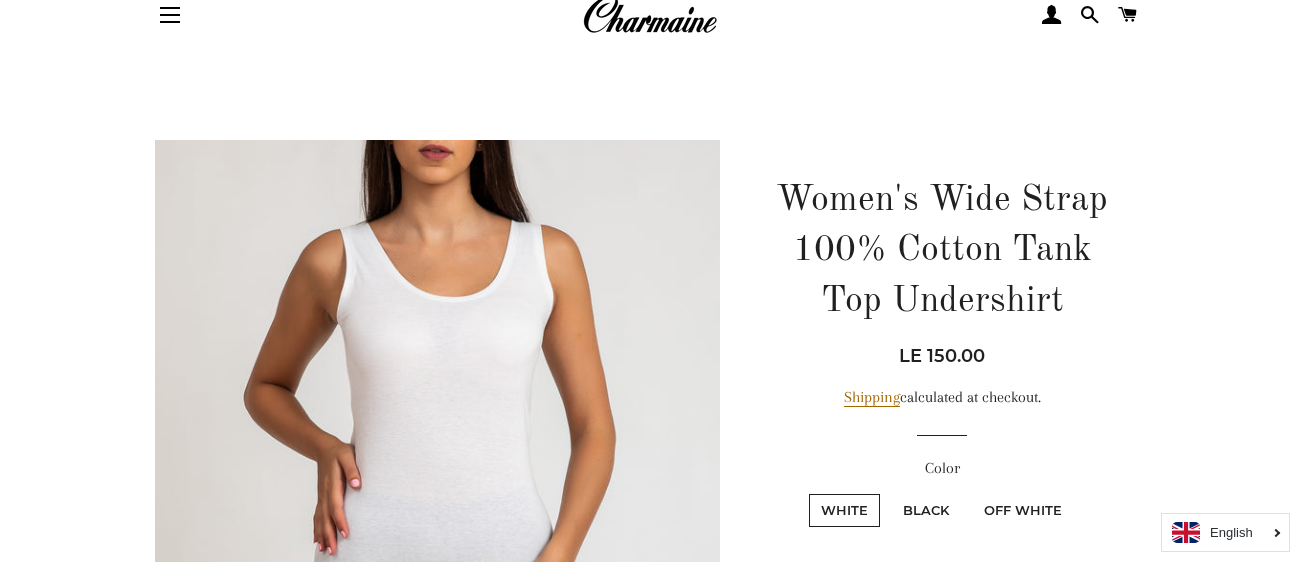 scroll, scrollTop: 0, scrollLeft: 0, axis: both 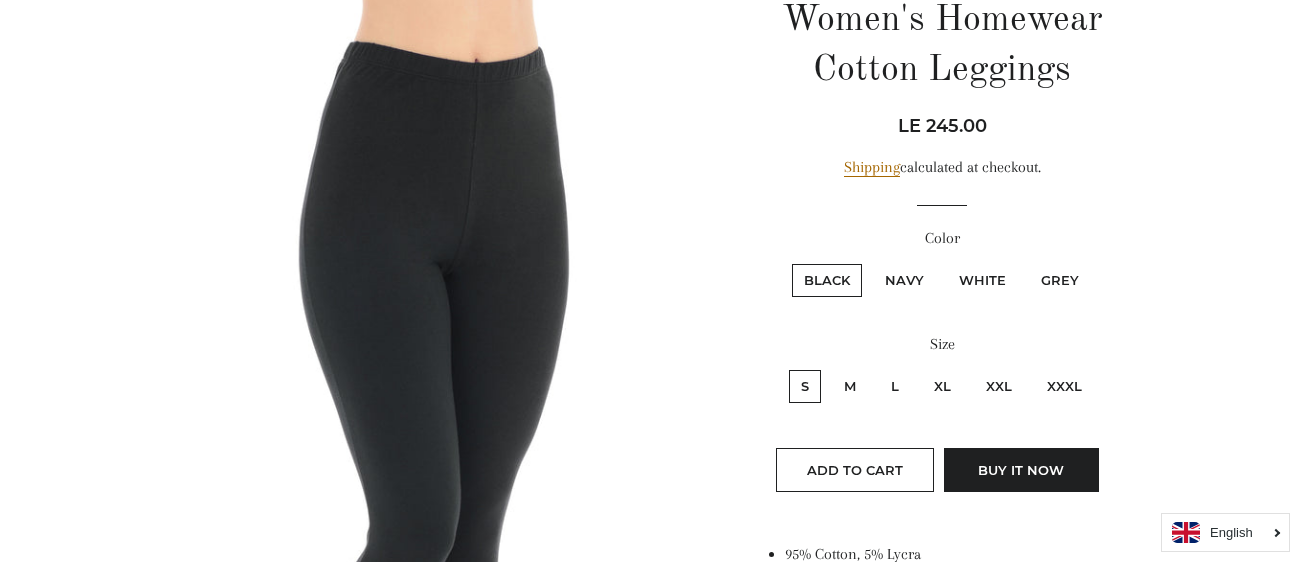 click on "XXXL" at bounding box center (1064, 386) 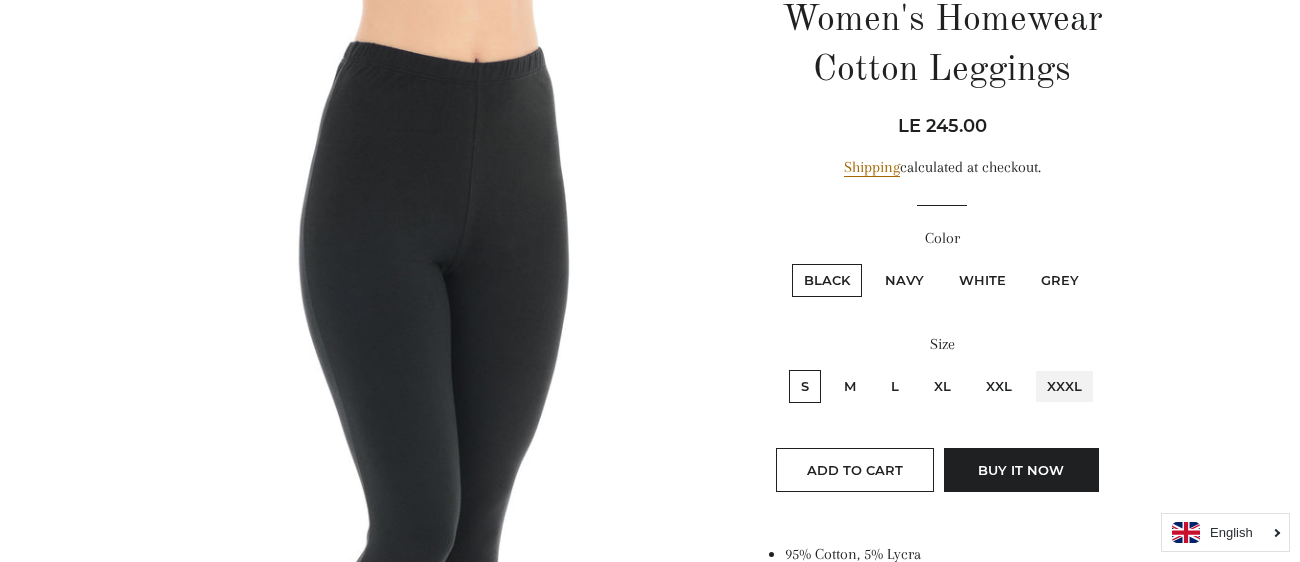 click on "XXXL" at bounding box center [1032, 367] 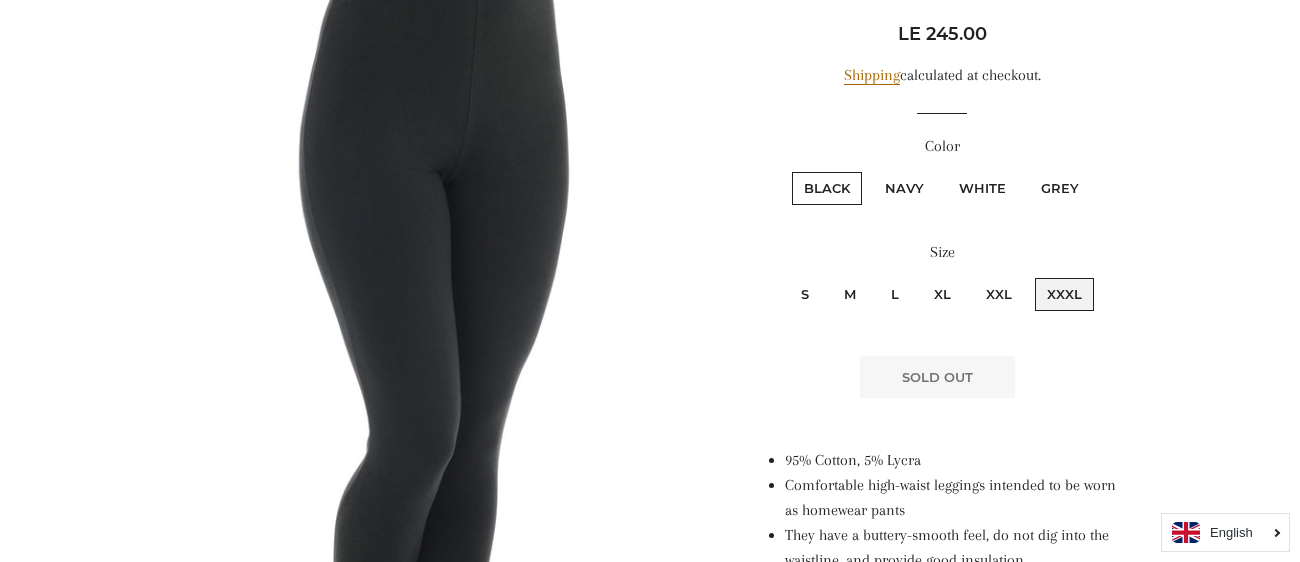 scroll, scrollTop: 346, scrollLeft: 0, axis: vertical 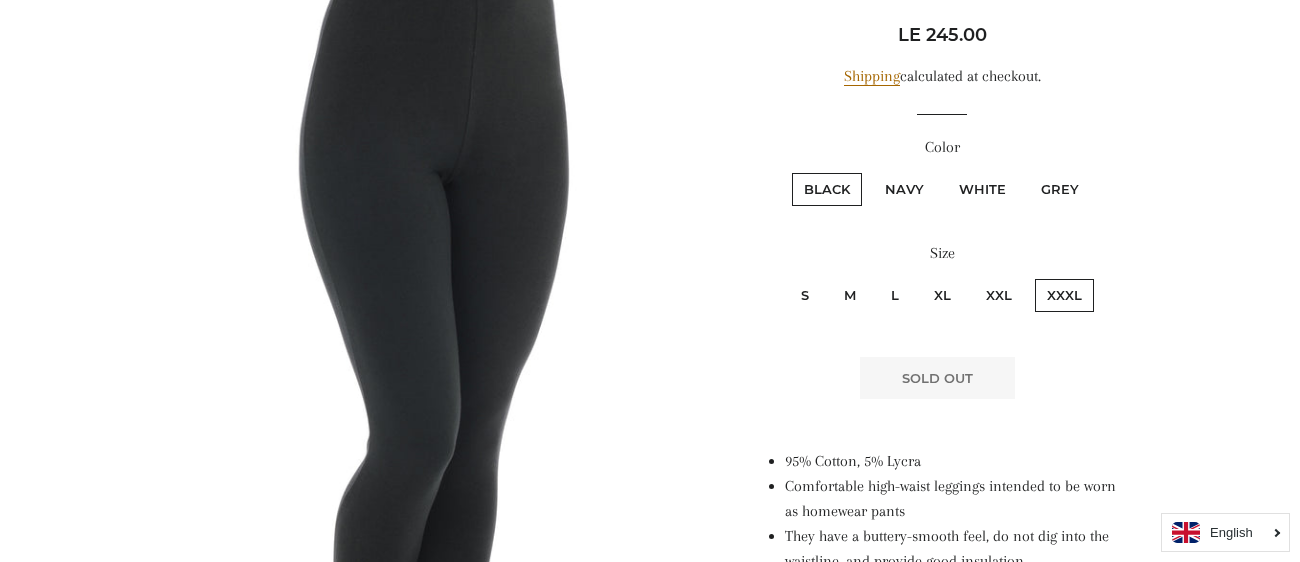 click on "Navy" at bounding box center [904, 189] 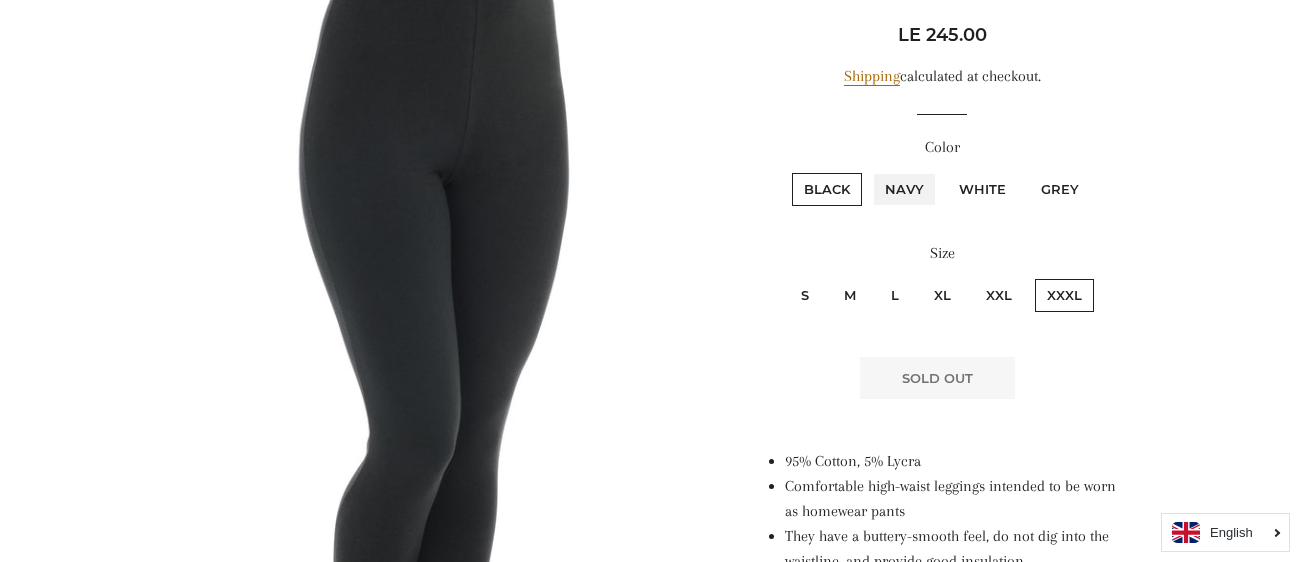 click on "Navy" at bounding box center [870, 170] 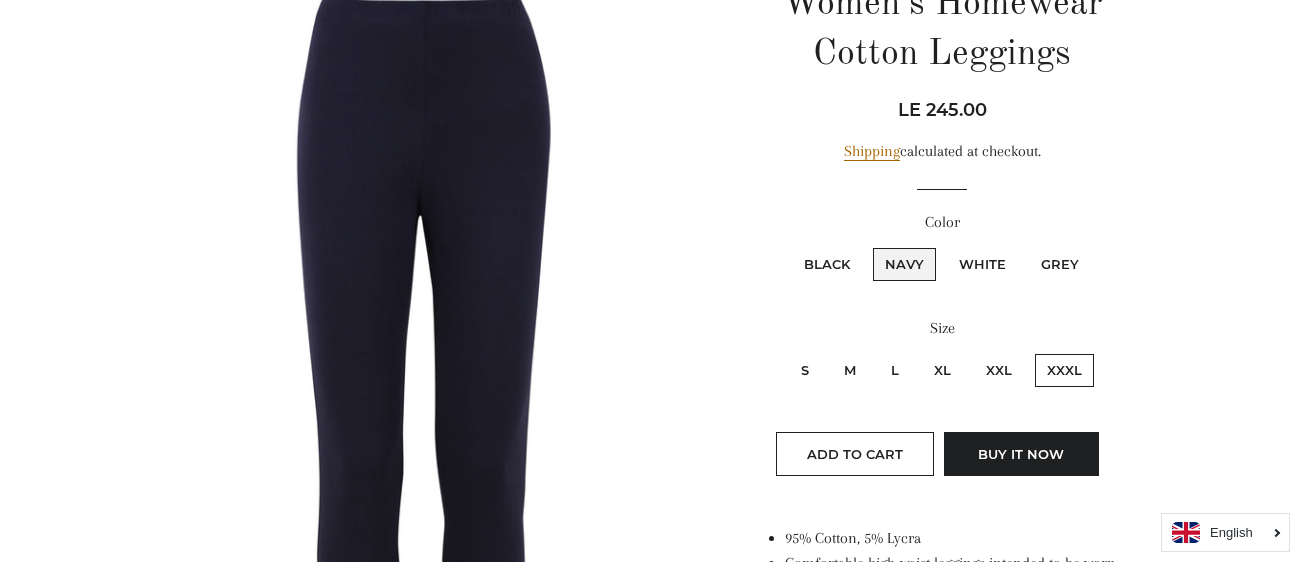 scroll, scrollTop: 268, scrollLeft: 0, axis: vertical 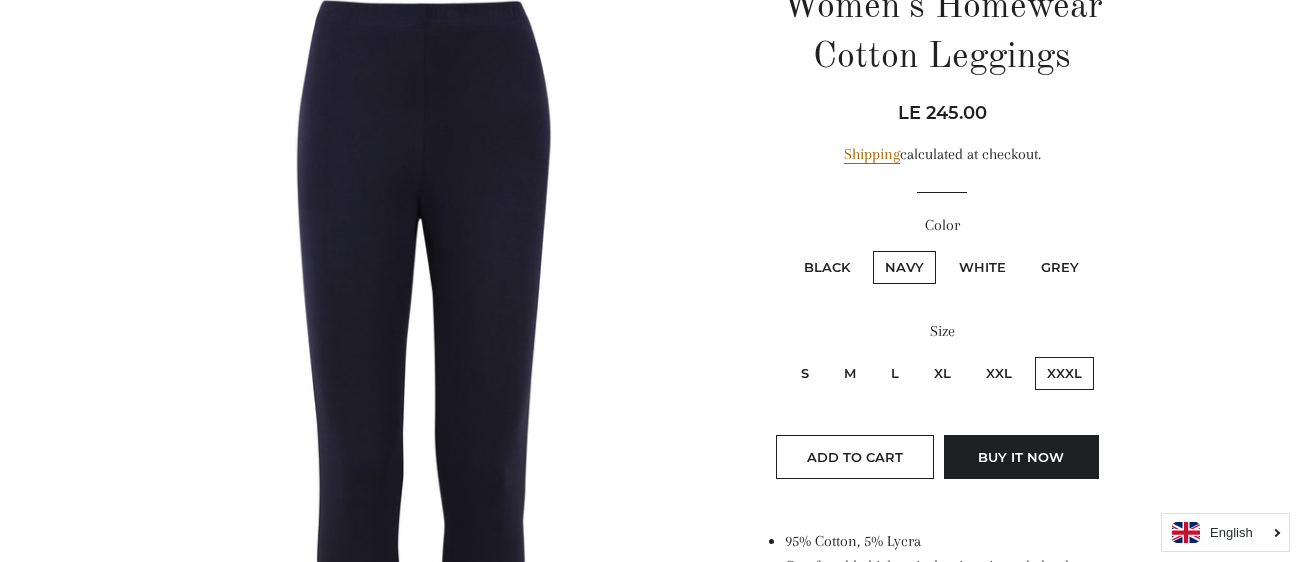 click on "White" at bounding box center [982, 267] 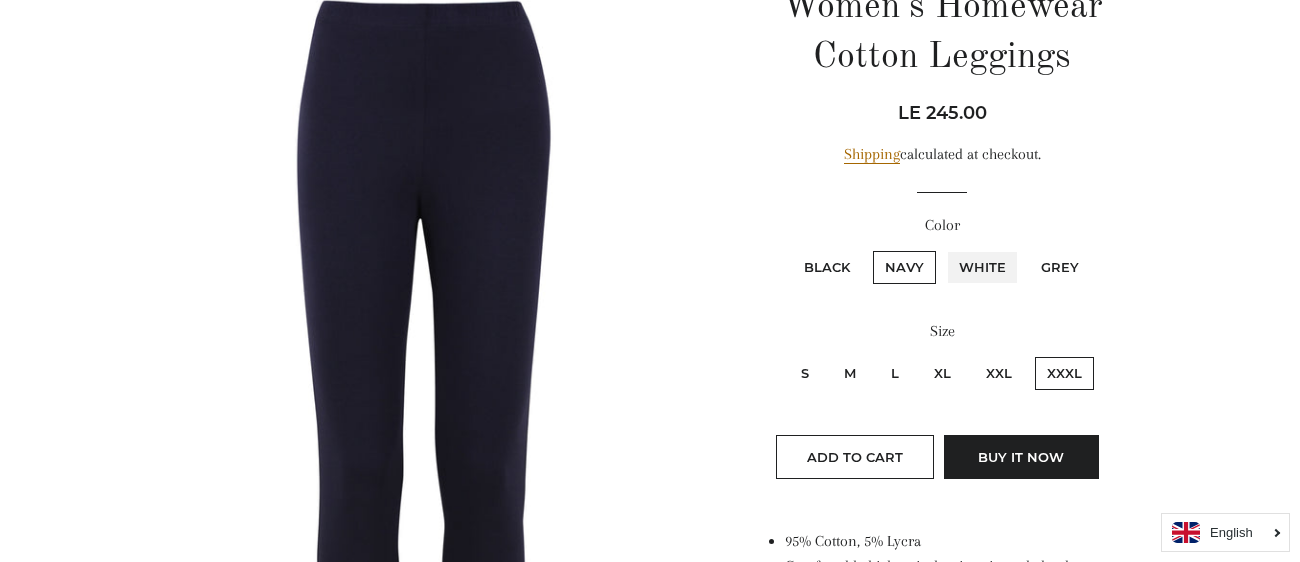 click on "White" at bounding box center (944, 248) 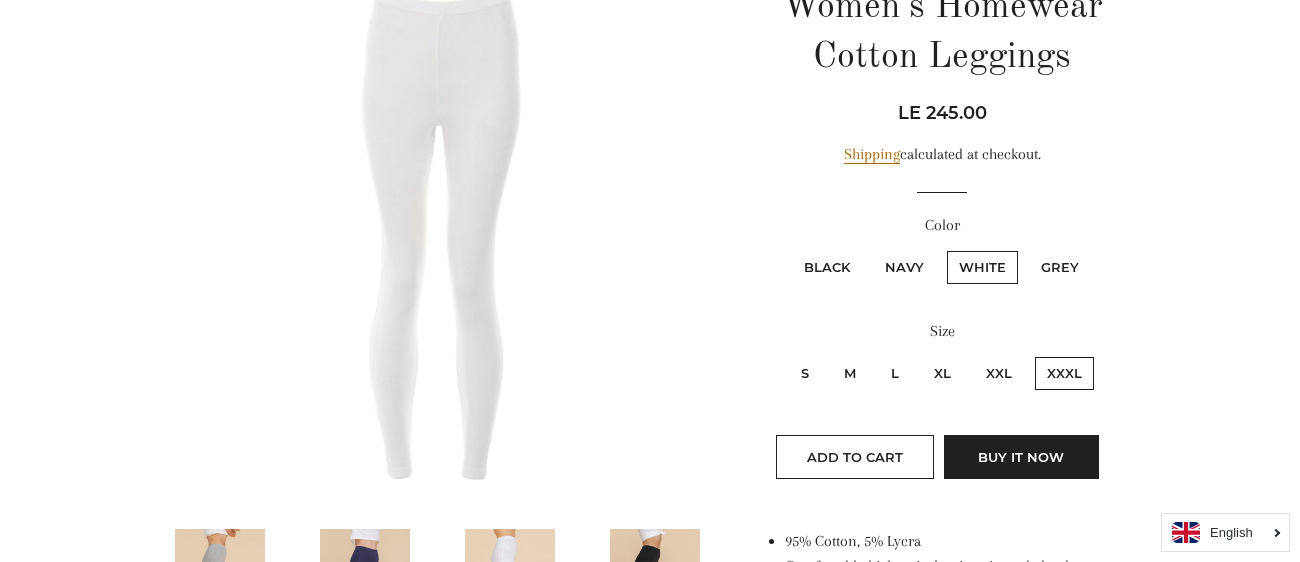 click on "Grey" at bounding box center [1060, 267] 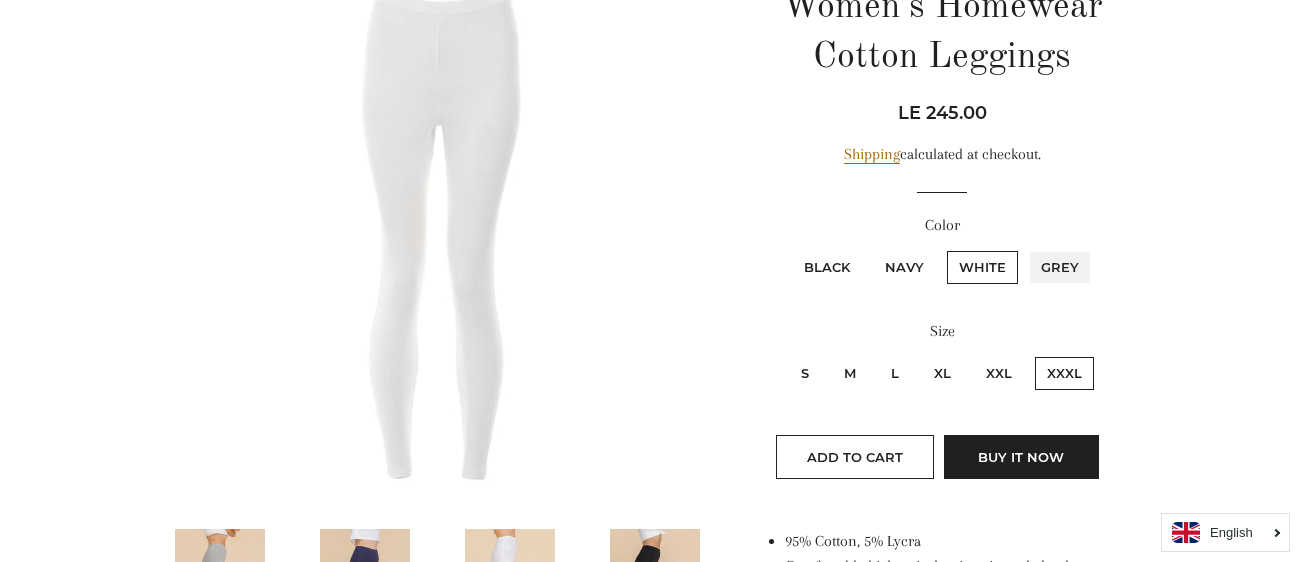 click on "Grey" at bounding box center (1026, 248) 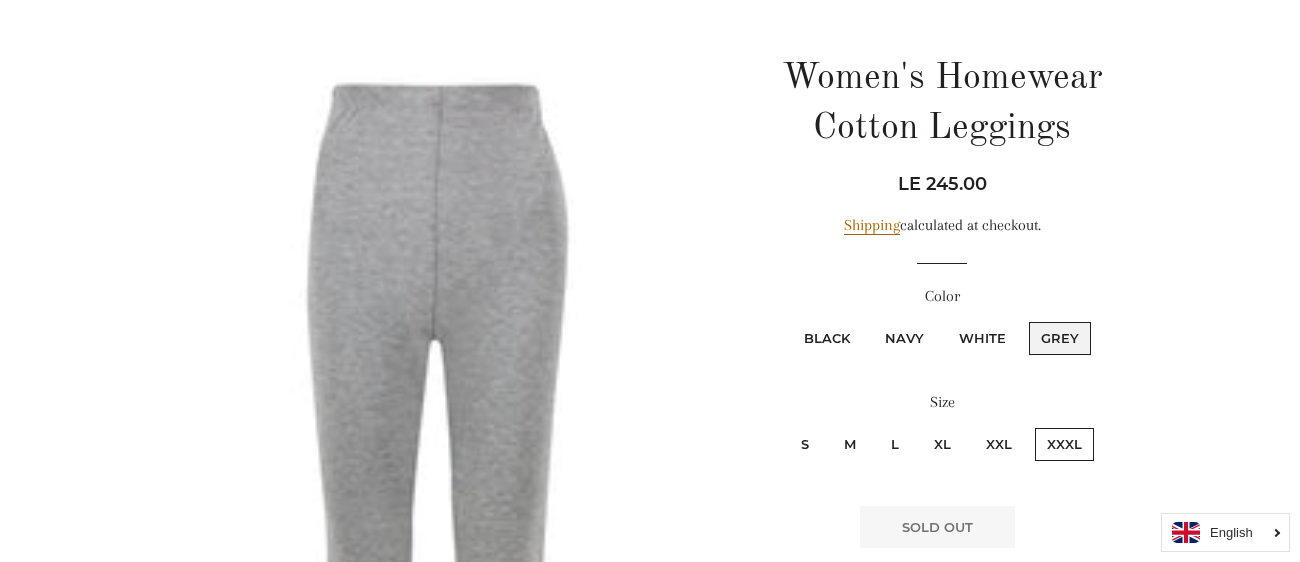 scroll, scrollTop: 191, scrollLeft: 0, axis: vertical 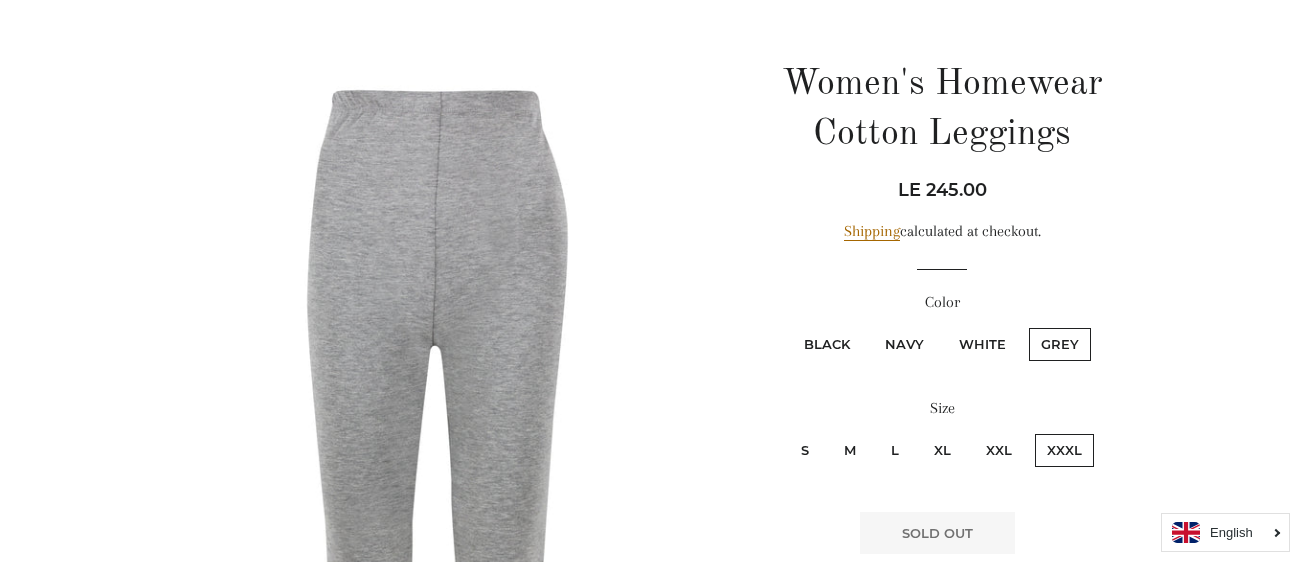 click on "Navy" at bounding box center [904, 344] 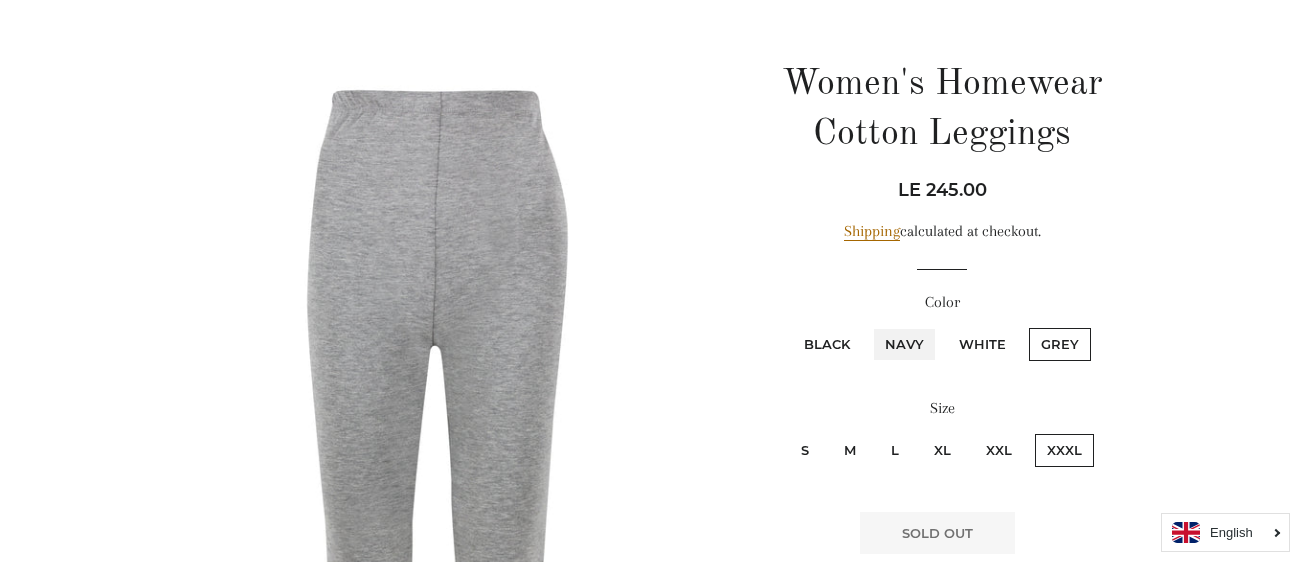 click on "Navy" at bounding box center [870, 325] 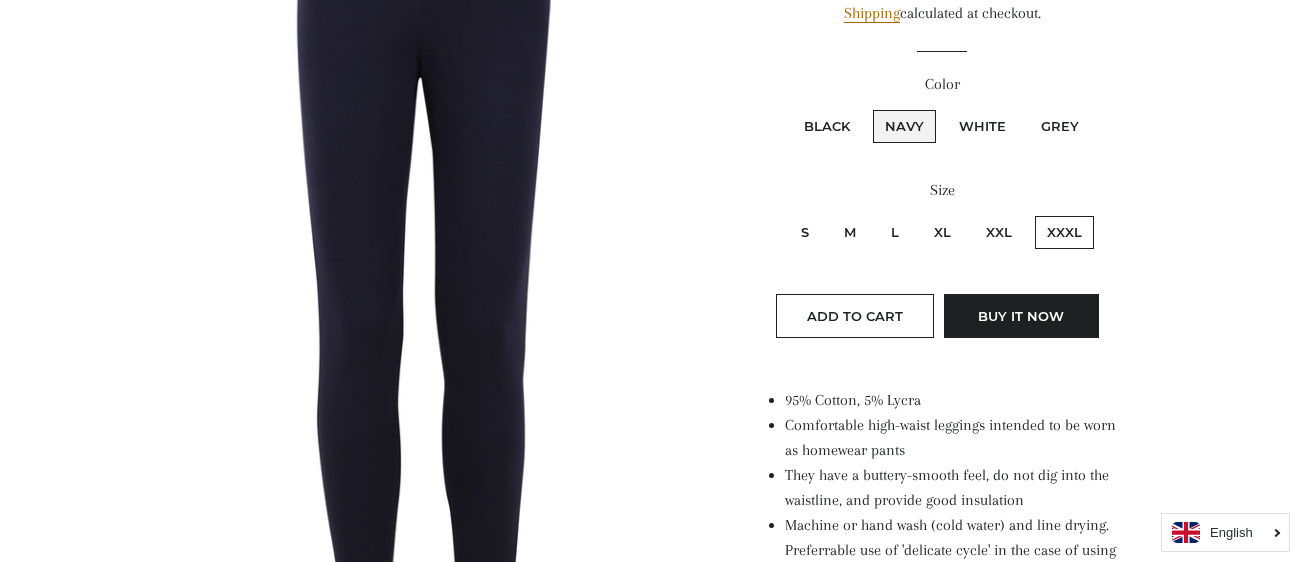 scroll, scrollTop: 400, scrollLeft: 0, axis: vertical 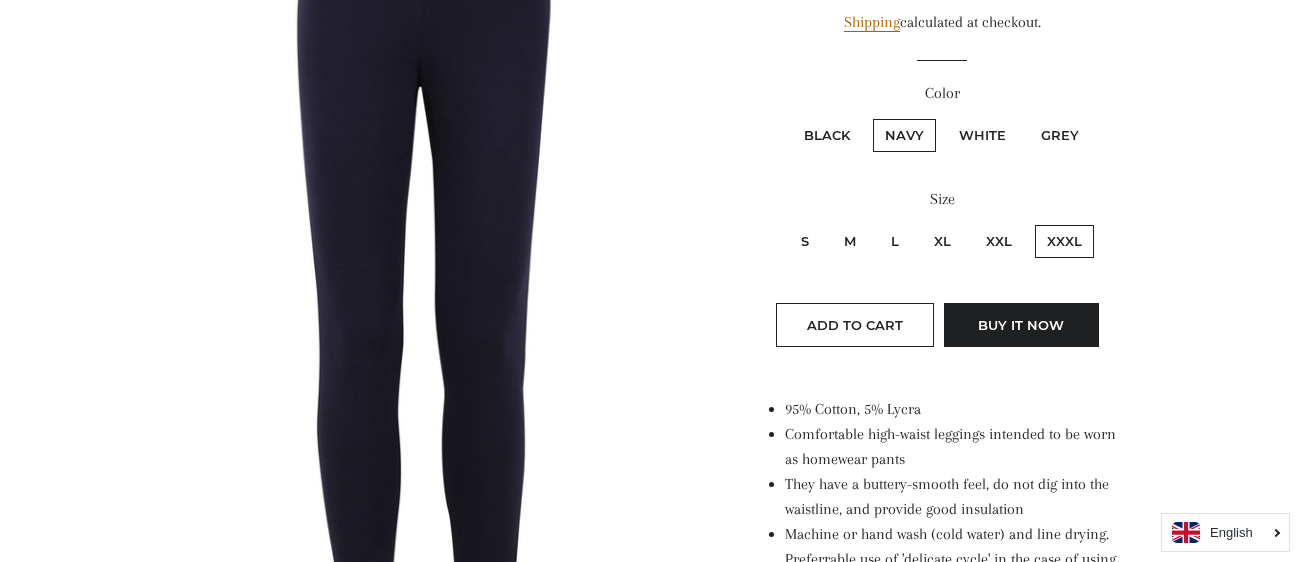 click on "White" at bounding box center (982, 135) 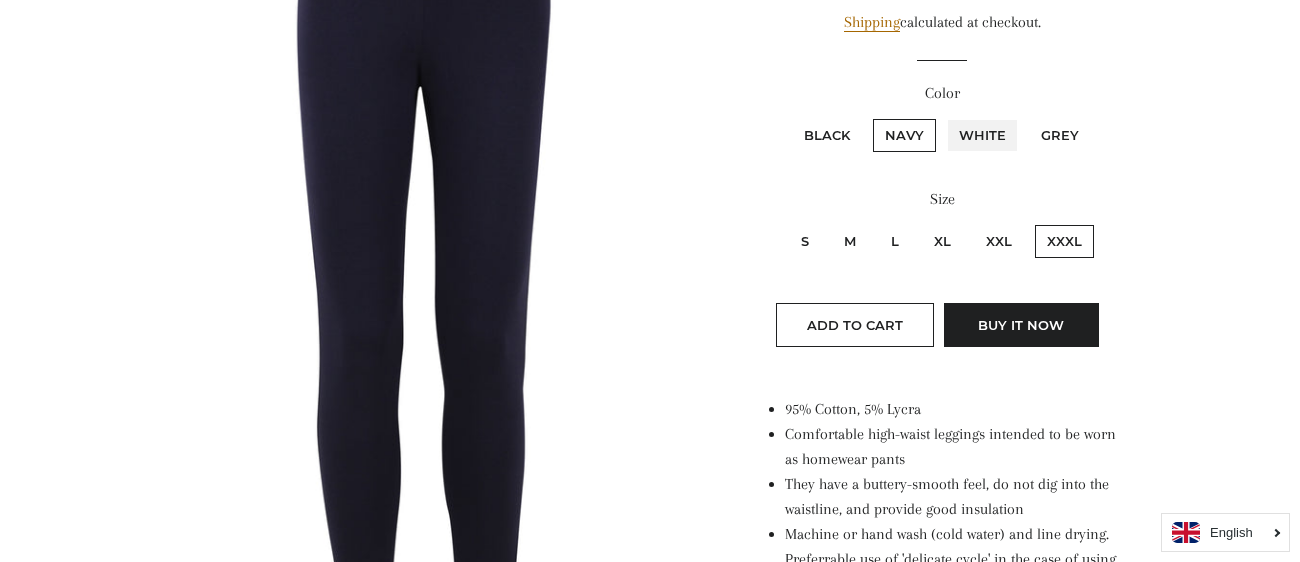 click on "White" at bounding box center (944, 116) 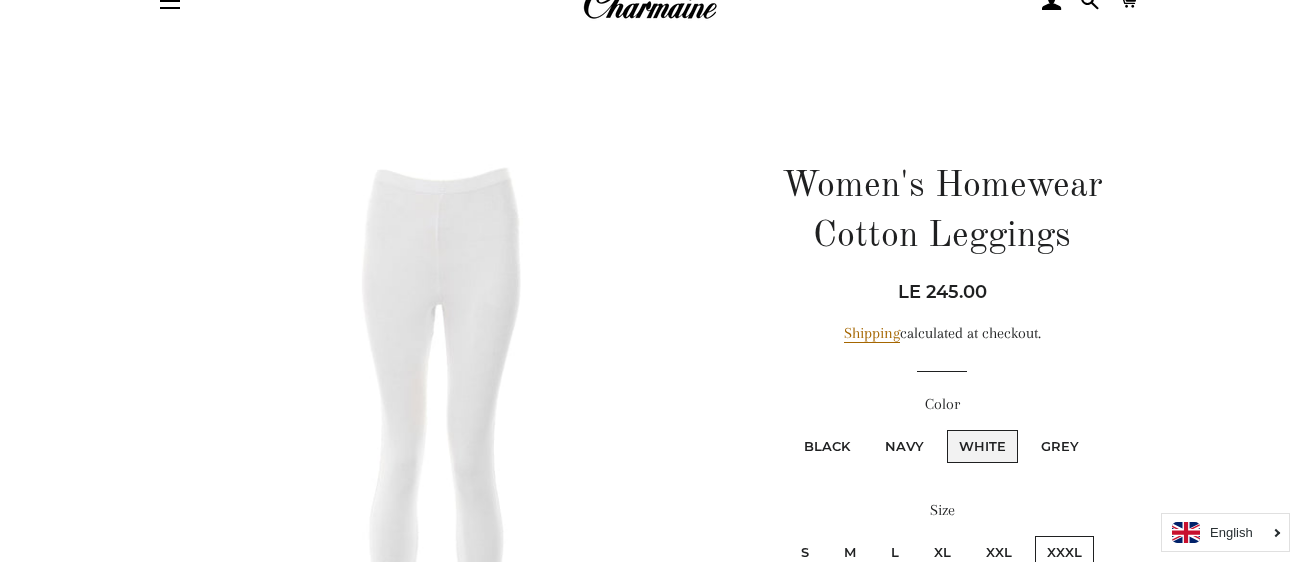 scroll, scrollTop: 0, scrollLeft: 0, axis: both 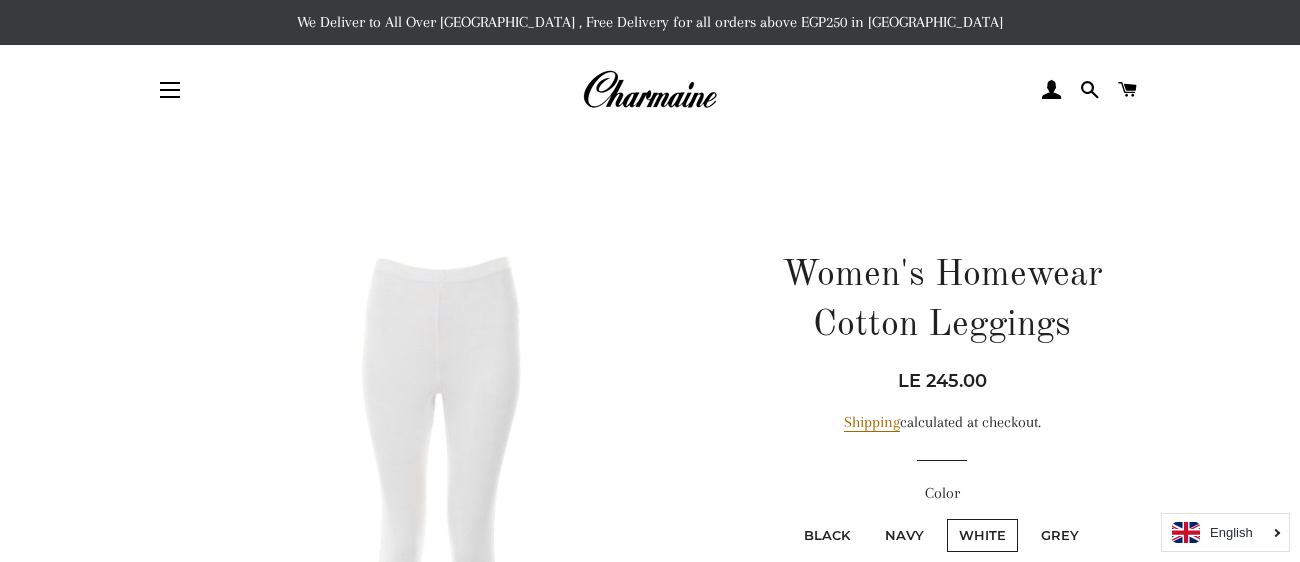 click at bounding box center [650, 1189] 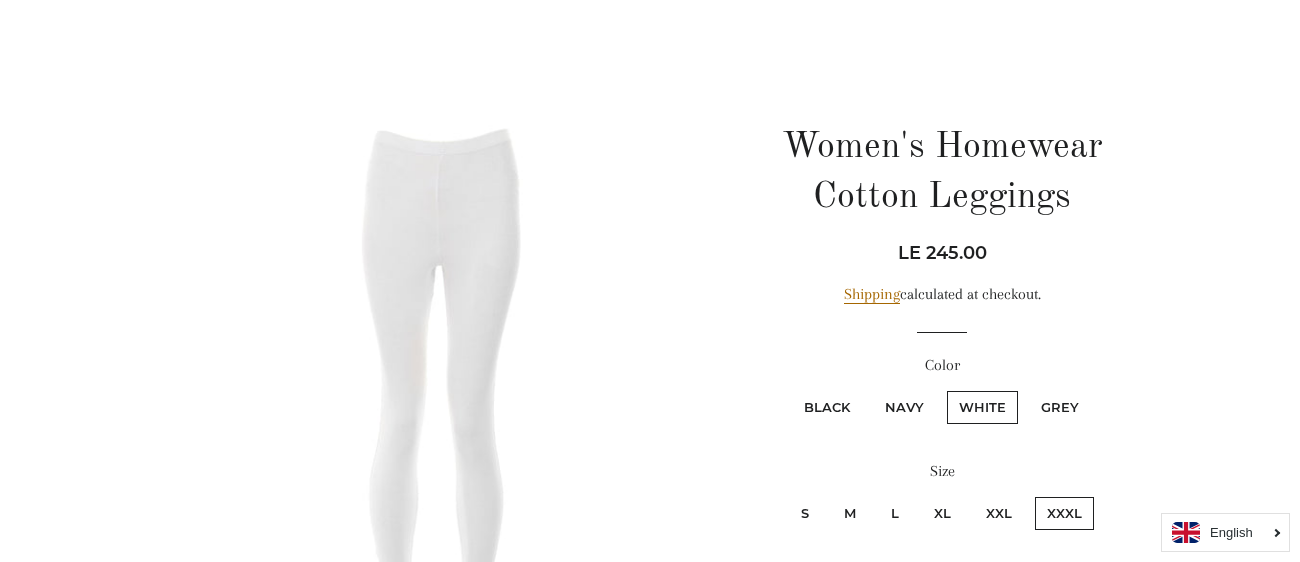 scroll, scrollTop: 0, scrollLeft: 0, axis: both 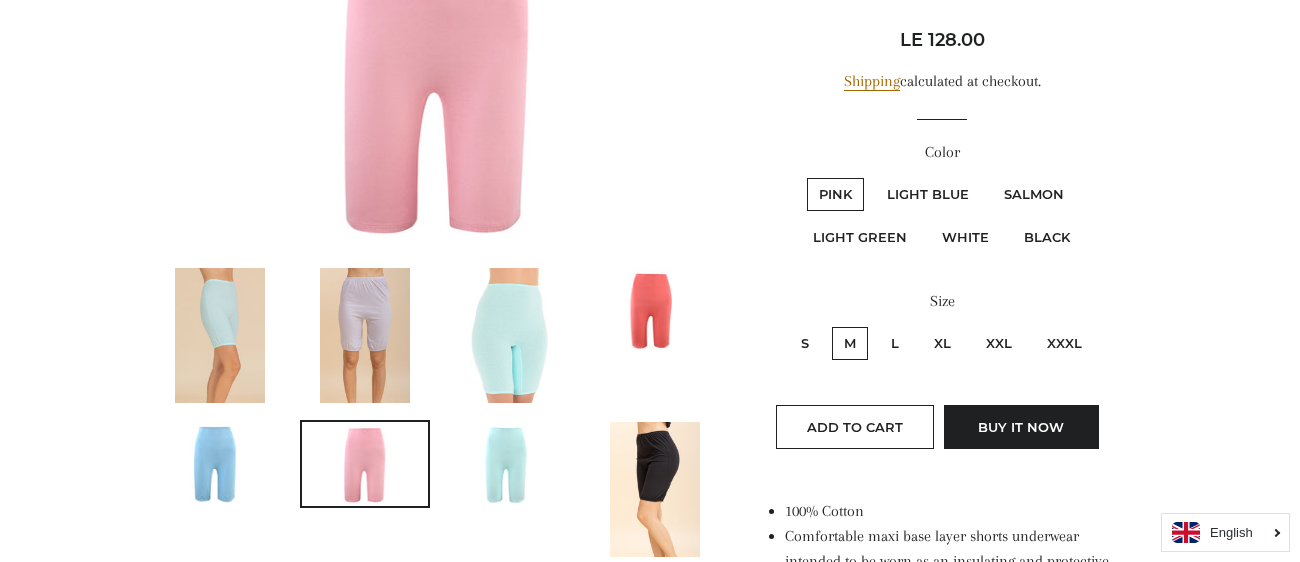 click on "XXXL" at bounding box center [1064, 343] 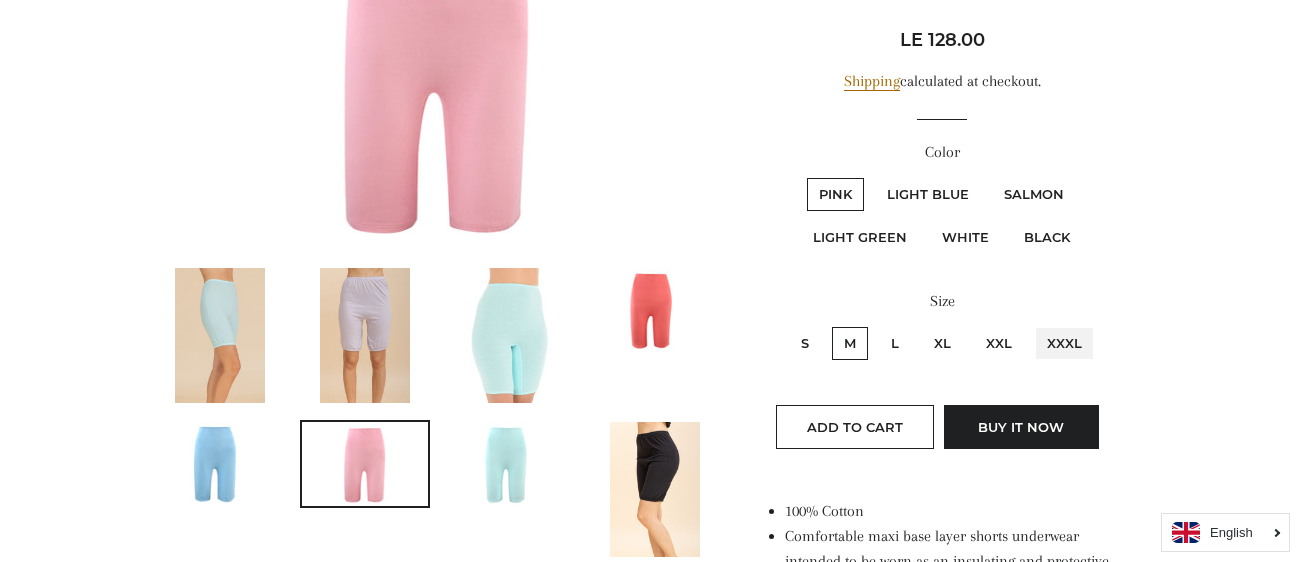 click on "XXXL" at bounding box center [1032, 324] 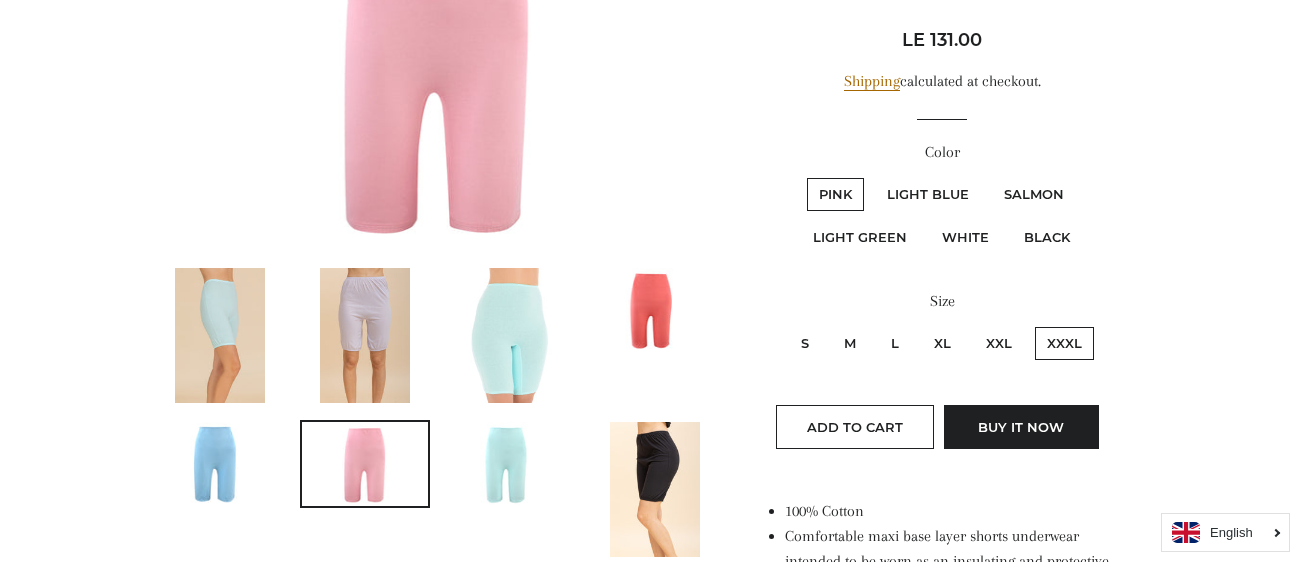 click on "XXXL" at bounding box center (1064, 343) 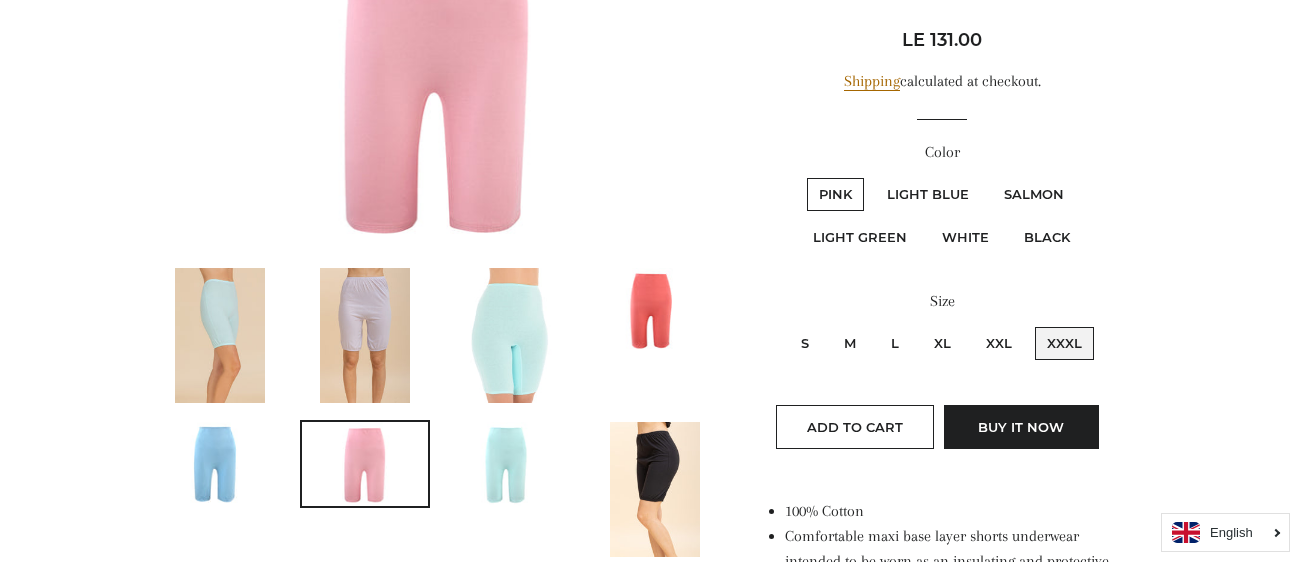 click on "XXXL" at bounding box center (1032, 324) 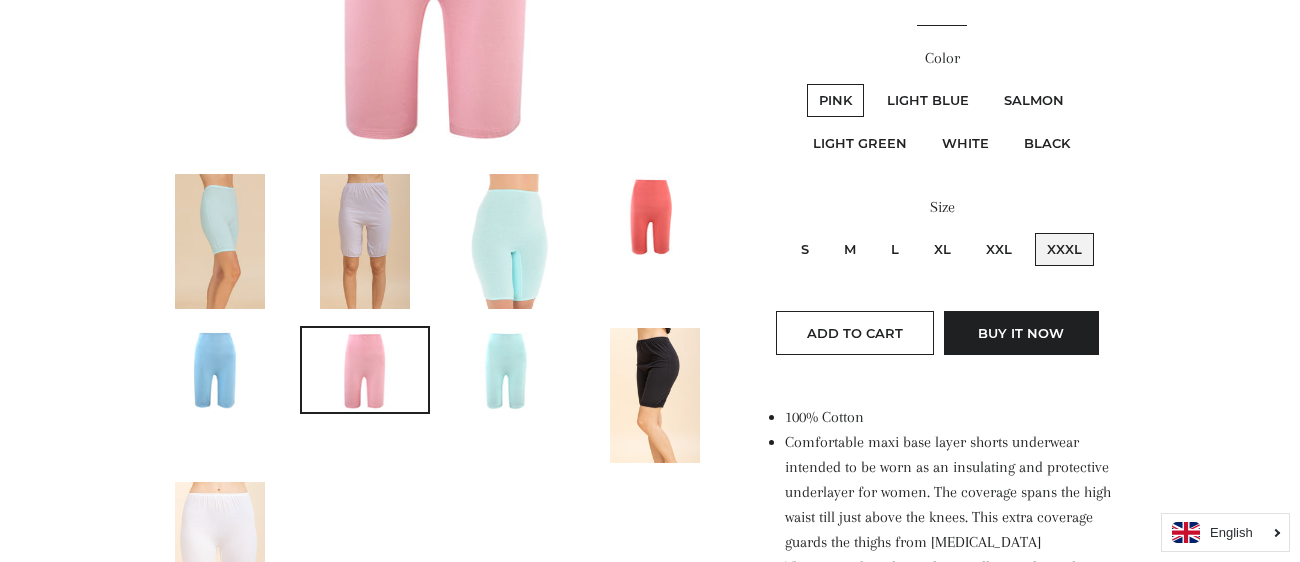 scroll, scrollTop: 408, scrollLeft: 0, axis: vertical 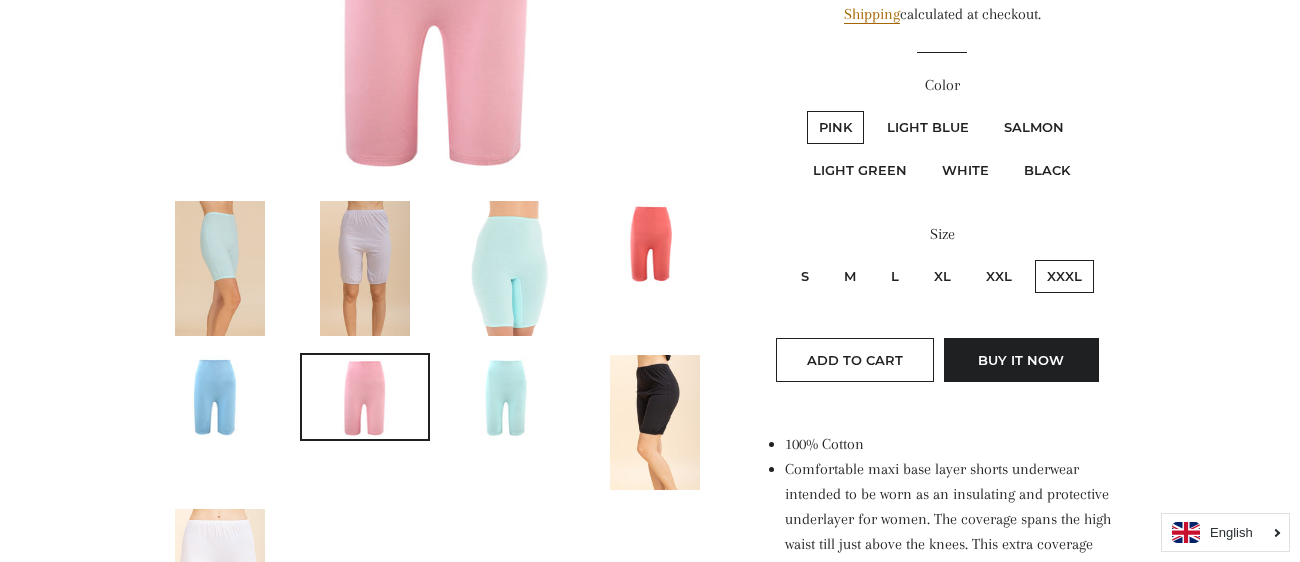 click on "Light Blue" at bounding box center [928, 127] 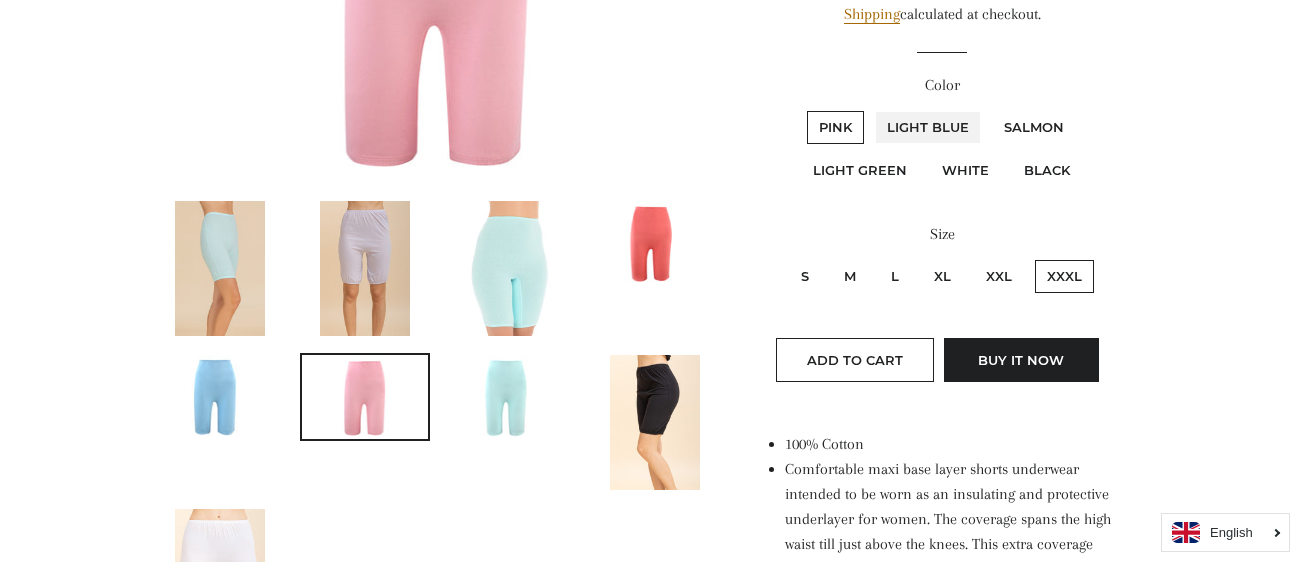 click on "Light Blue" at bounding box center (872, 108) 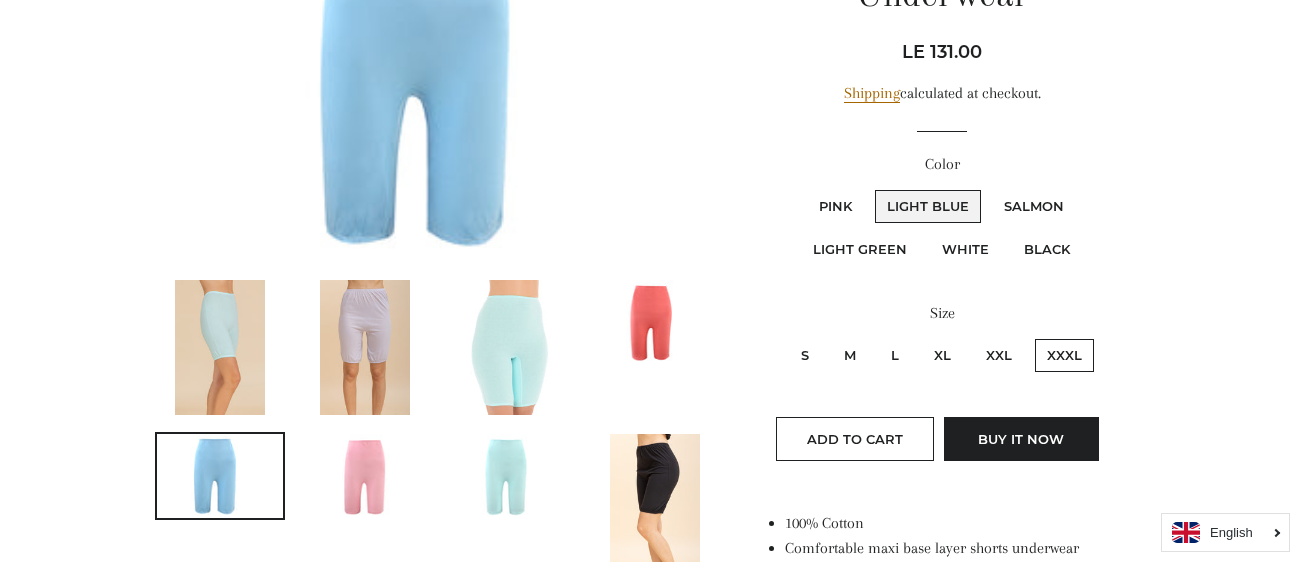scroll, scrollTop: 333, scrollLeft: 0, axis: vertical 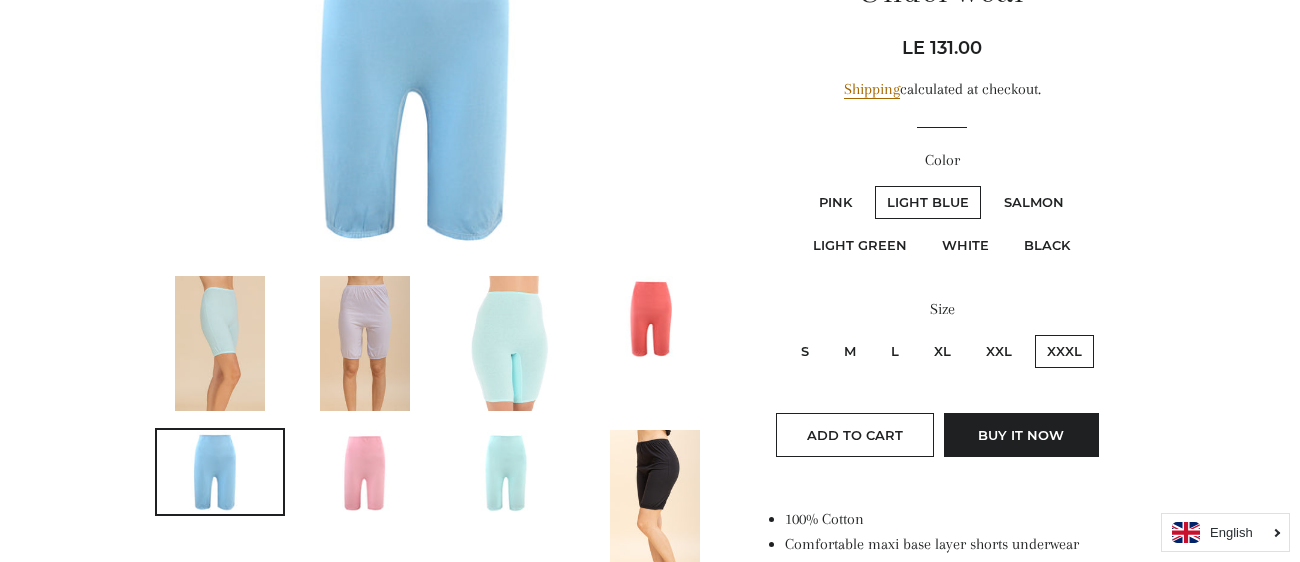click on "Salmon" at bounding box center [1034, 202] 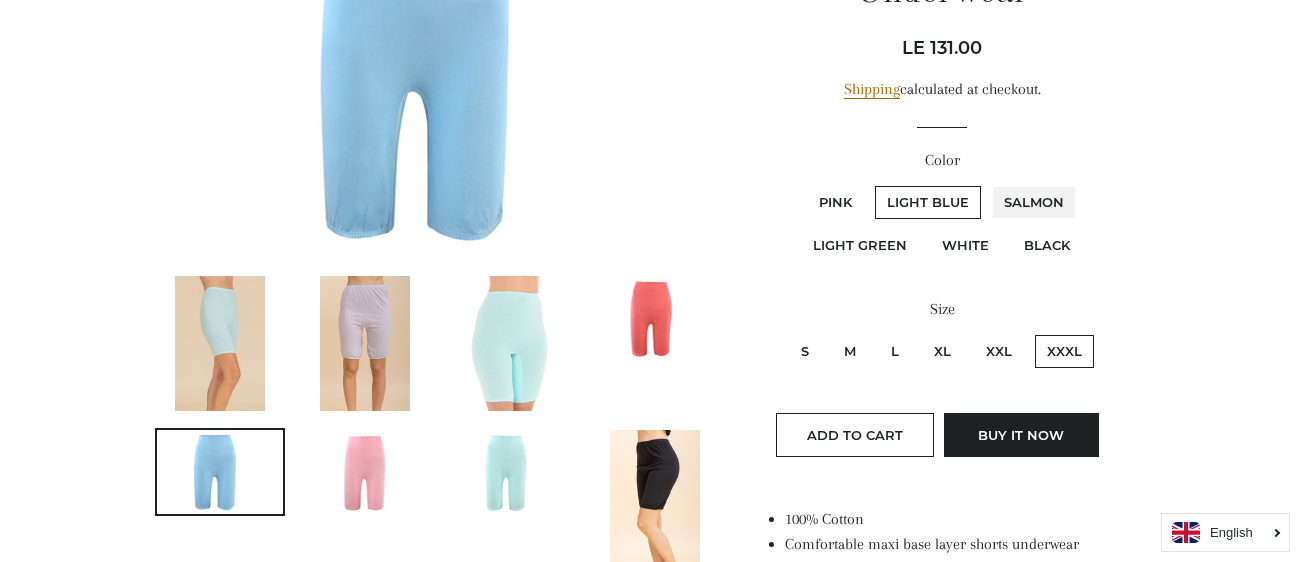 click on "Salmon" at bounding box center (989, 183) 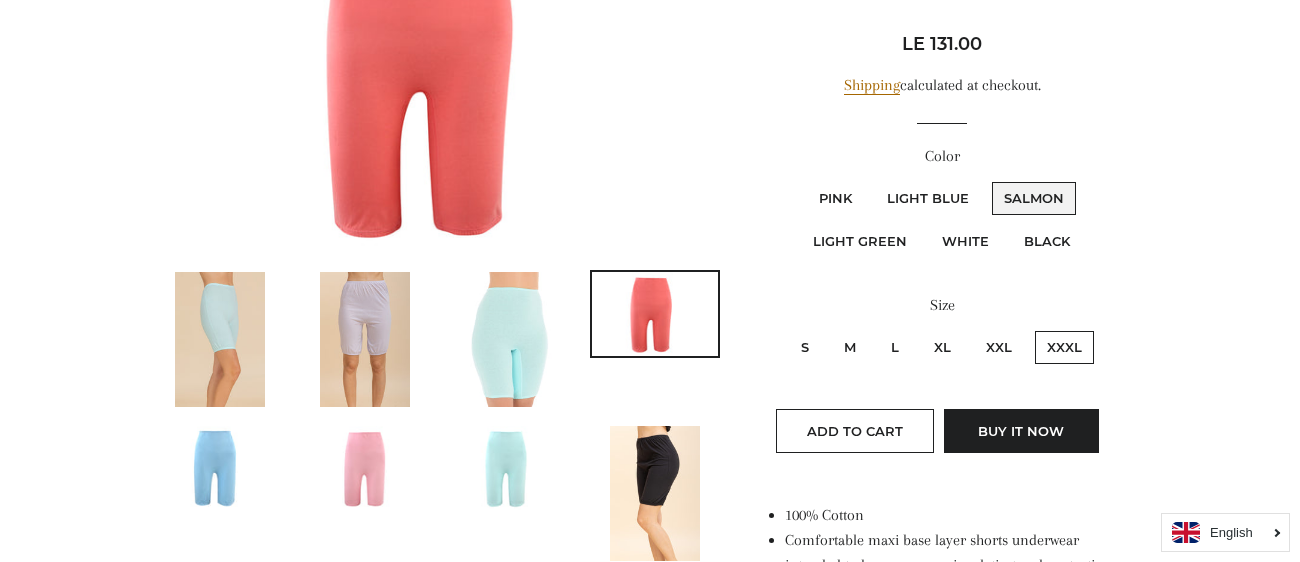 scroll, scrollTop: 335, scrollLeft: 0, axis: vertical 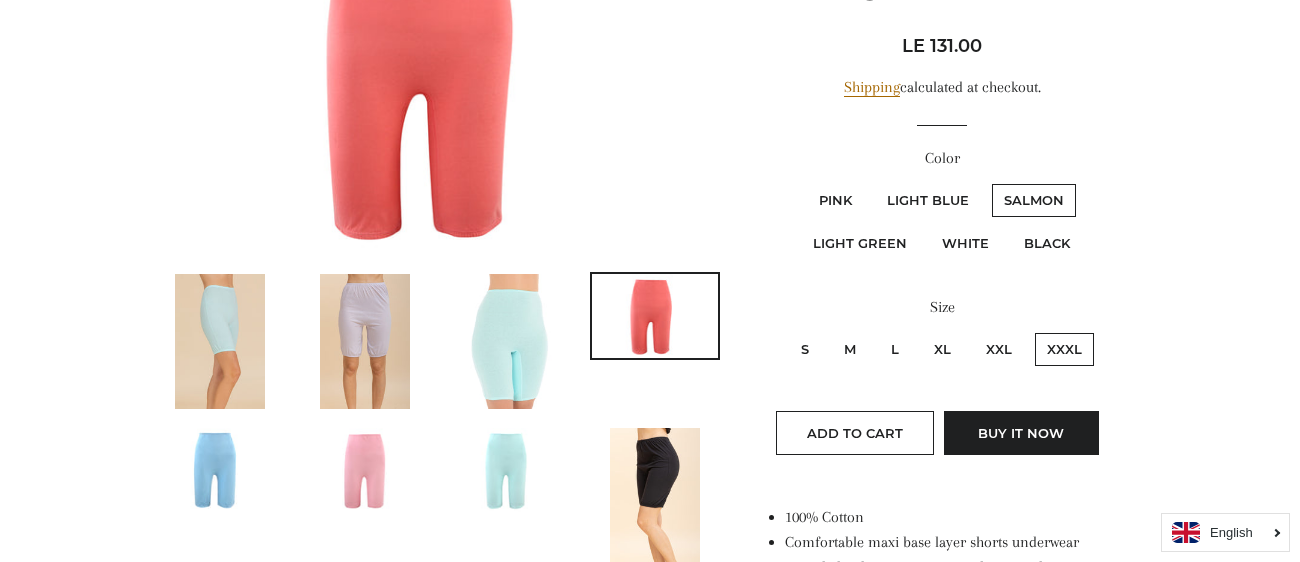 click on "Light Green" at bounding box center (860, 243) 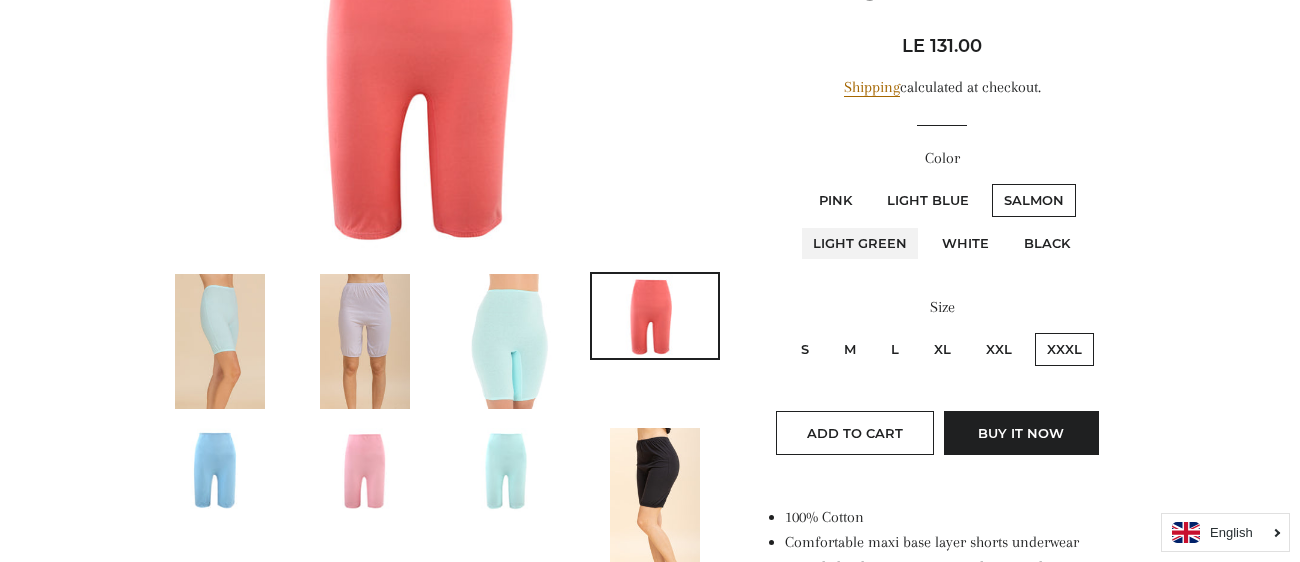 click on "Light Green" at bounding box center [1080, 181] 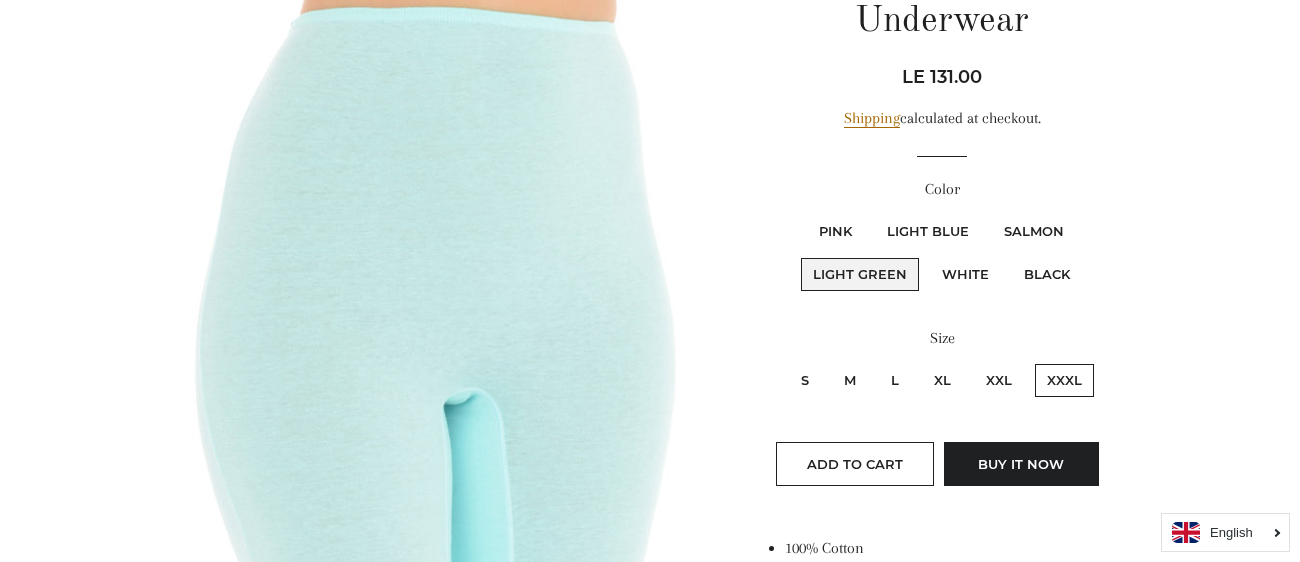 scroll, scrollTop: 302, scrollLeft: 0, axis: vertical 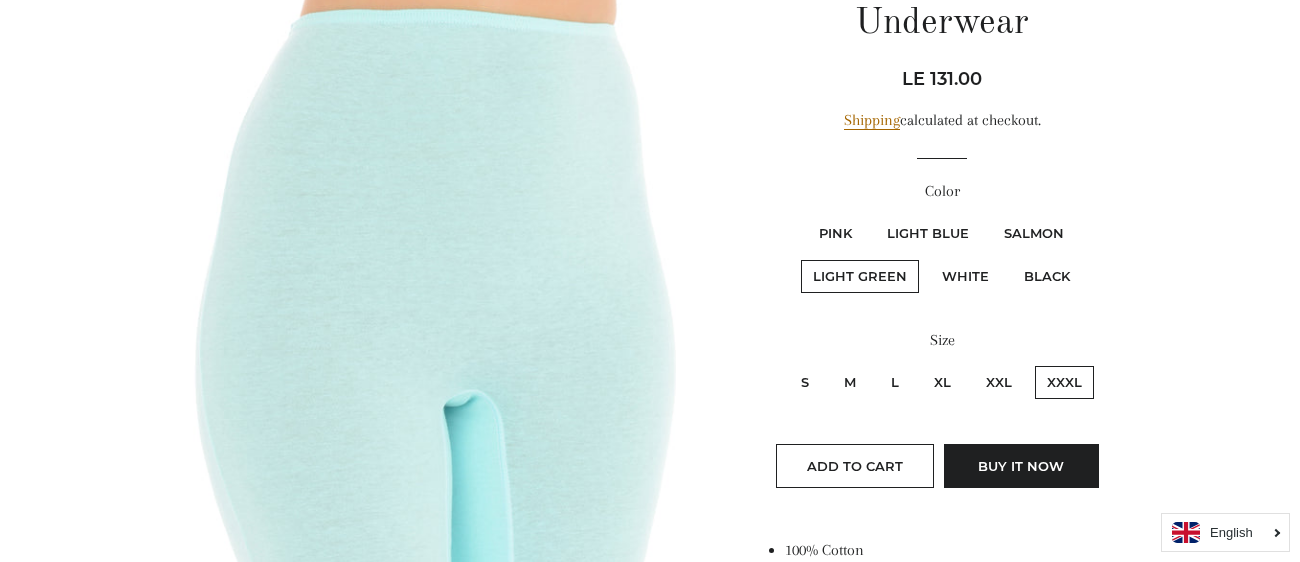 click on "White" at bounding box center (965, 276) 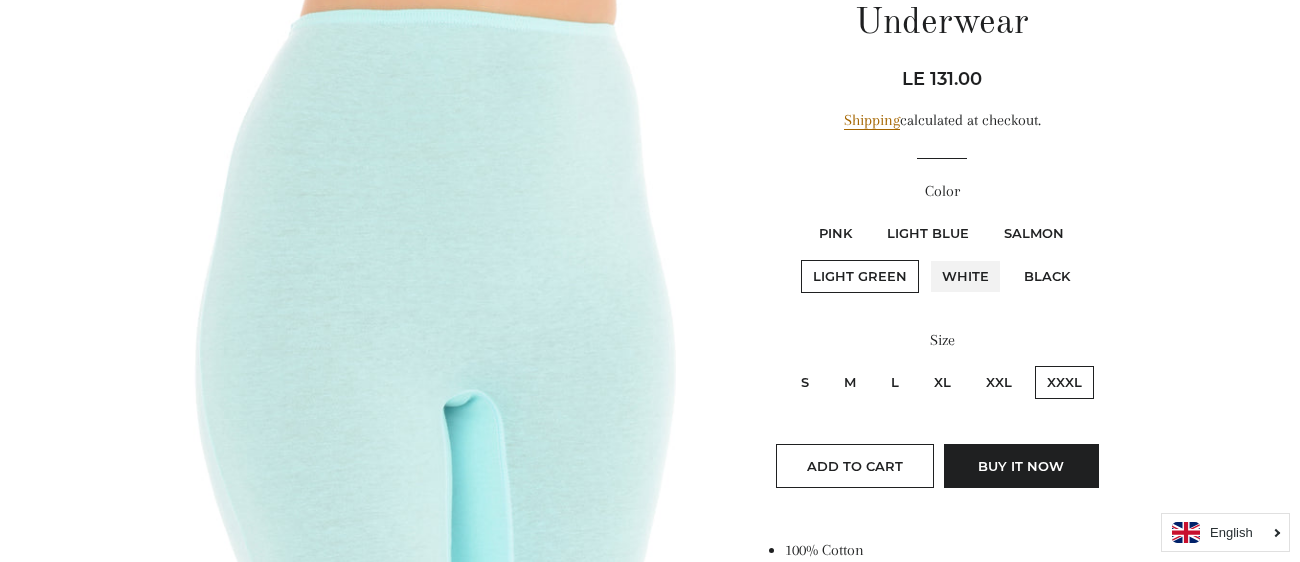click on "White" at bounding box center (927, 257) 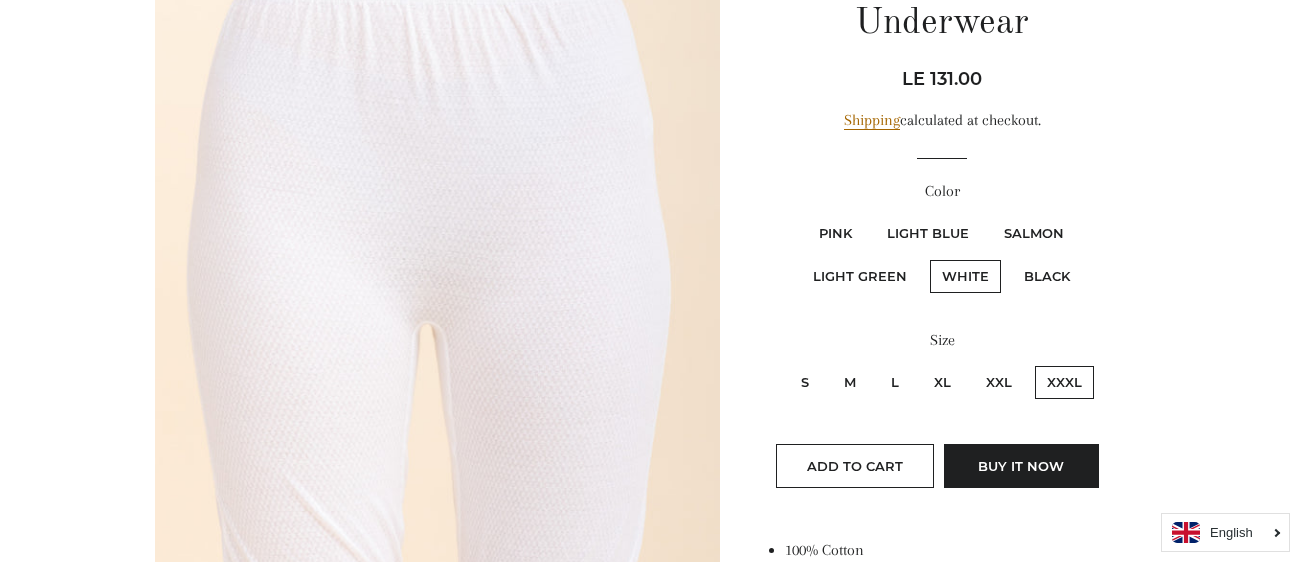 click on "Black" at bounding box center (1047, 276) 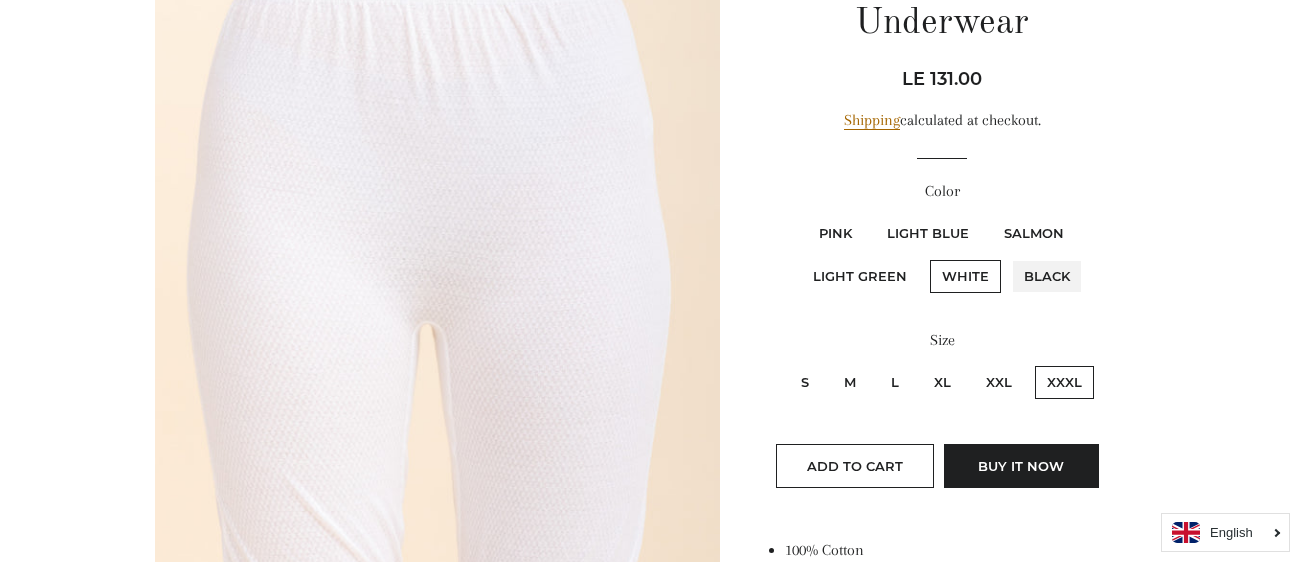 click on "Black" at bounding box center [1009, 257] 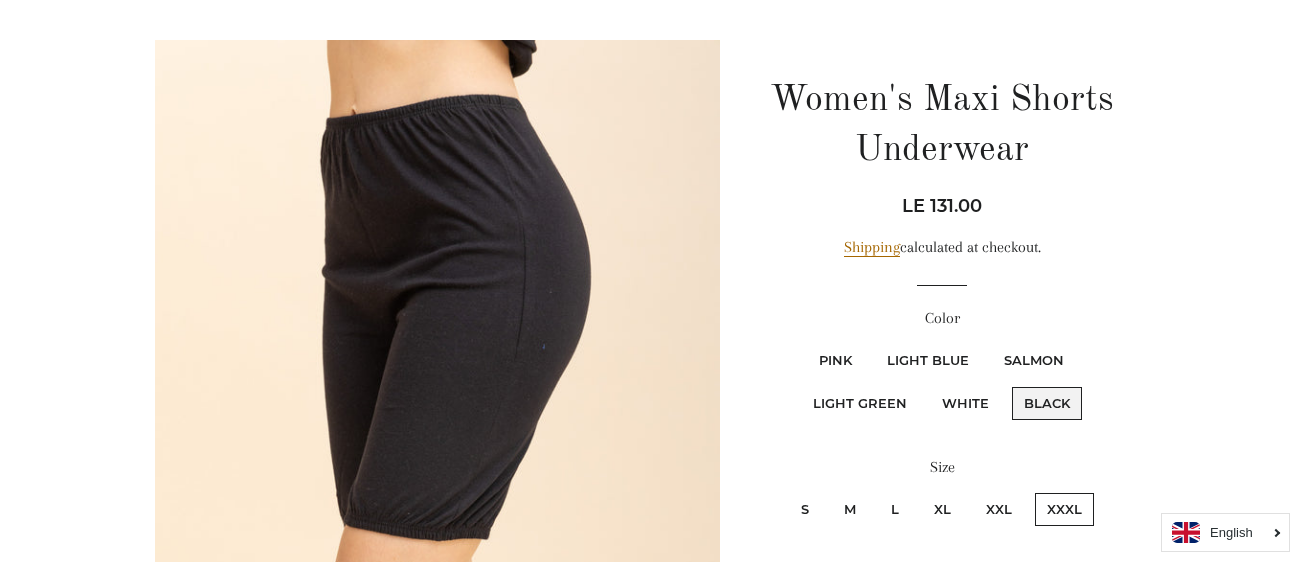 scroll, scrollTop: 195, scrollLeft: 0, axis: vertical 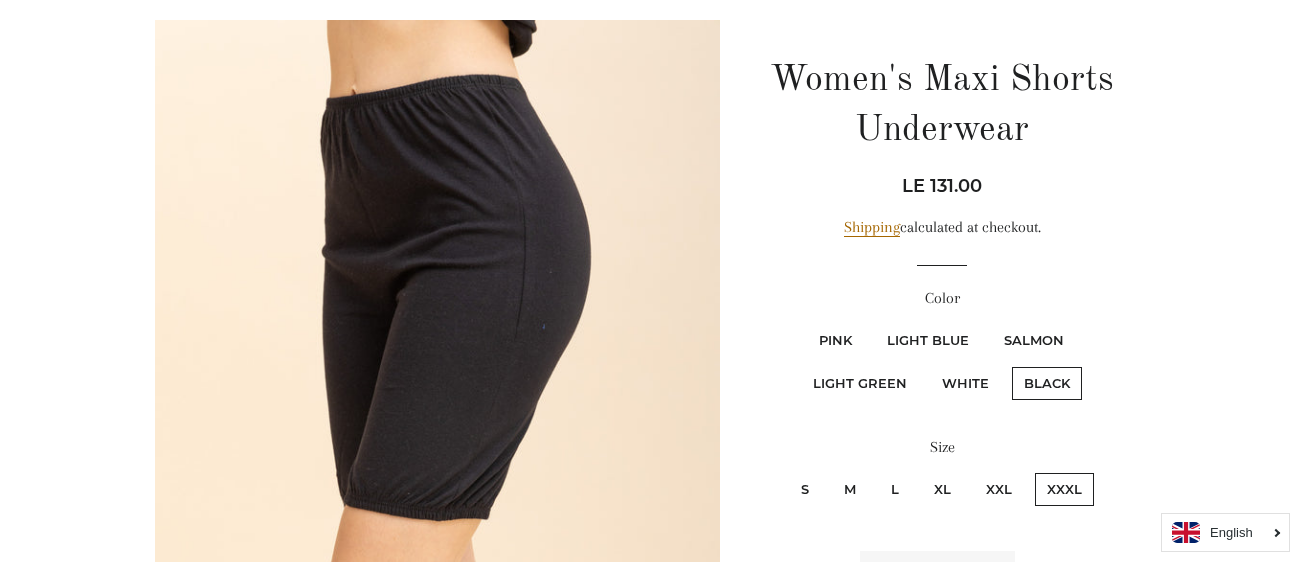click at bounding box center [437, 443] 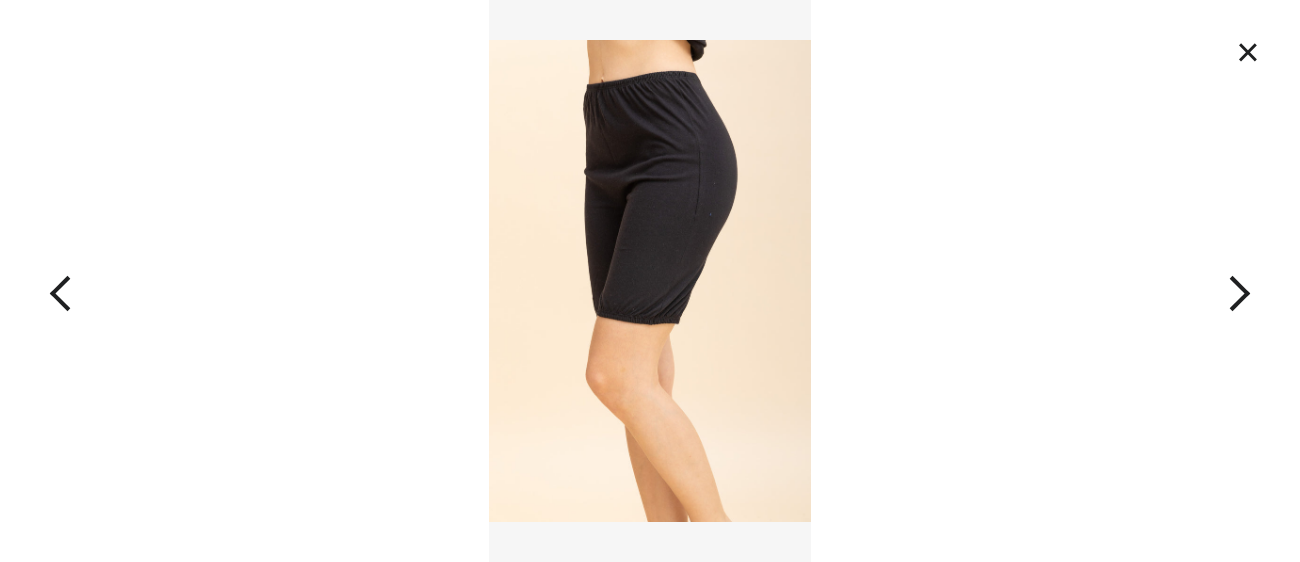 click on "×" at bounding box center (1248, 52) 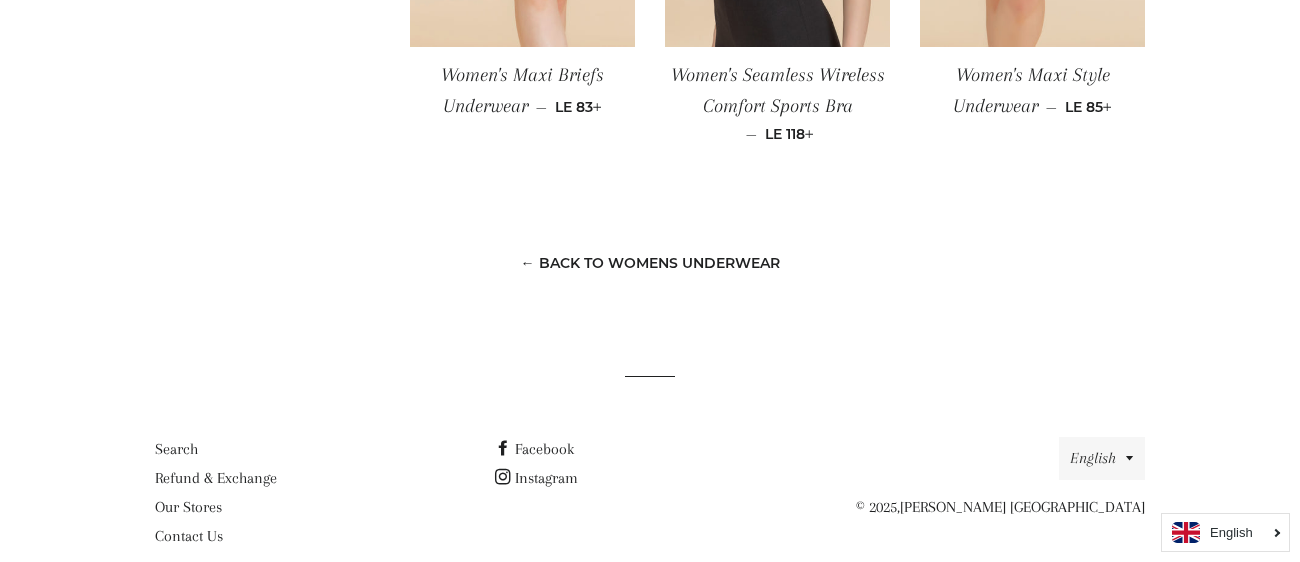 scroll, scrollTop: 2176, scrollLeft: 0, axis: vertical 